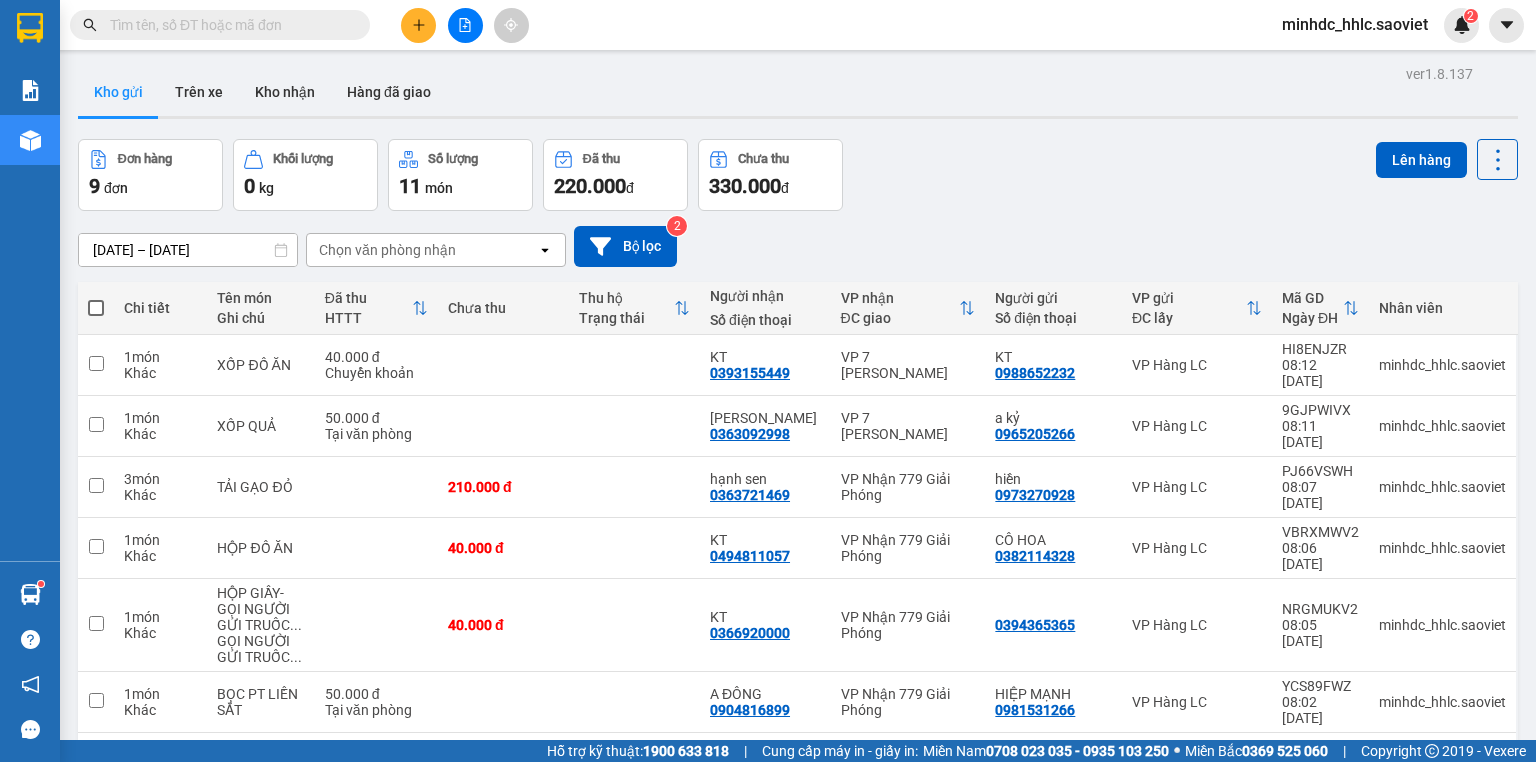 scroll, scrollTop: 0, scrollLeft: 0, axis: both 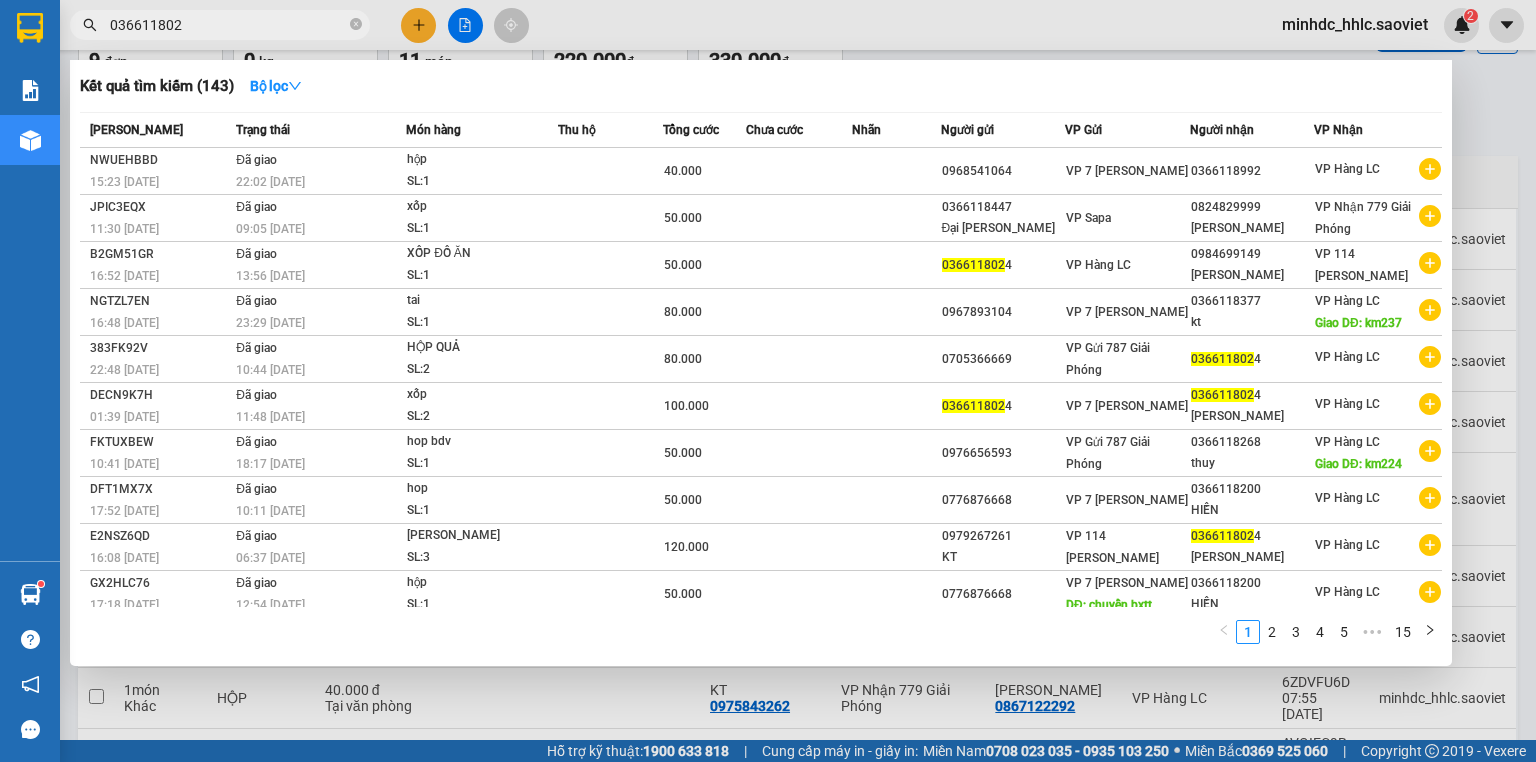 type on "0366118024" 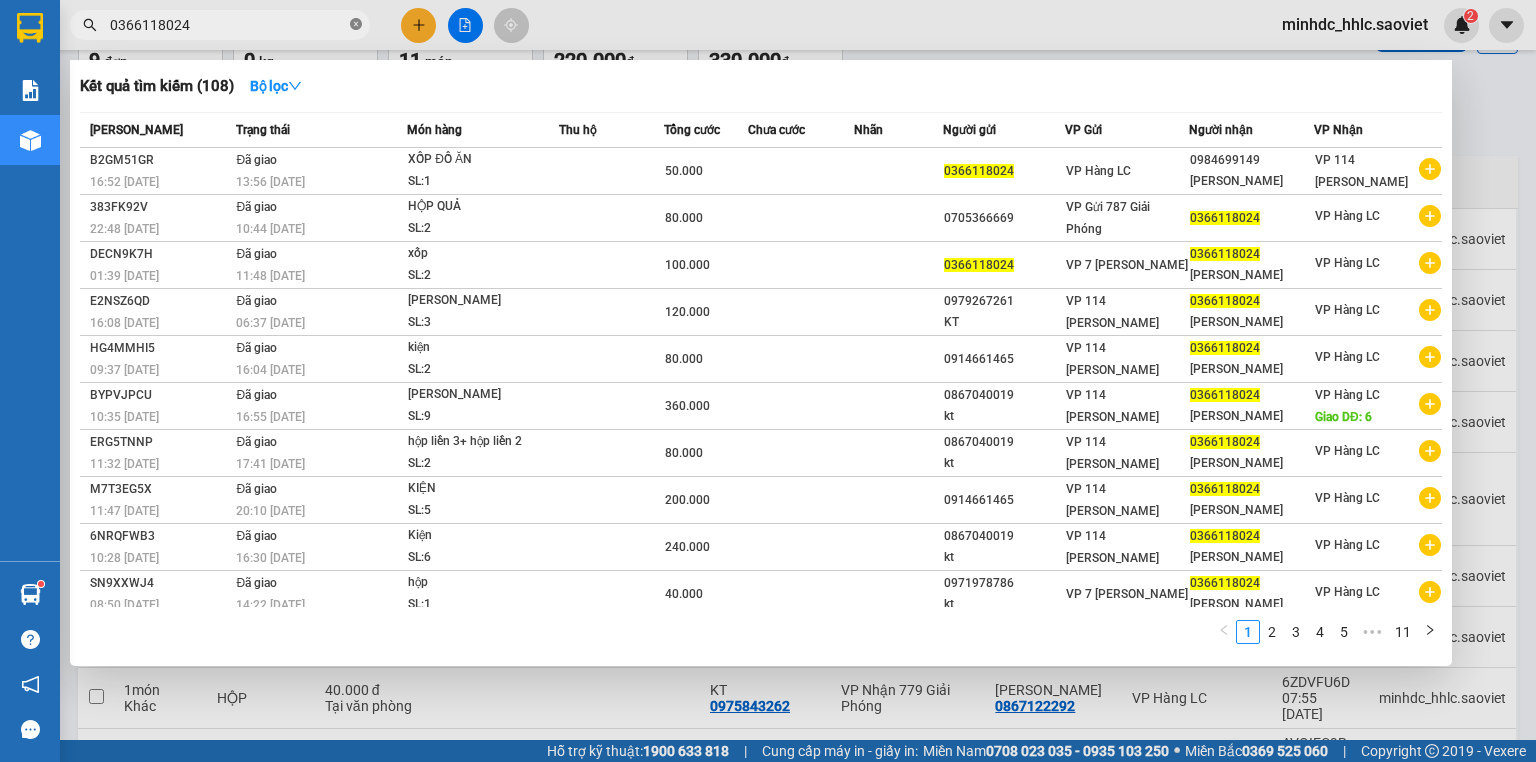 click 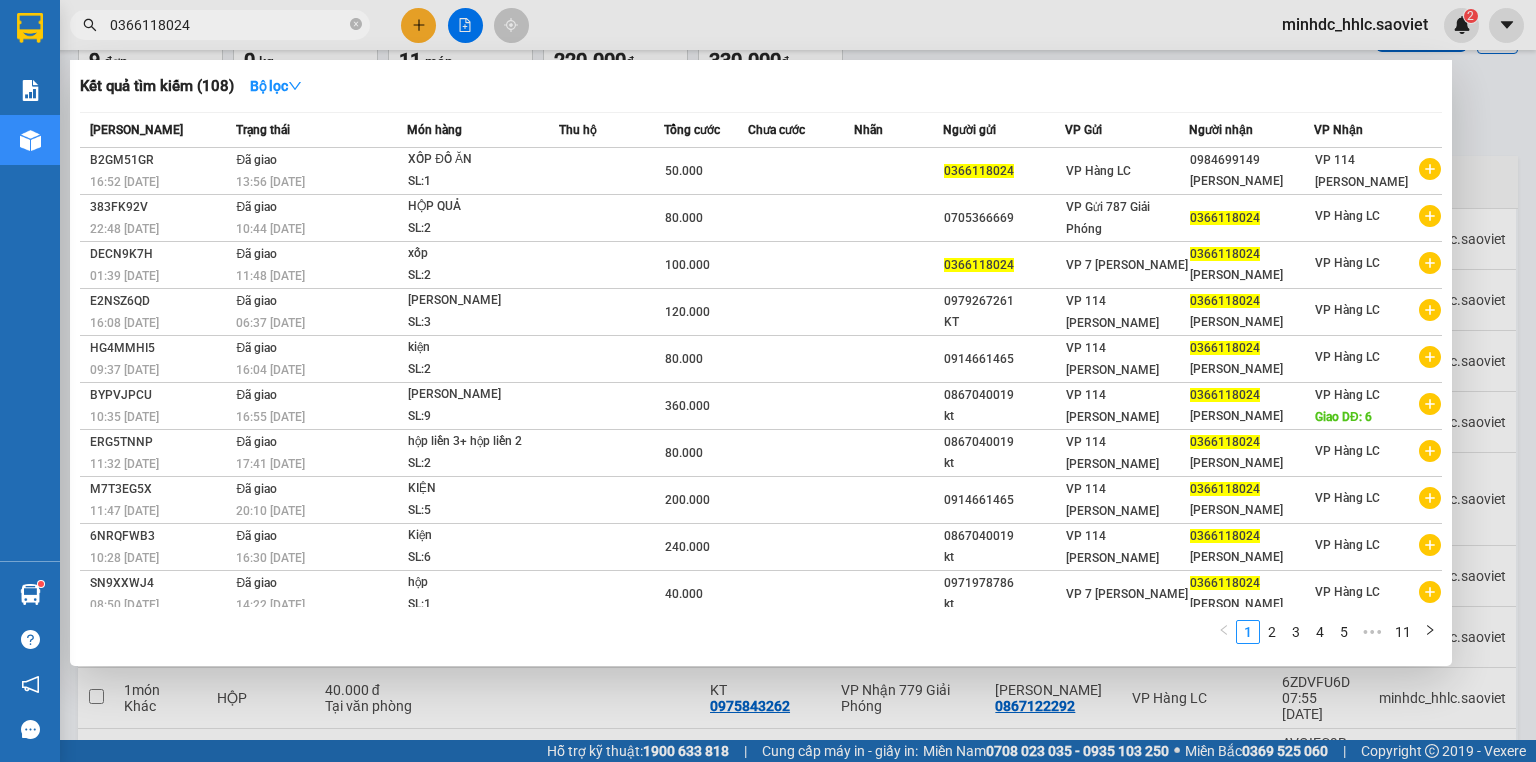 type 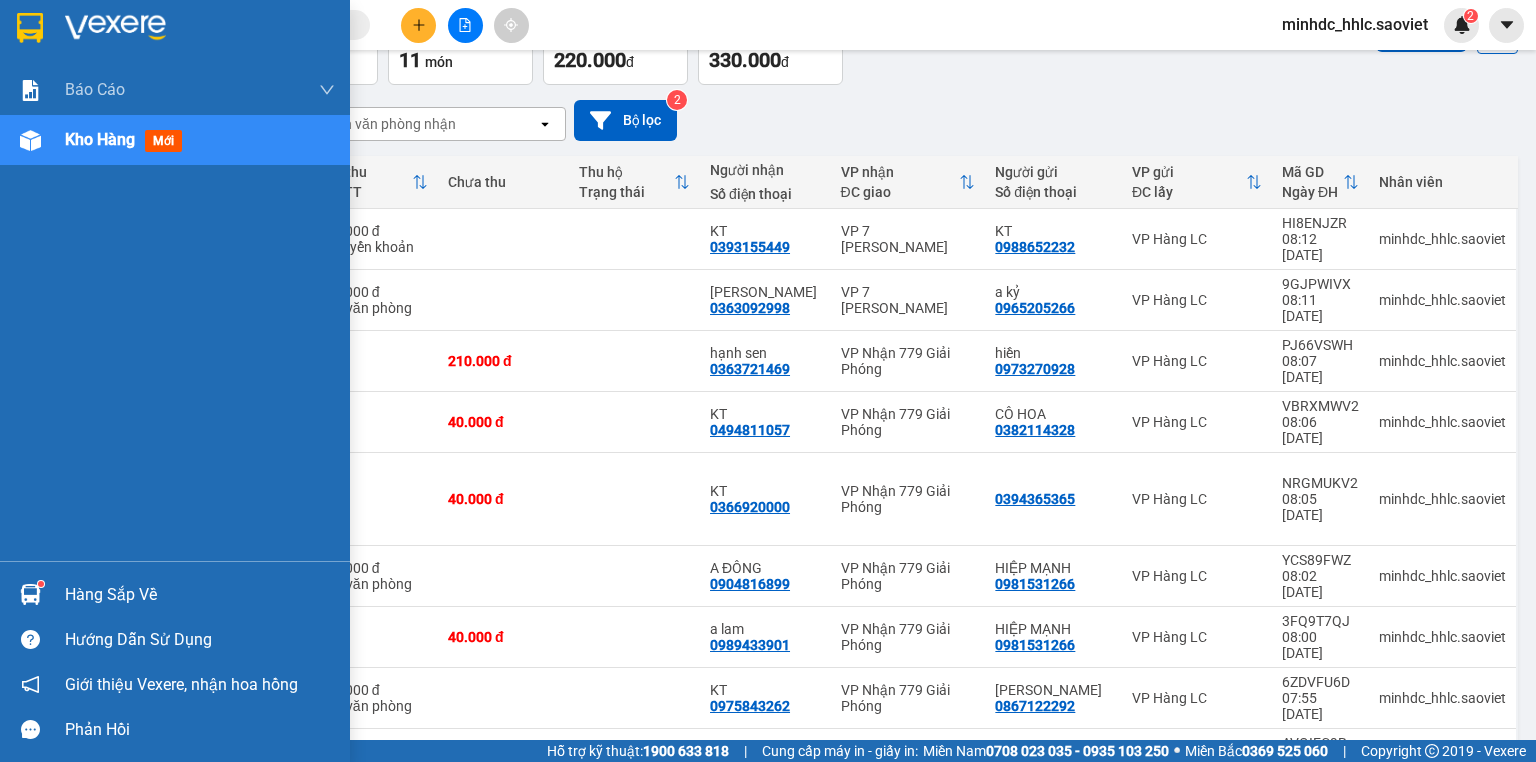 click at bounding box center [30, 140] 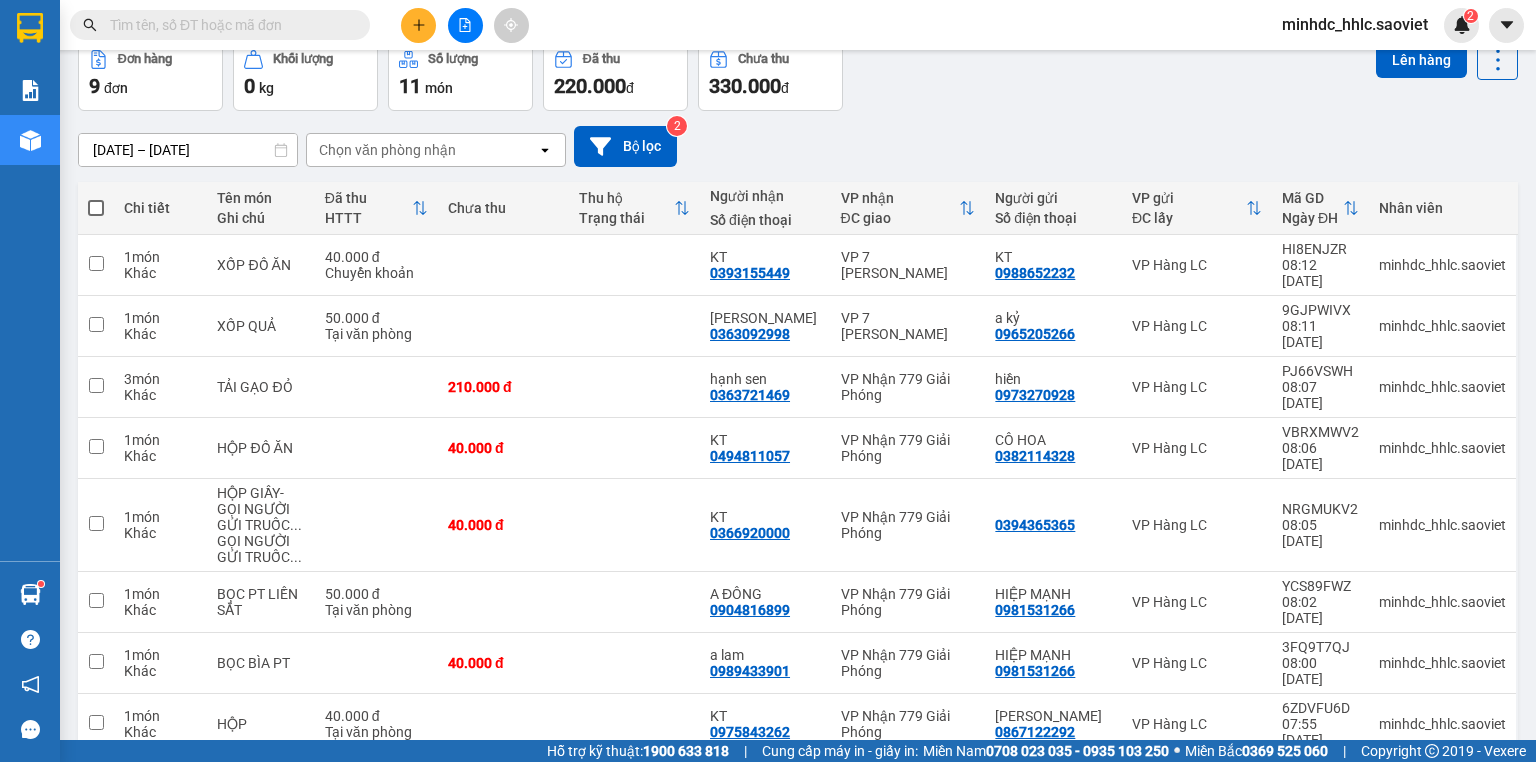 scroll, scrollTop: 95, scrollLeft: 0, axis: vertical 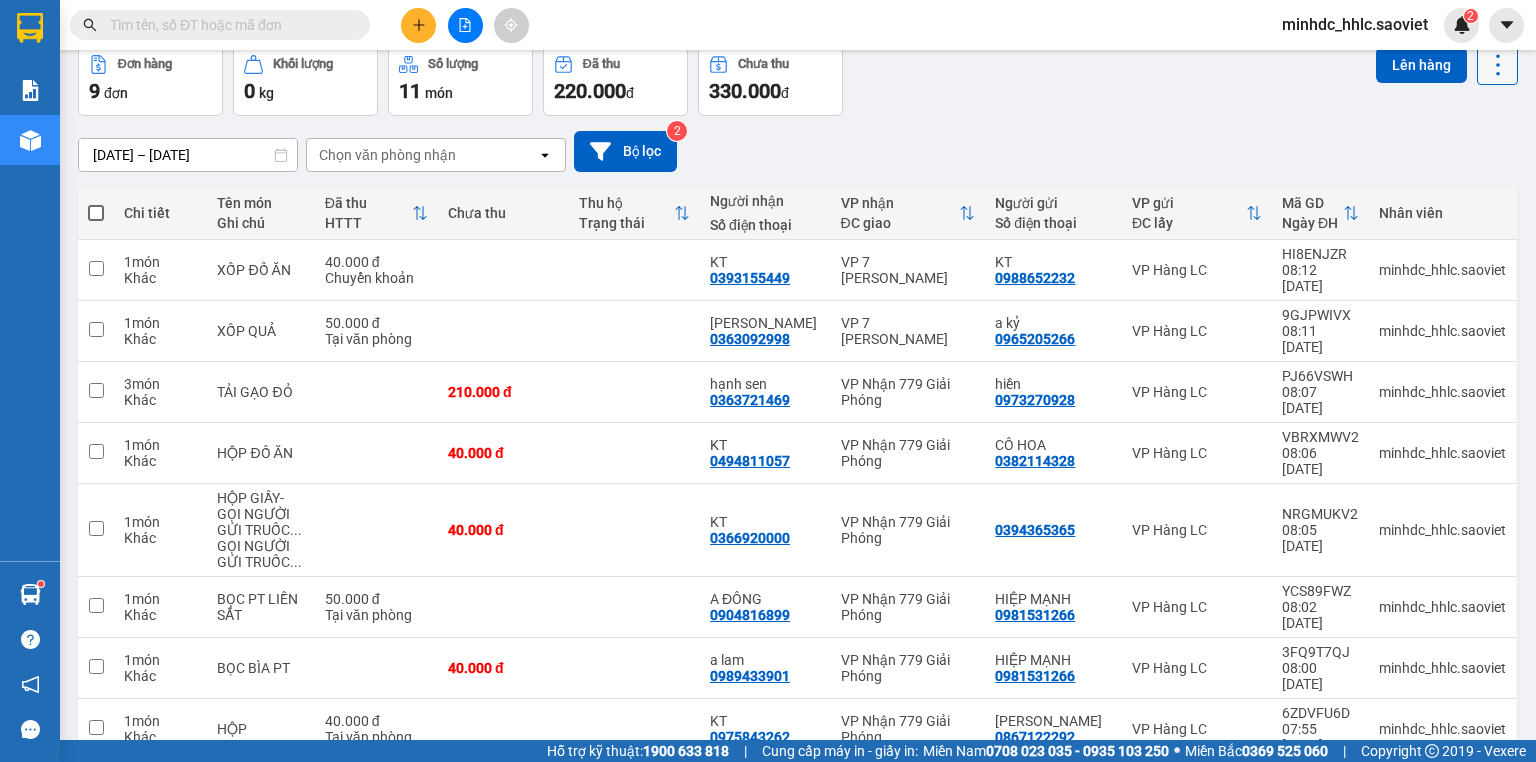 click at bounding box center (1497, 64) 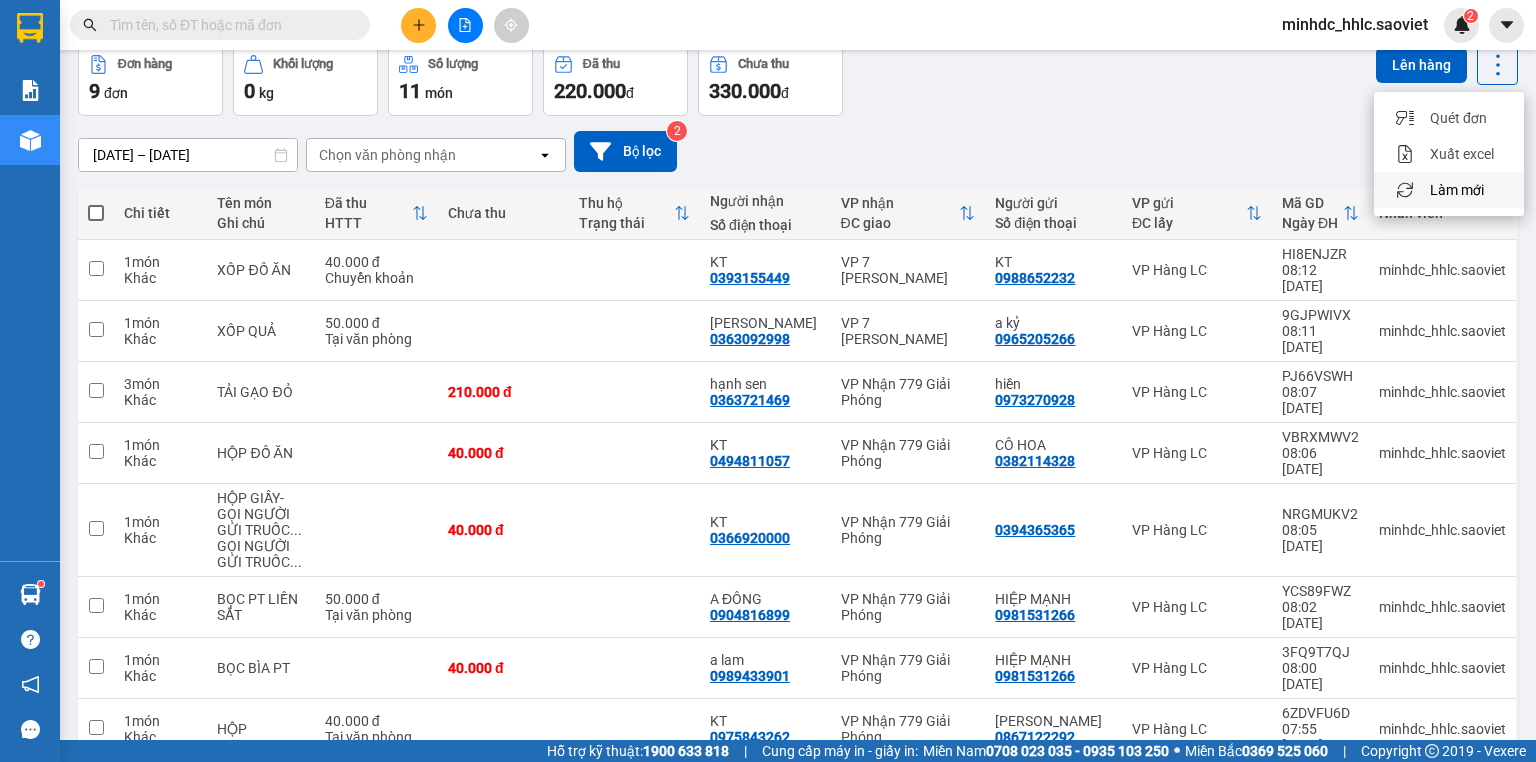 click on "Làm mới" at bounding box center [1457, 190] 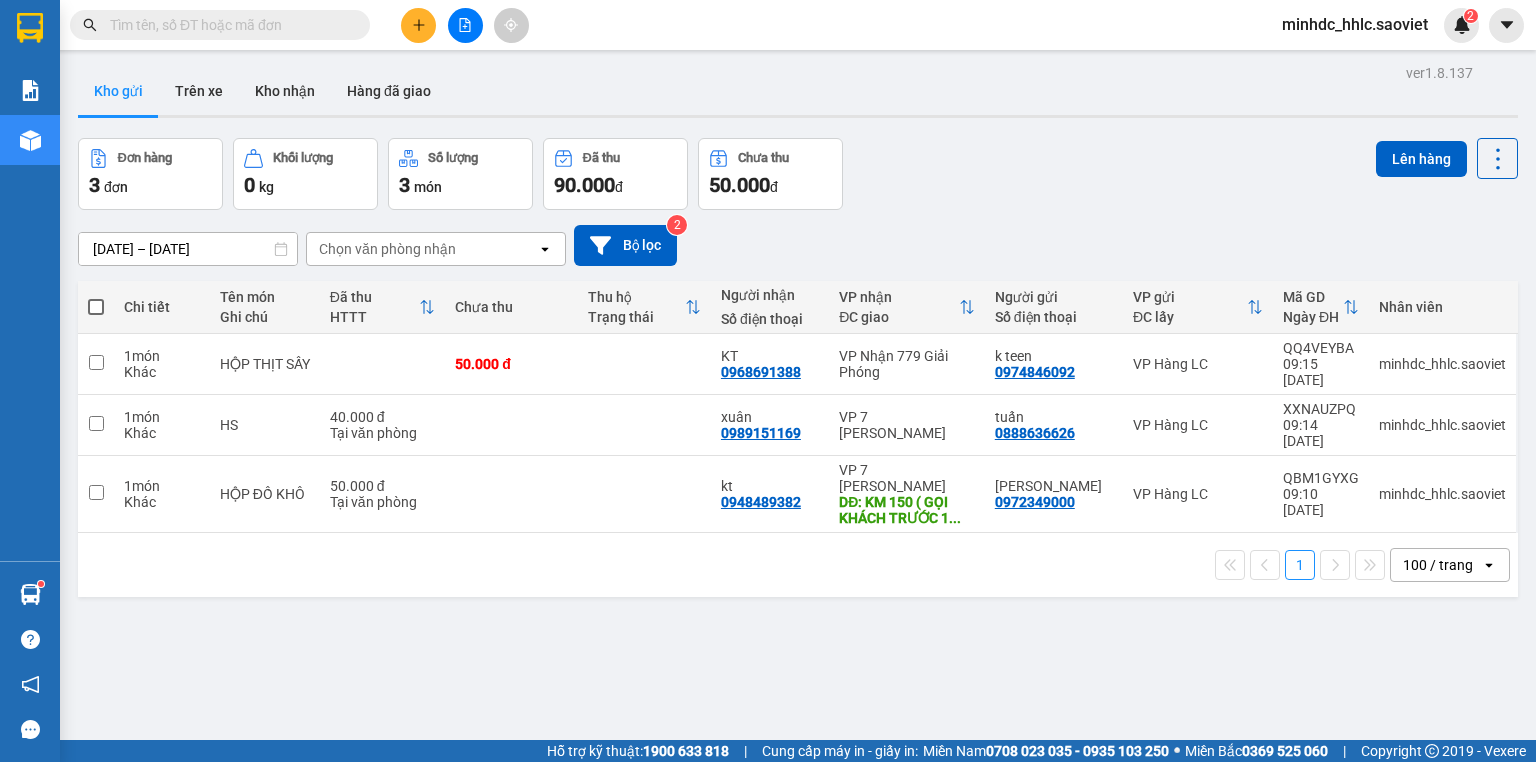 scroll, scrollTop: 0, scrollLeft: 0, axis: both 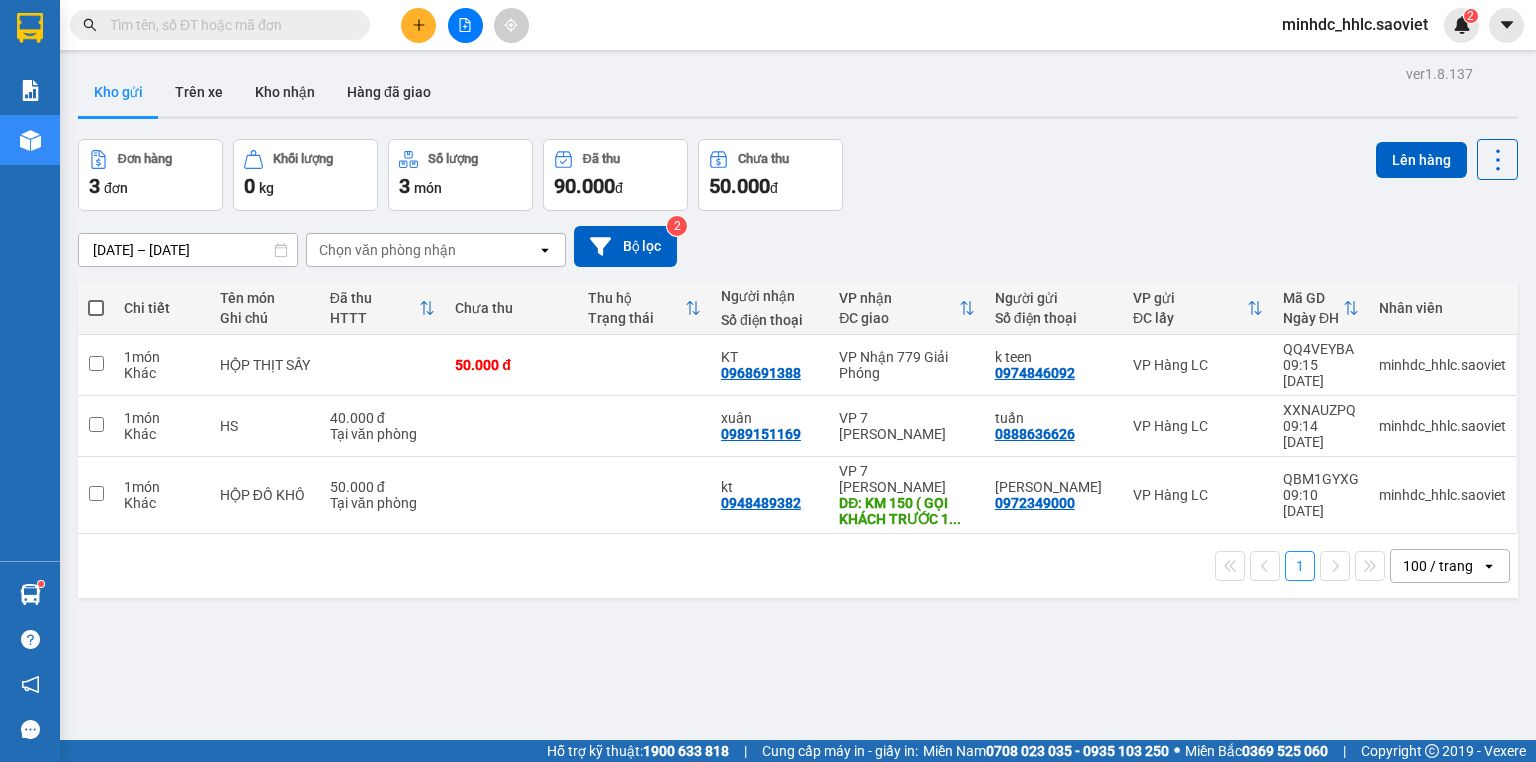 click 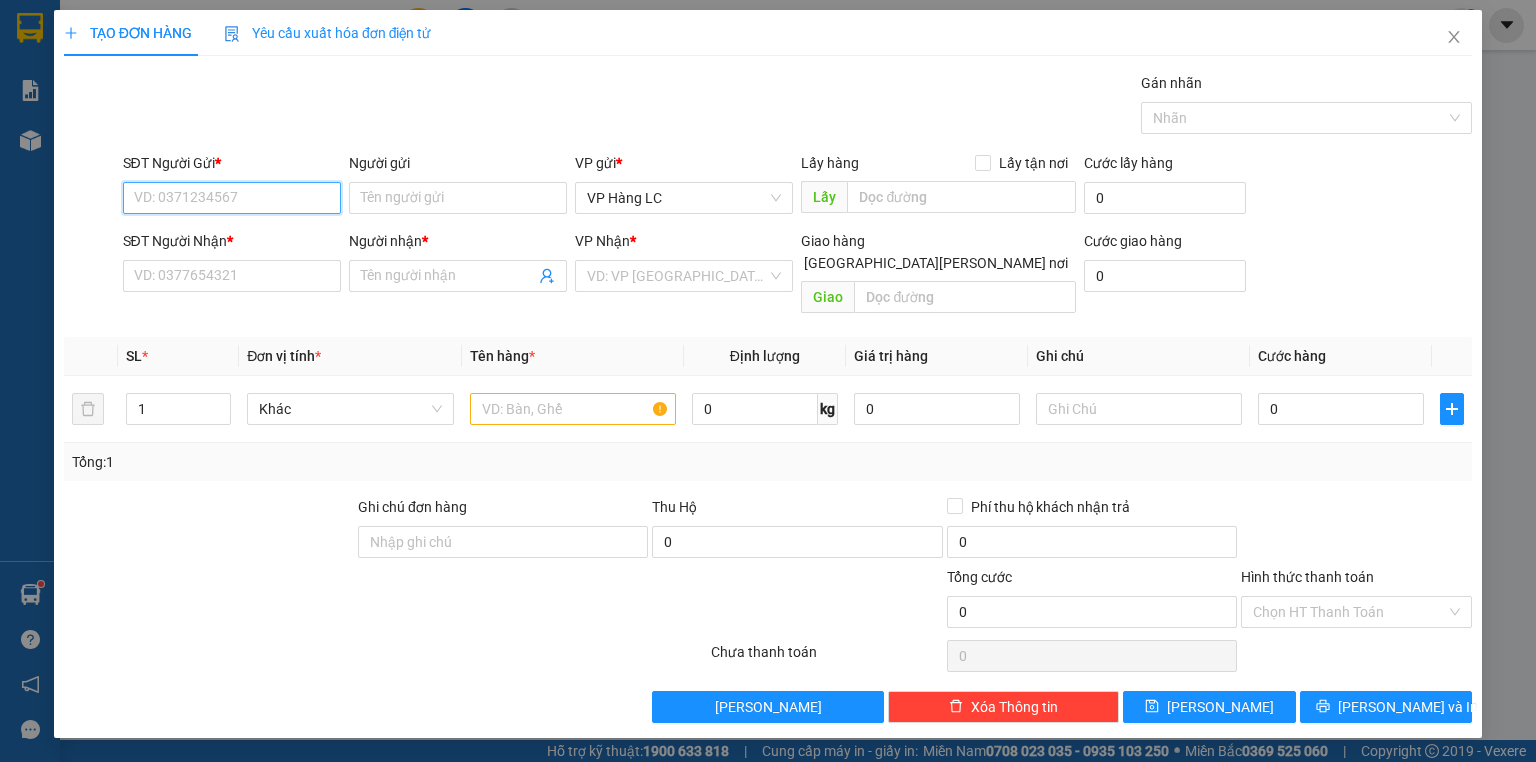 type on "2" 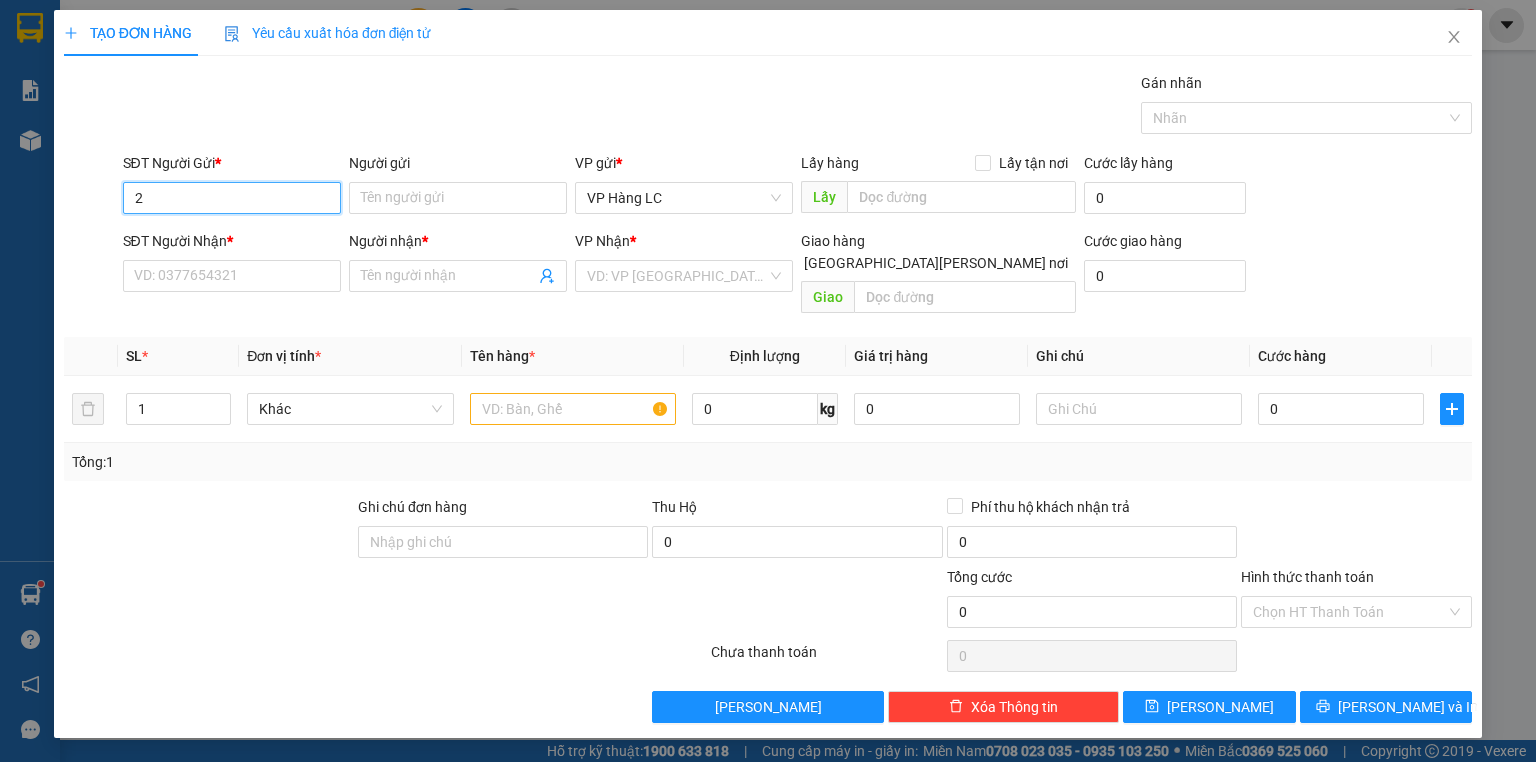 type 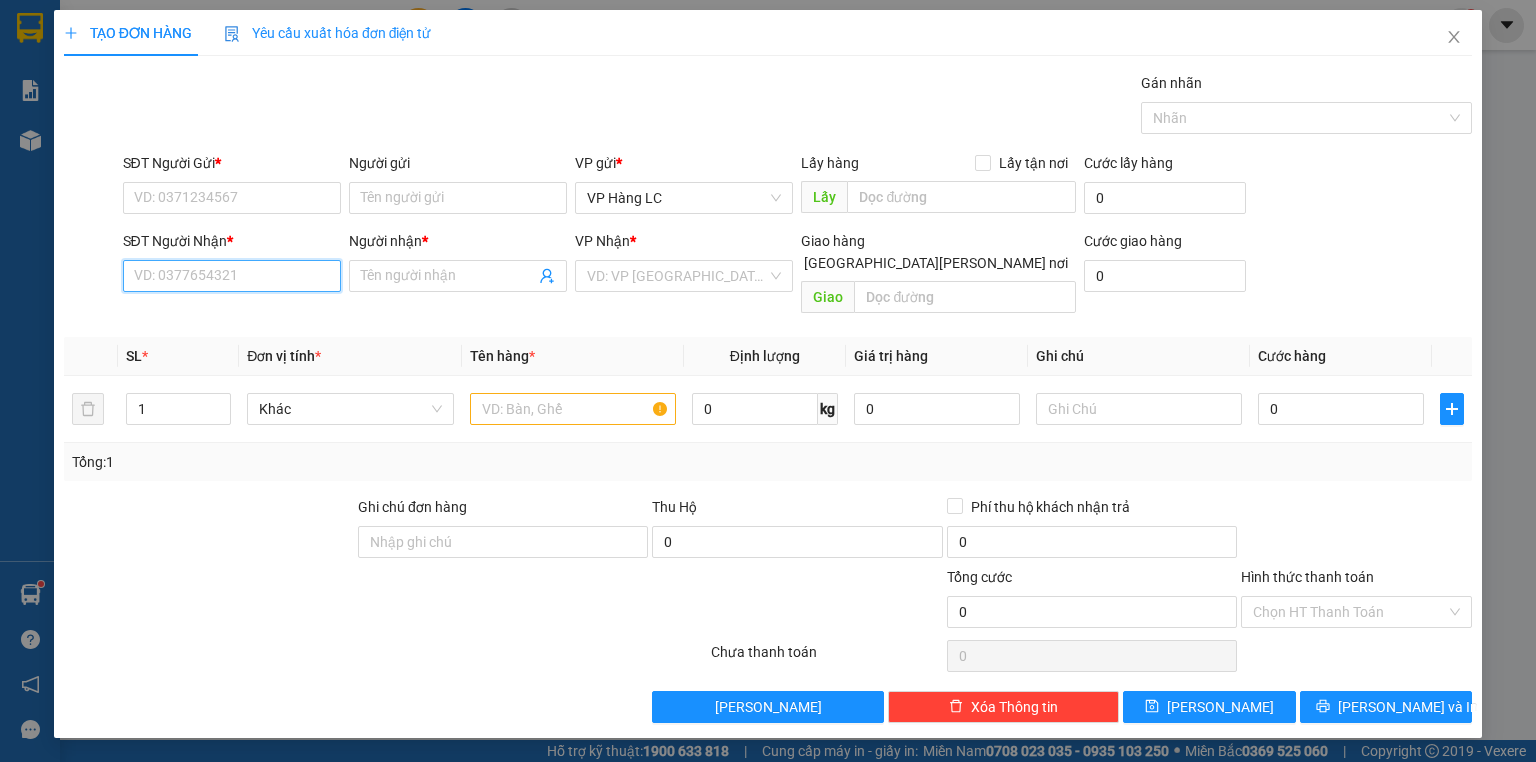 click on "SĐT Người Nhận  *" at bounding box center [232, 276] 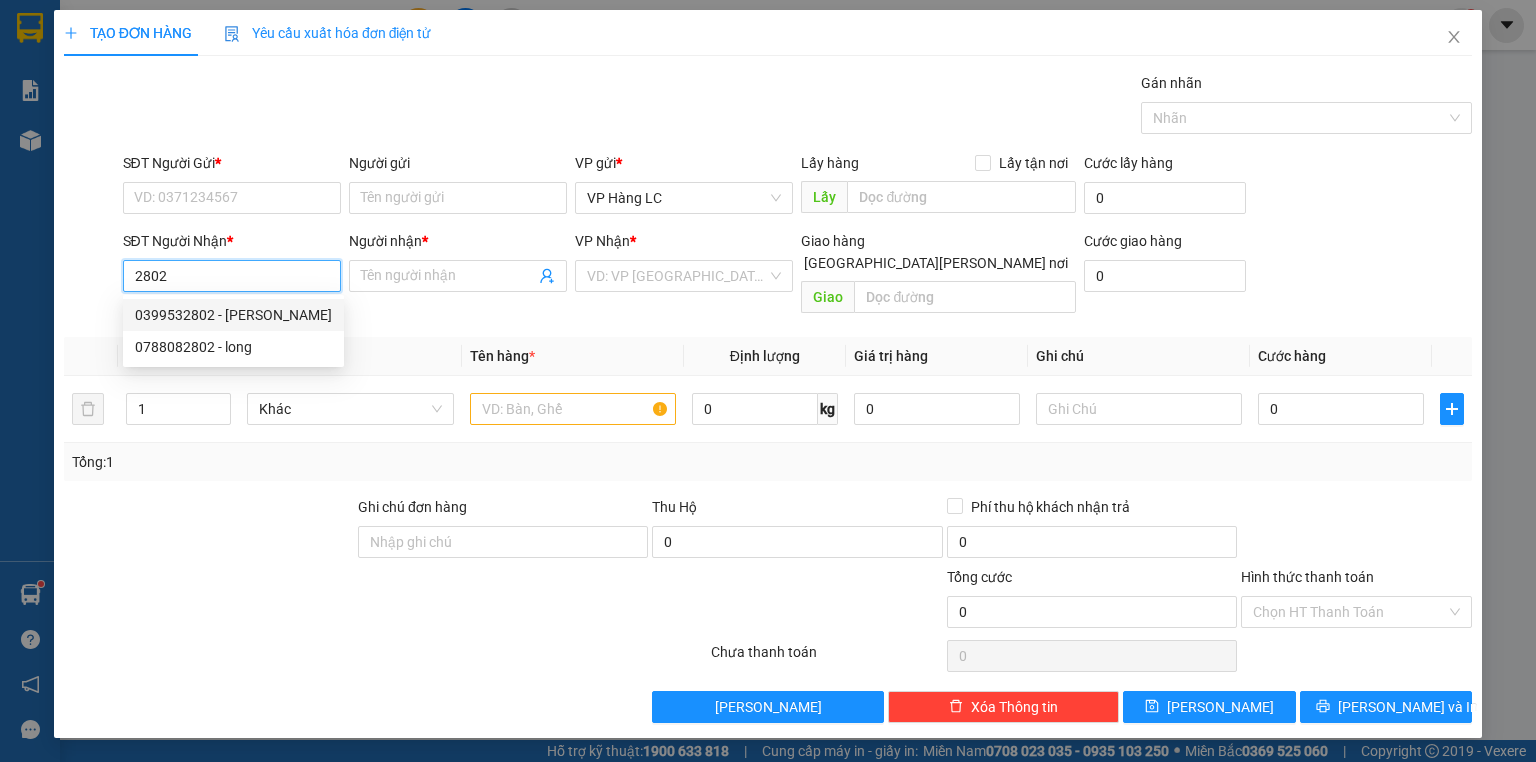 click on "0399532802 - [PERSON_NAME]" at bounding box center (233, 315) 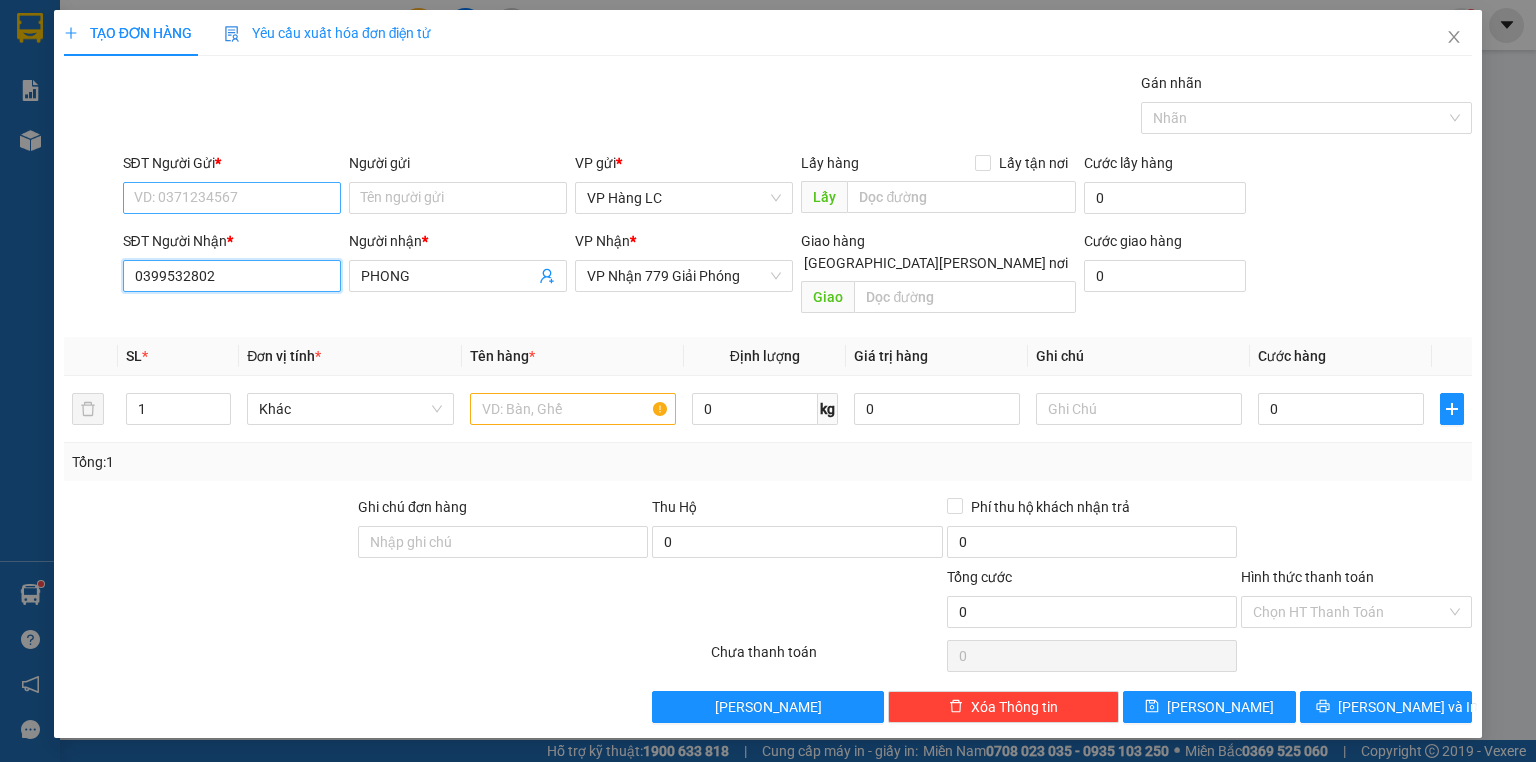 type on "0399532802" 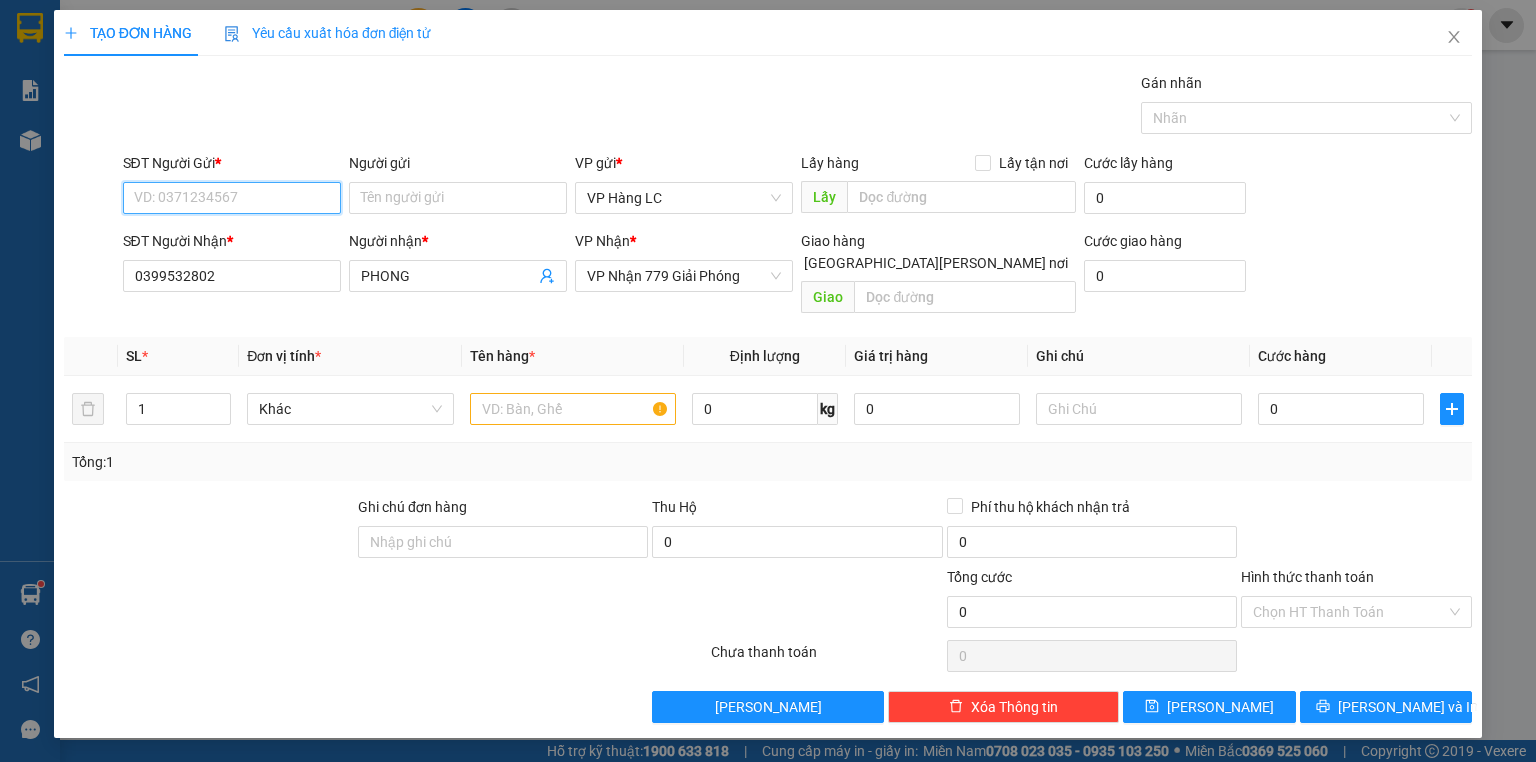 click on "SĐT Người Gửi  *" at bounding box center [232, 198] 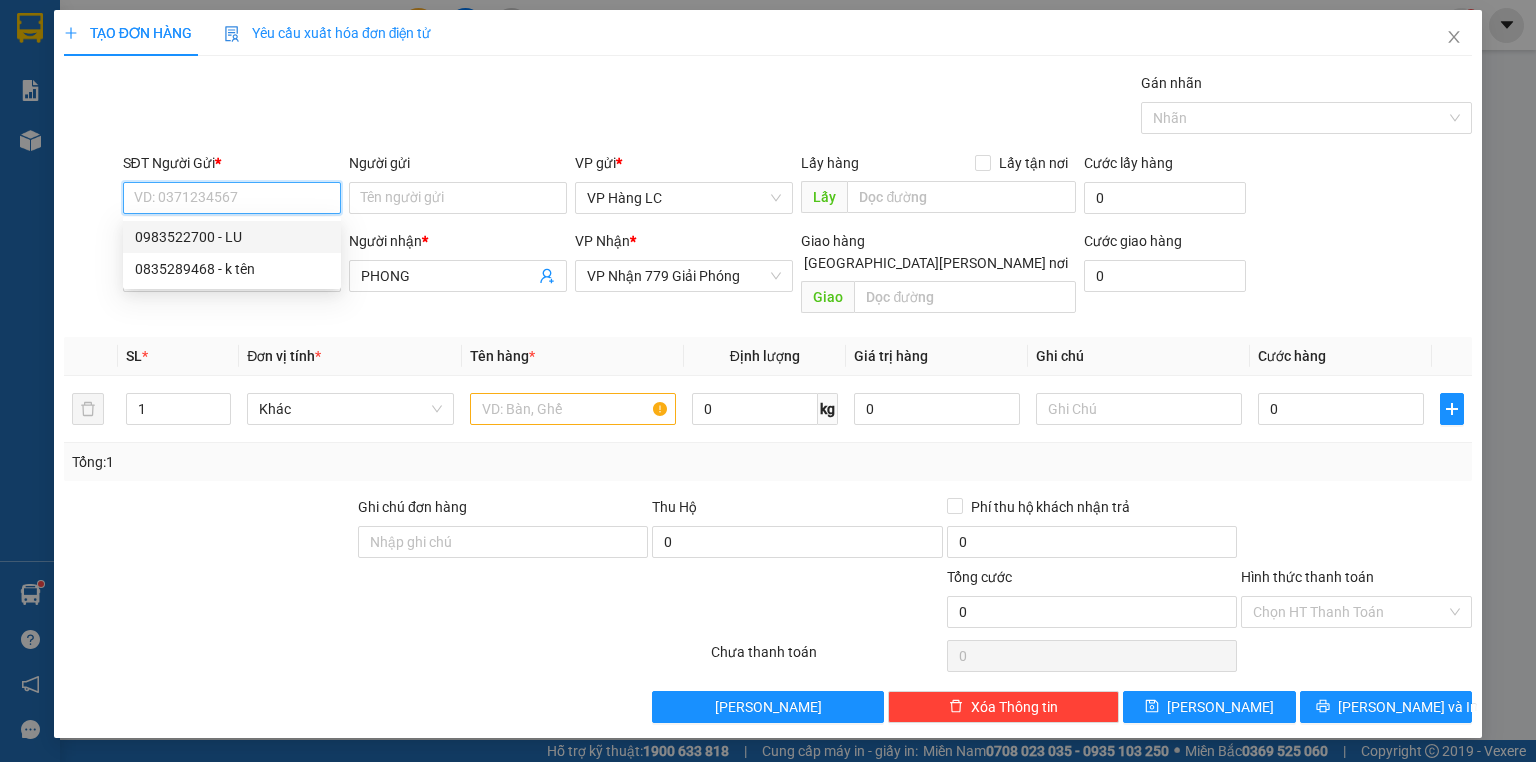 click on "0983522700 - LU" at bounding box center (232, 237) 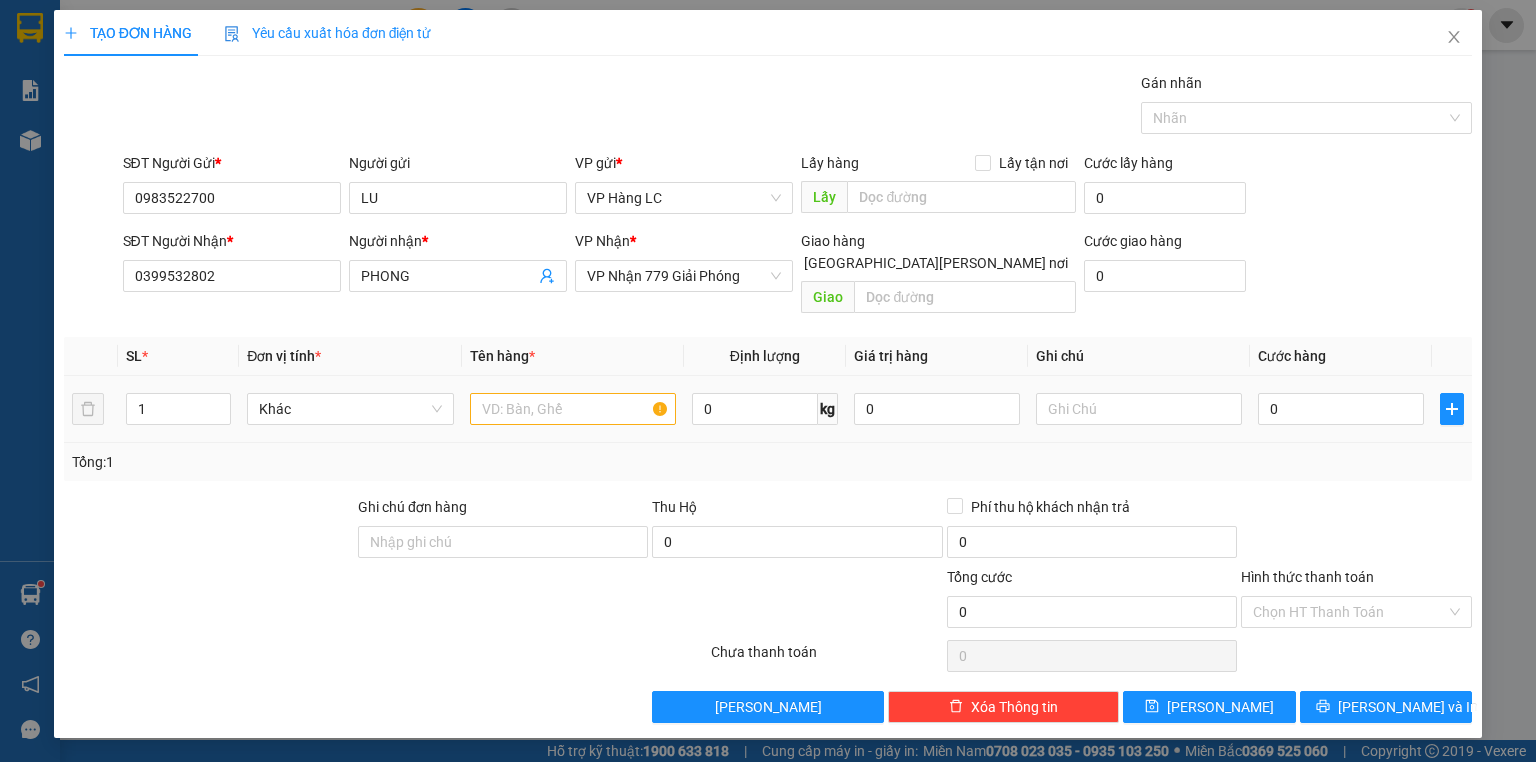 click on "1 Khác 0 kg 0 0" at bounding box center (768, 409) 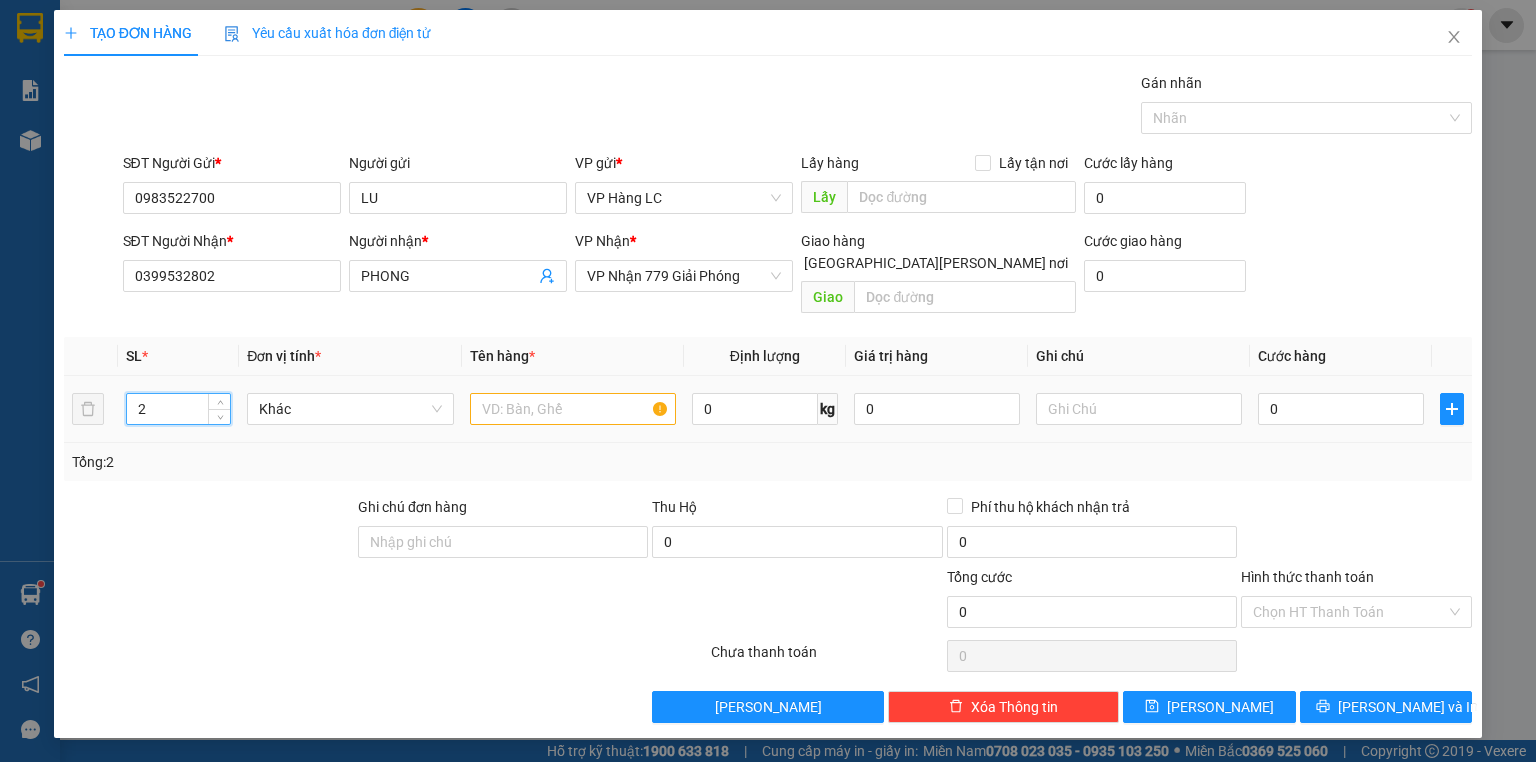type on "2" 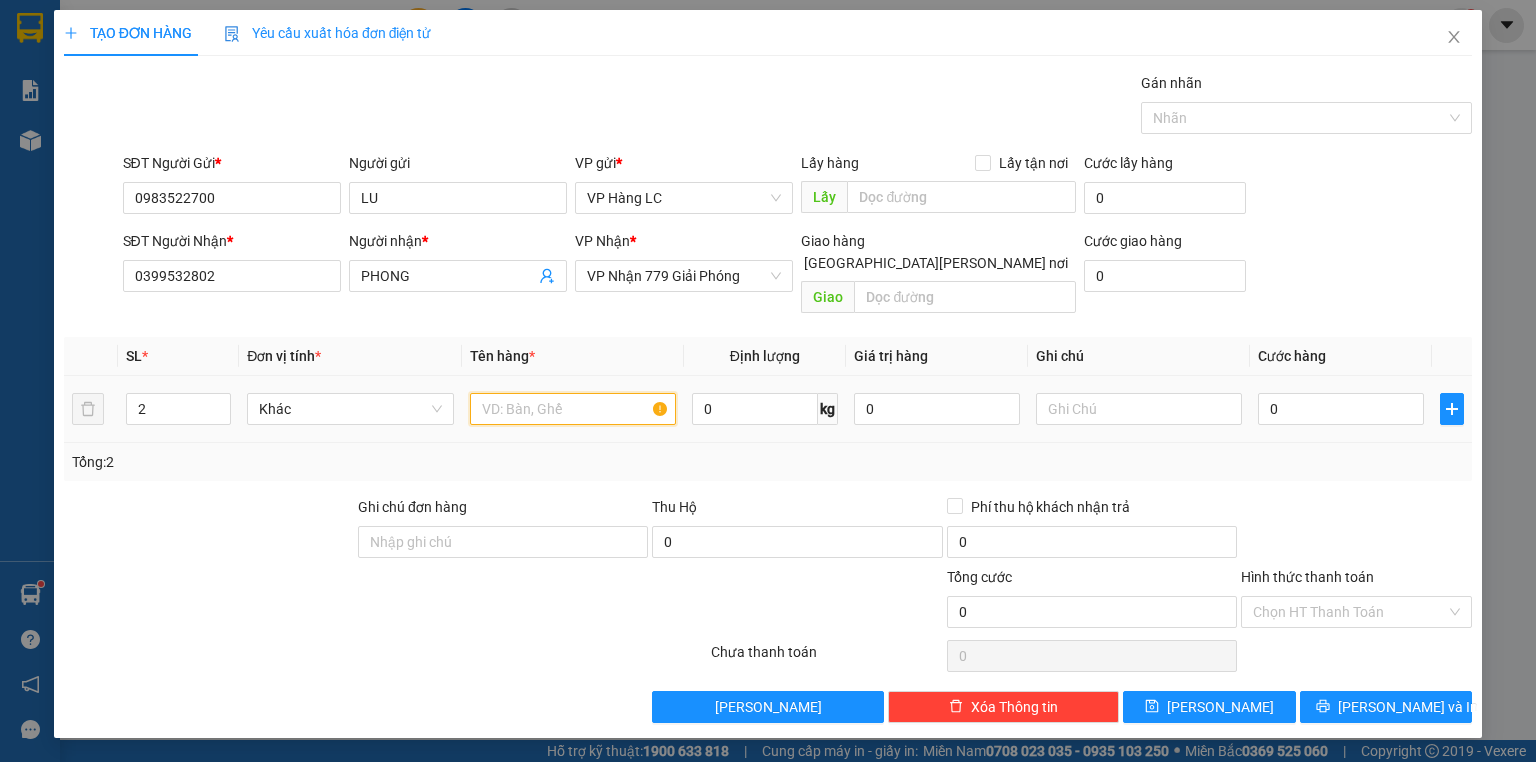 click at bounding box center (573, 409) 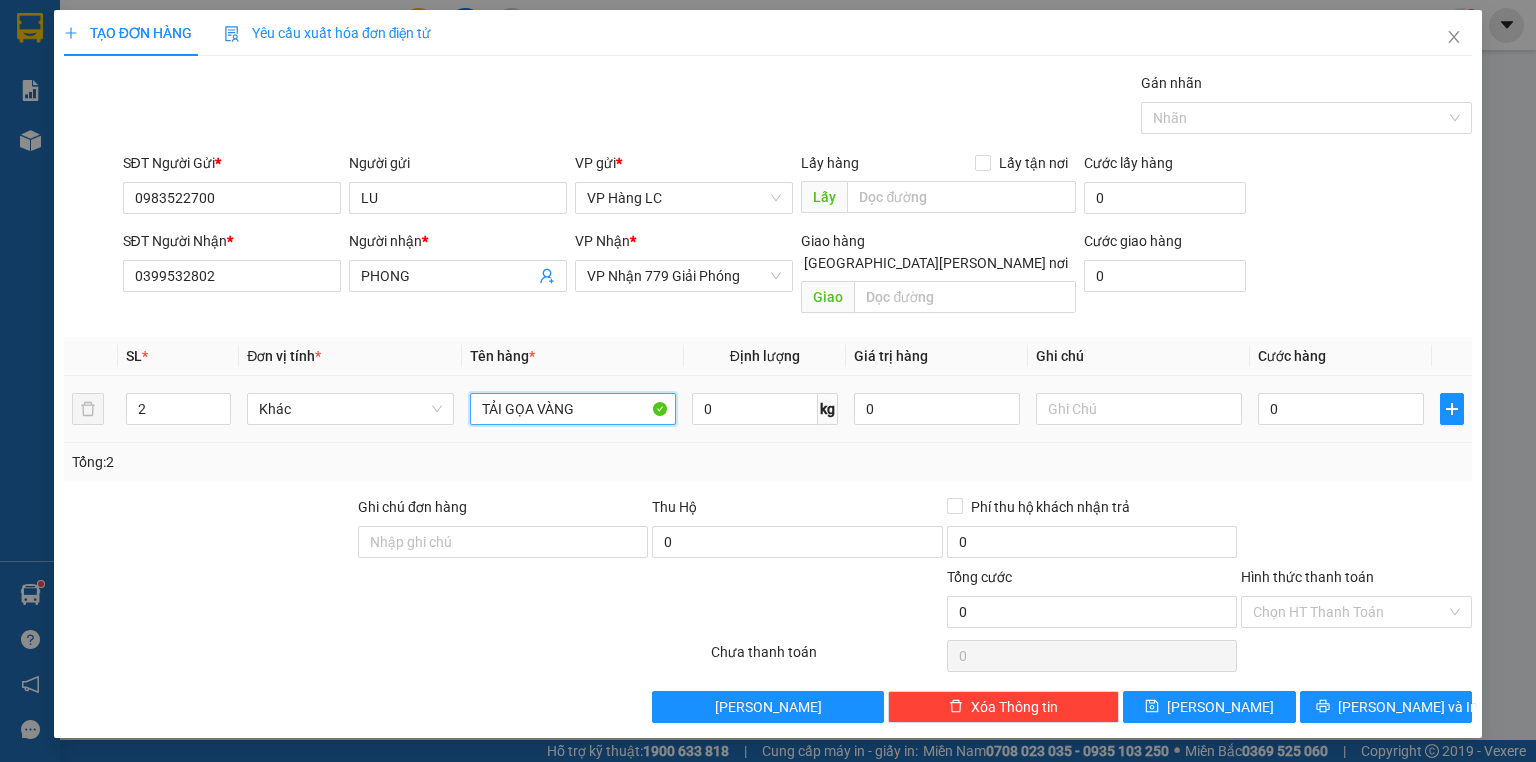 type on "TẢI GỌA VÀNG" 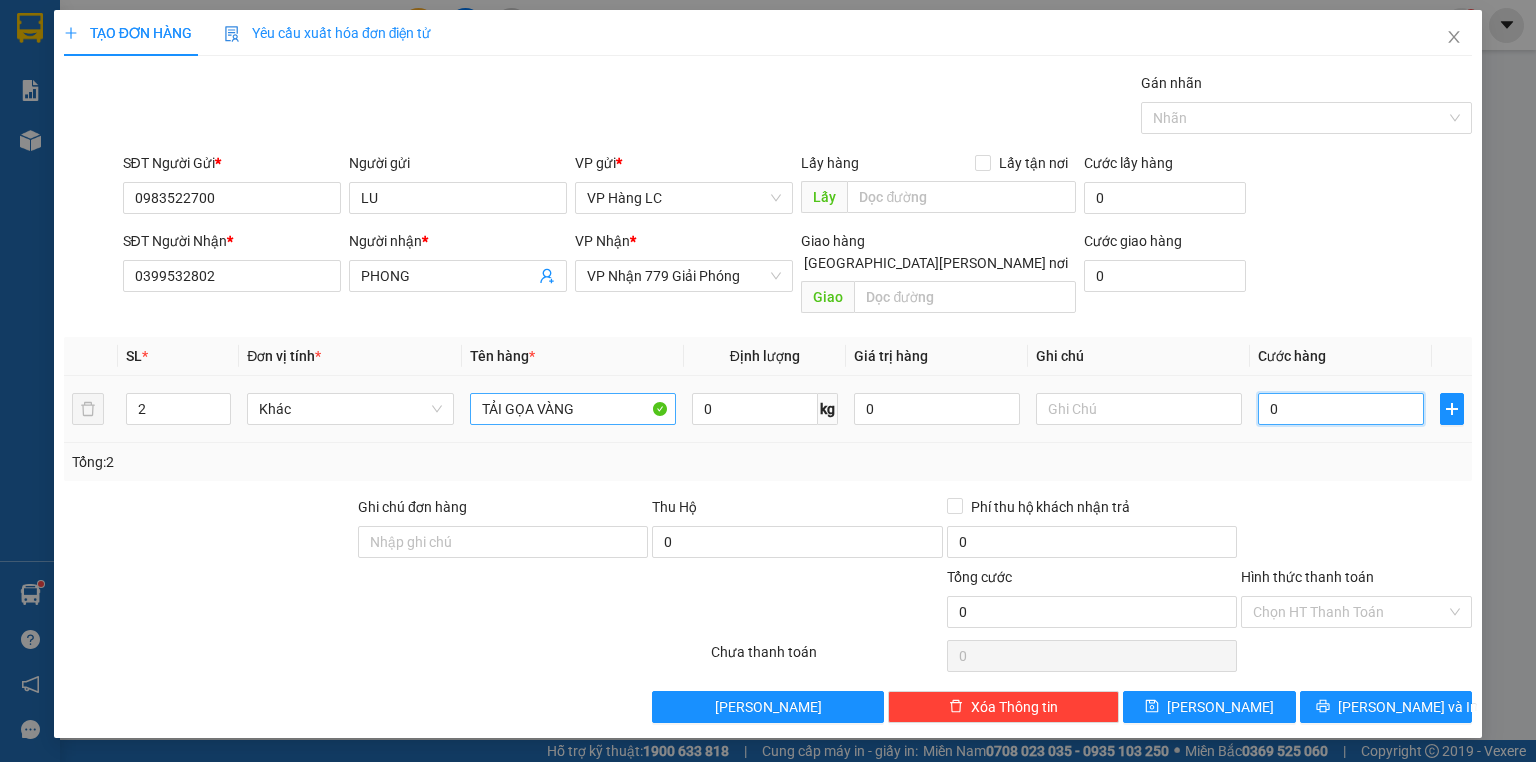 type on "1" 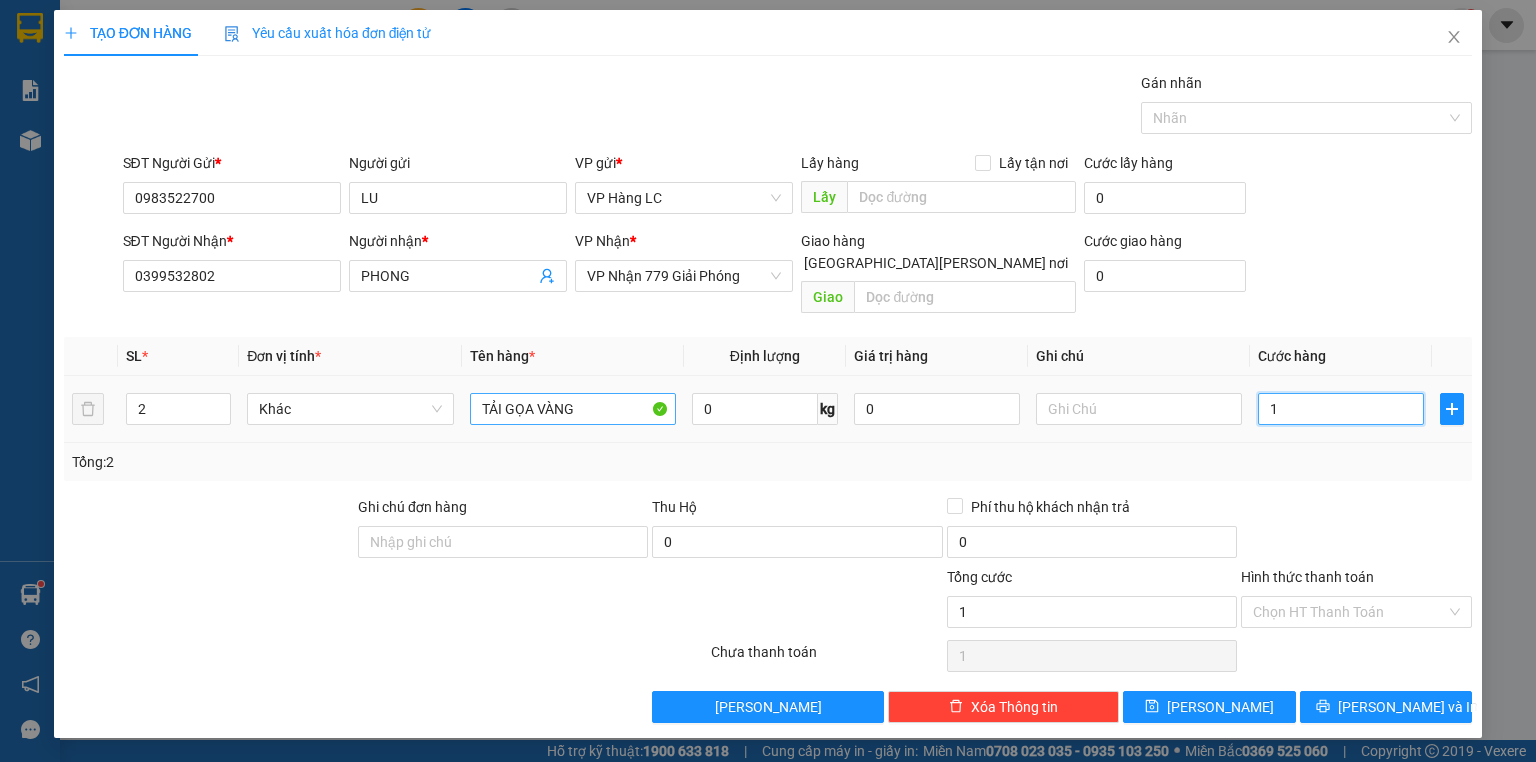 type on "14" 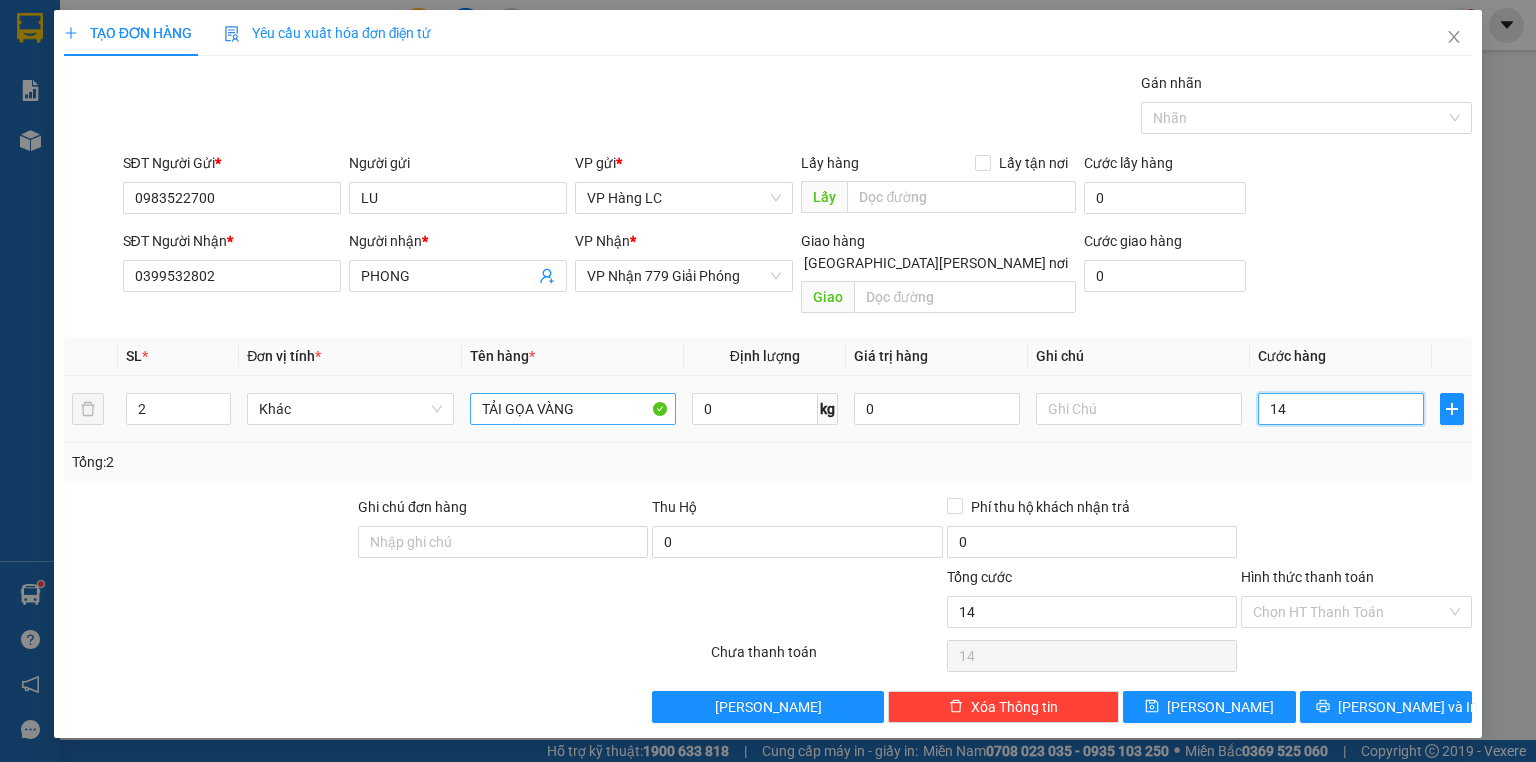 type on "140" 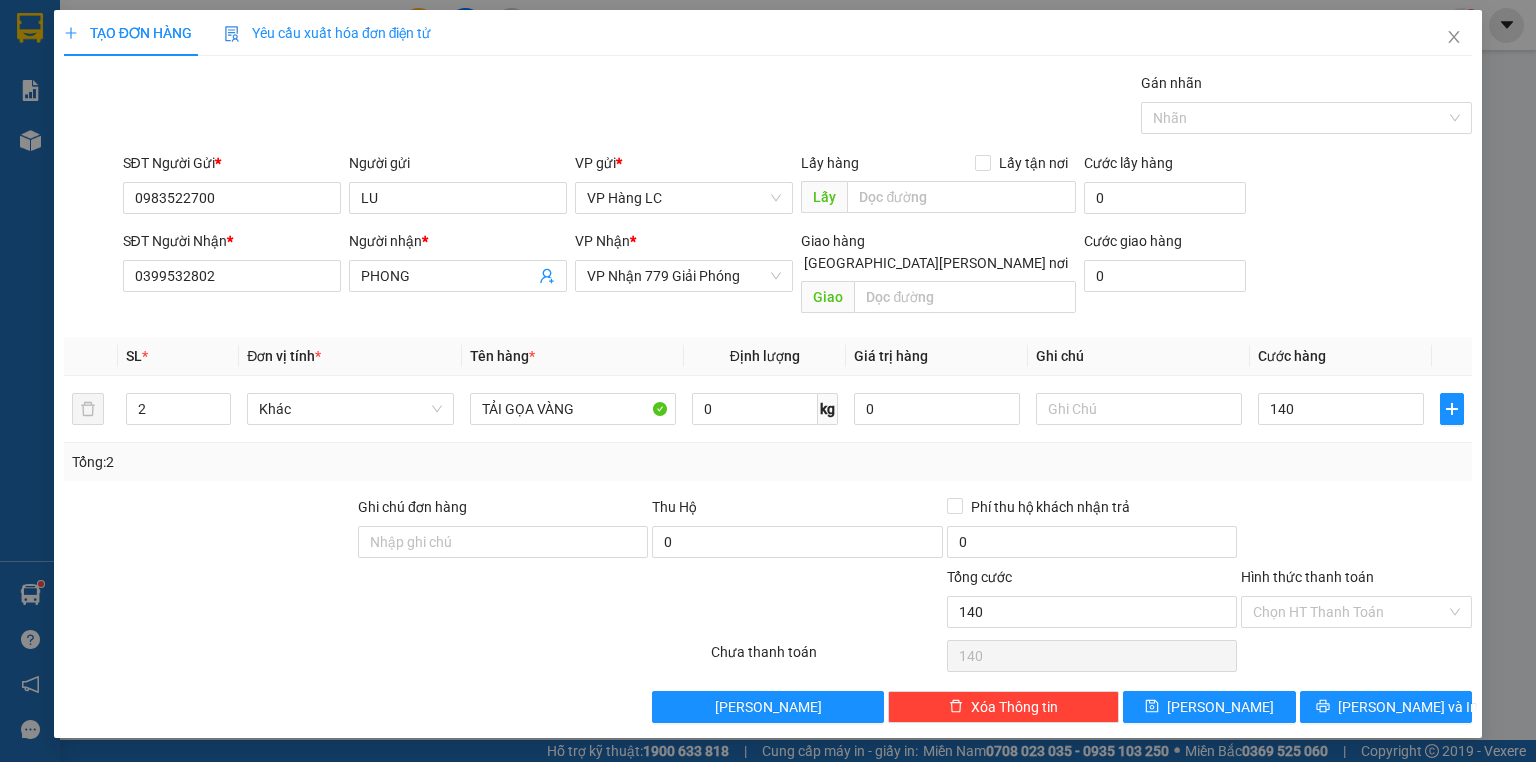type on "140.000" 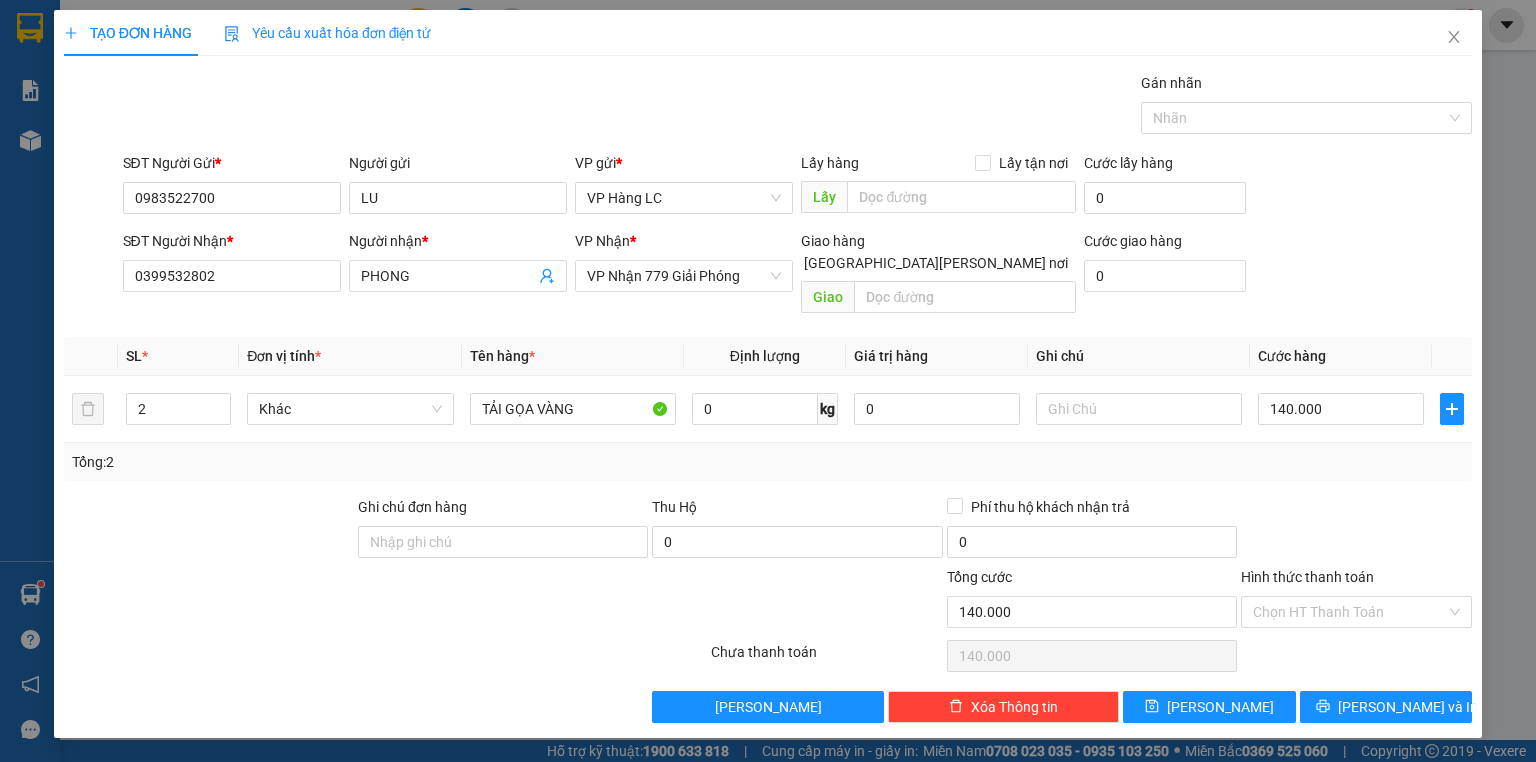 click on "Cước hàng" at bounding box center (1341, 356) 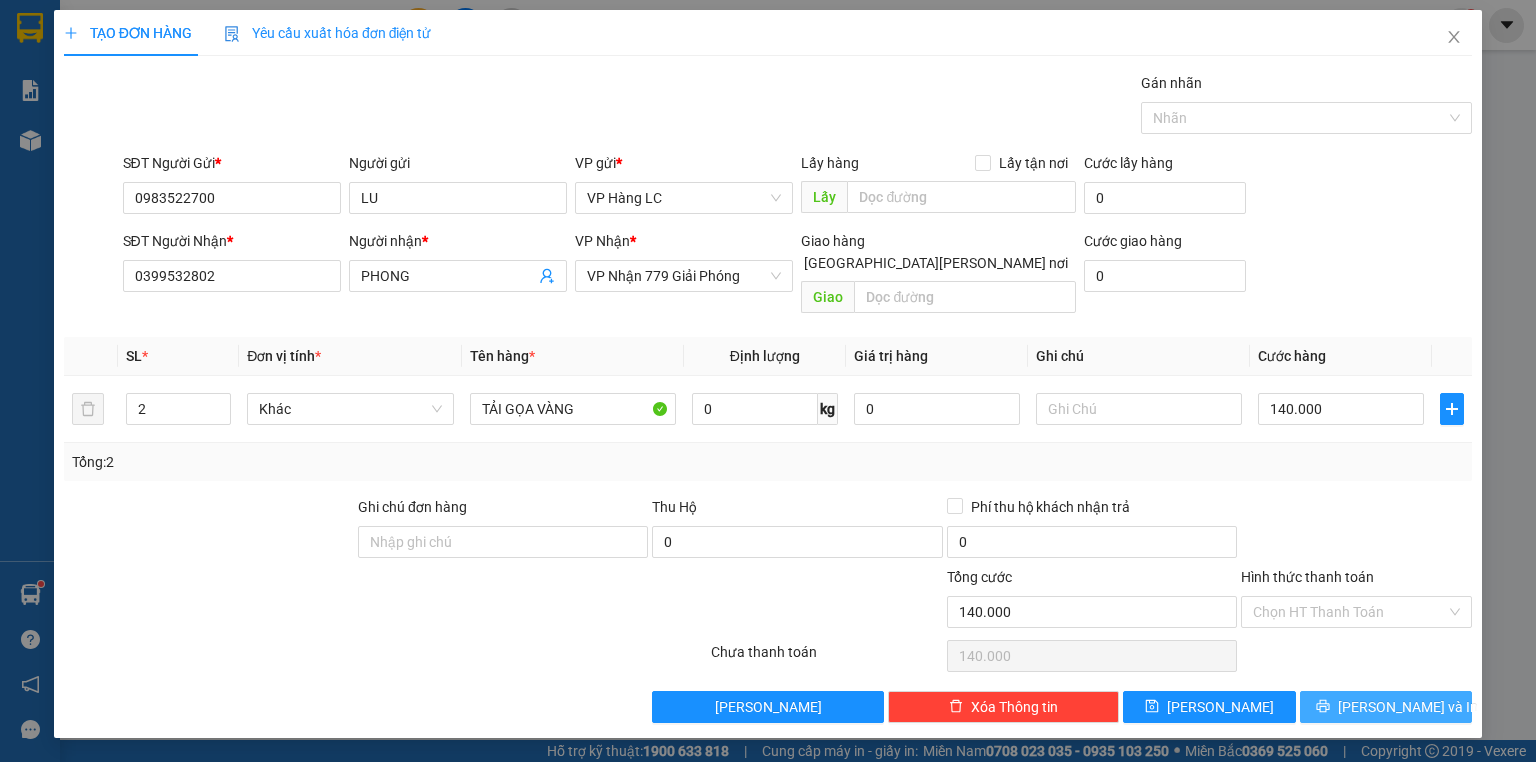 drag, startPoint x: 1400, startPoint y: 682, endPoint x: 1406, endPoint y: 696, distance: 15.231546 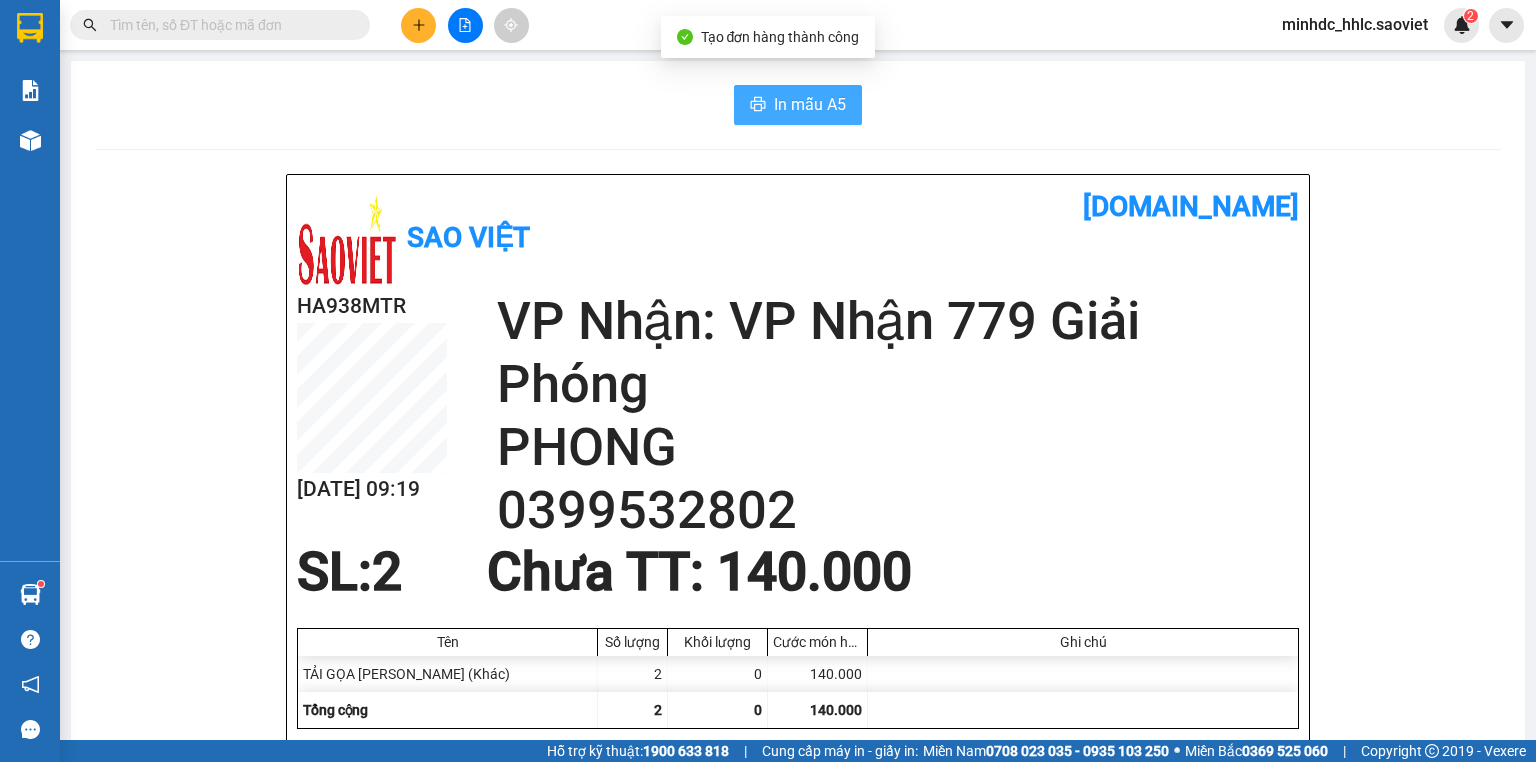 click at bounding box center [758, 105] 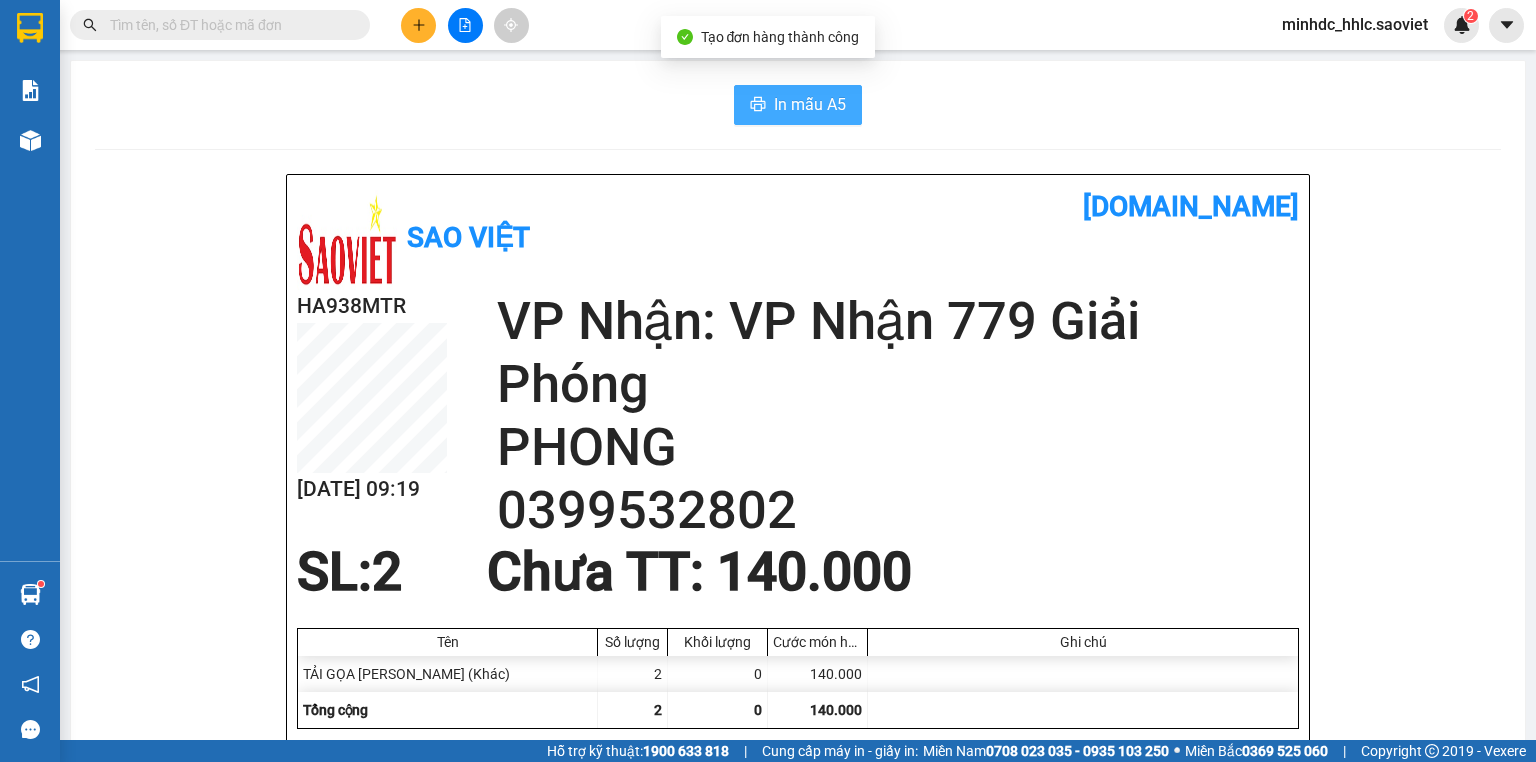 scroll, scrollTop: 0, scrollLeft: 0, axis: both 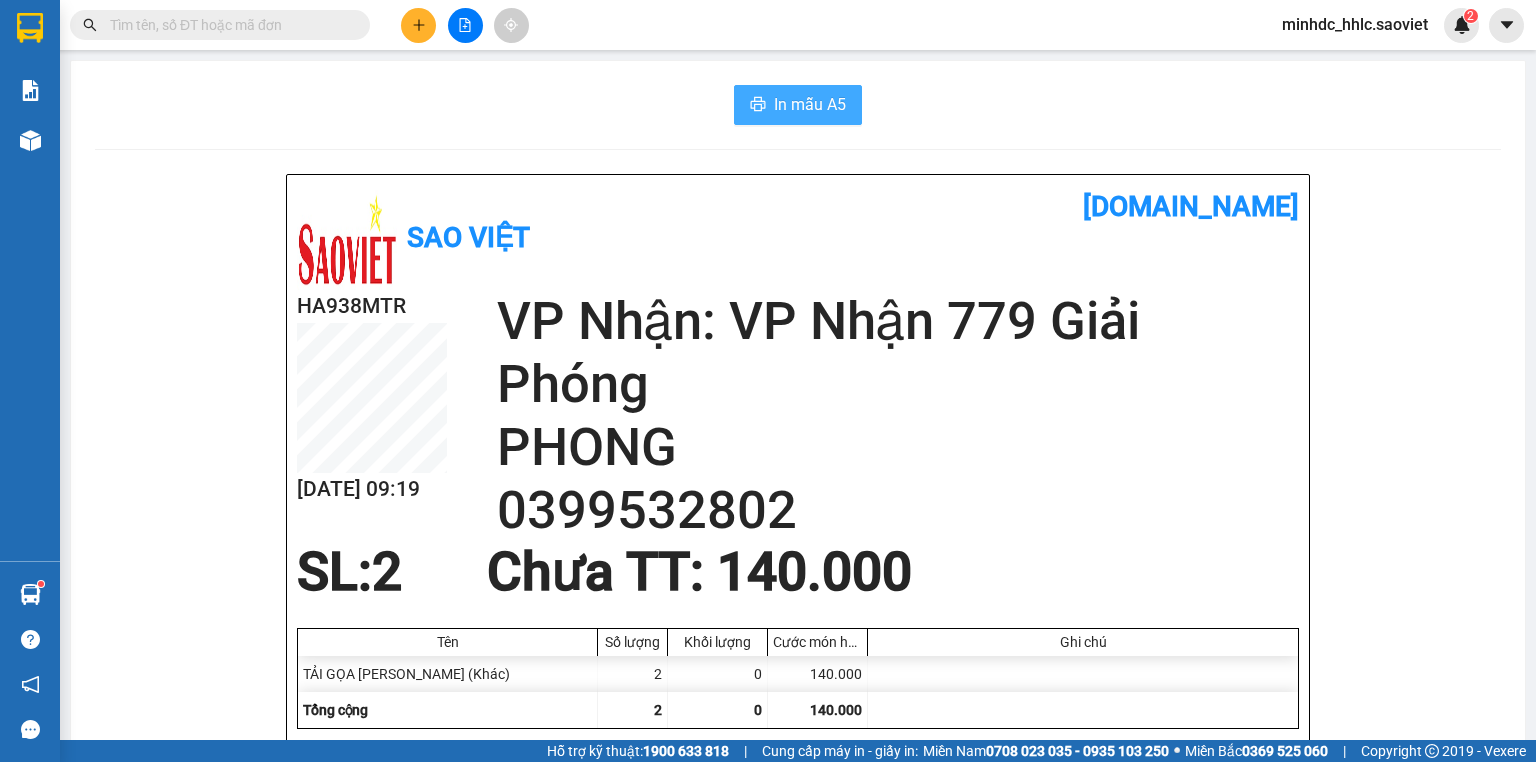 click 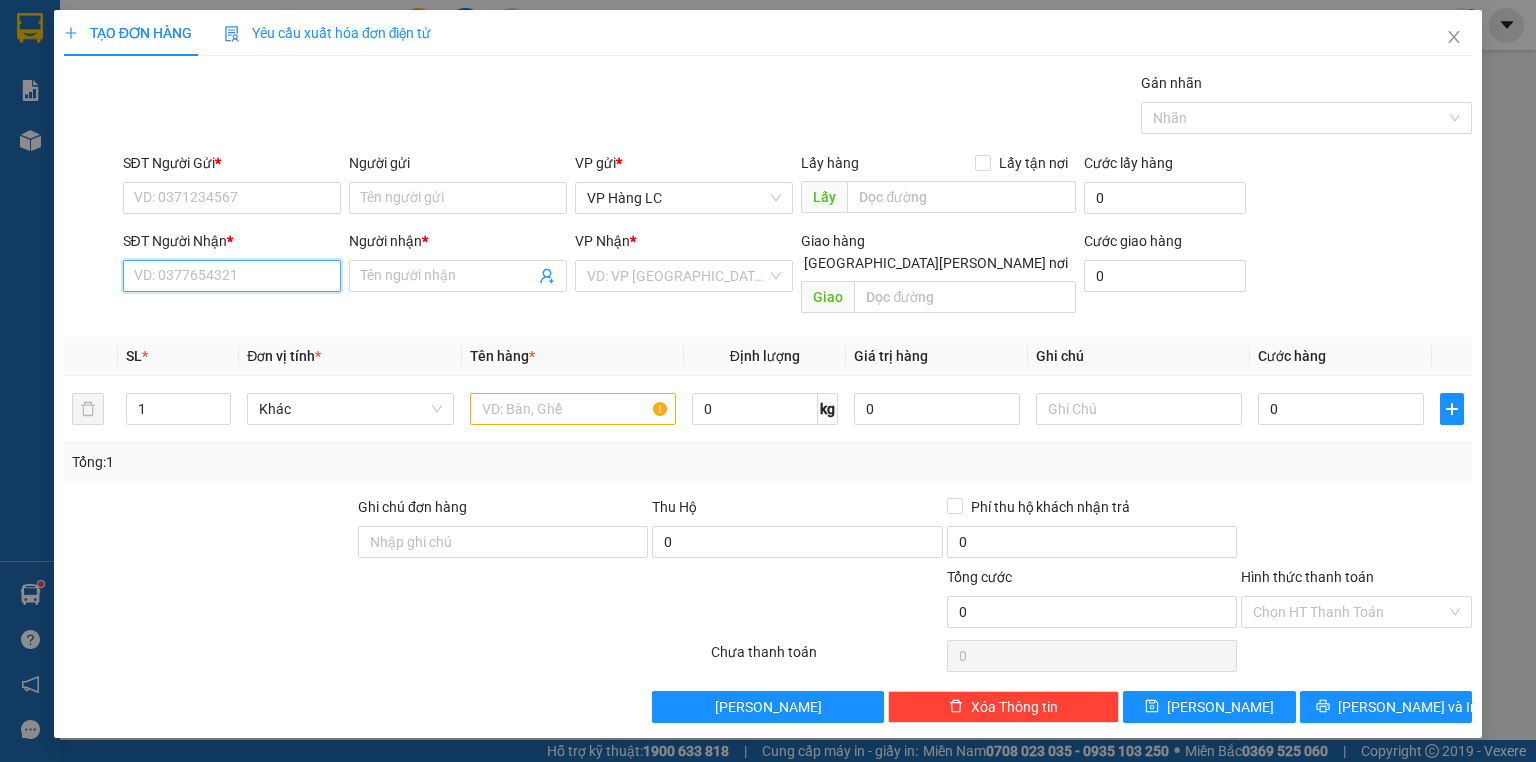click on "SĐT Người Nhận  *" at bounding box center [232, 276] 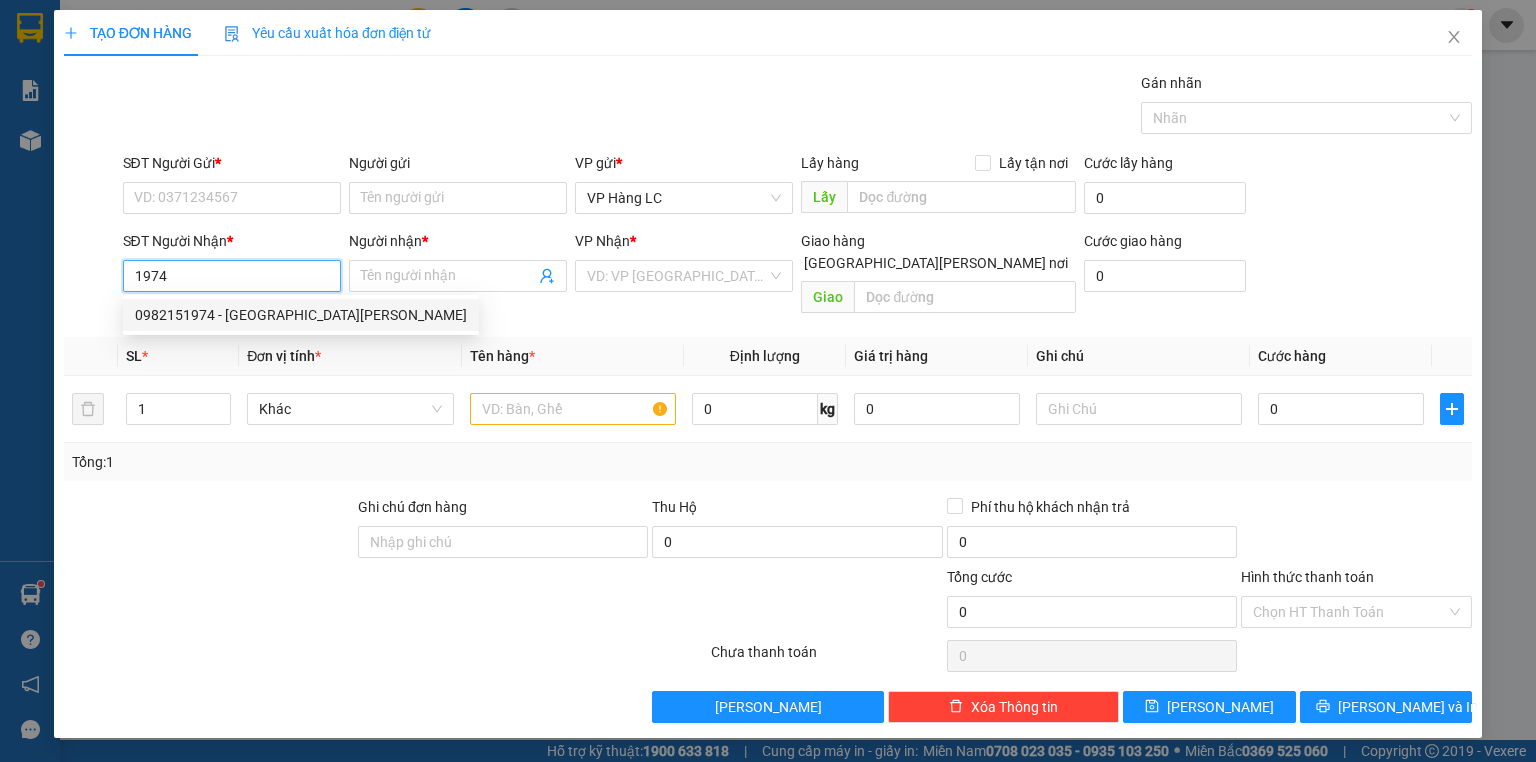 click on "0982151974 - [GEOGRAPHIC_DATA][PERSON_NAME]" at bounding box center [301, 315] 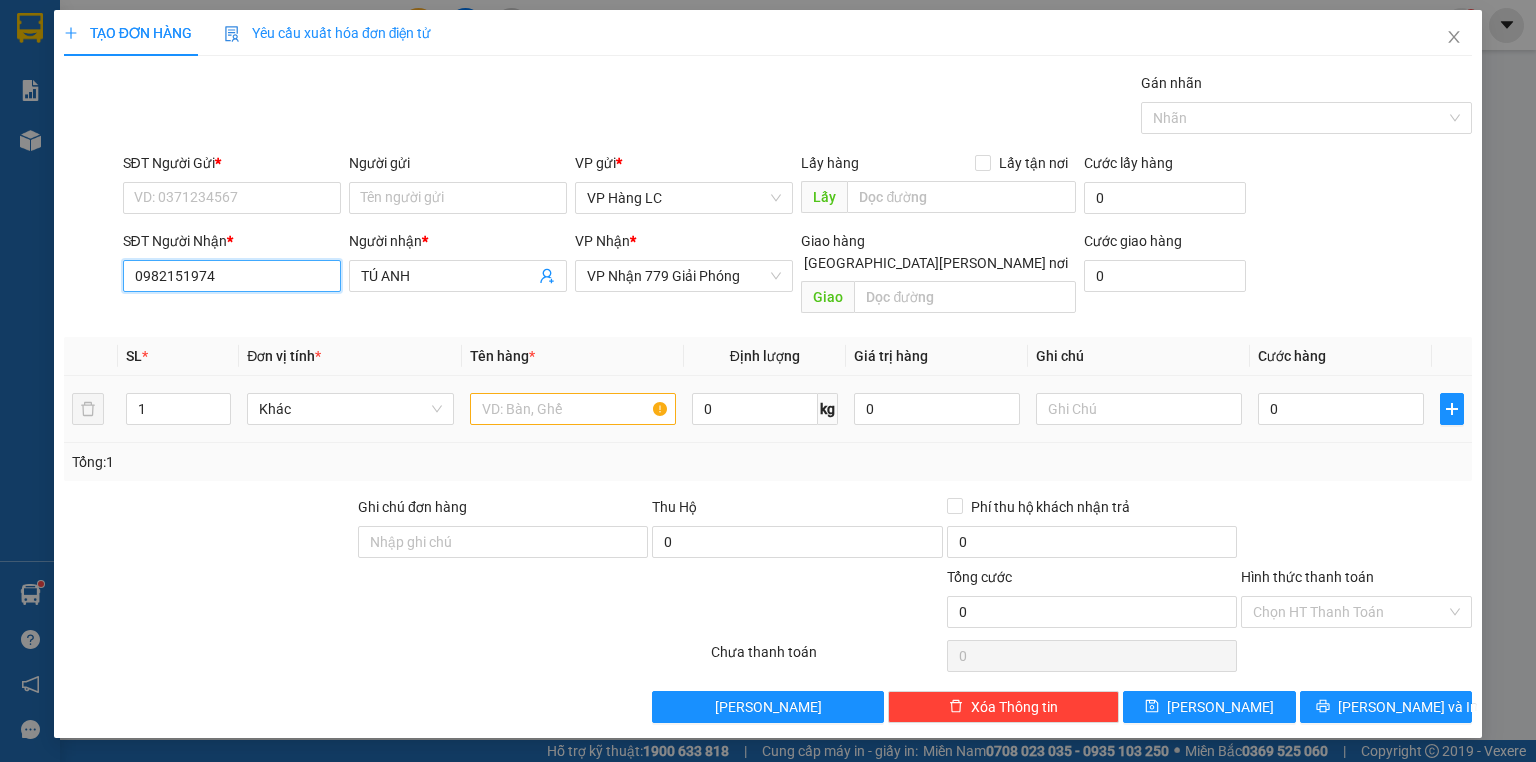 type on "0982151974" 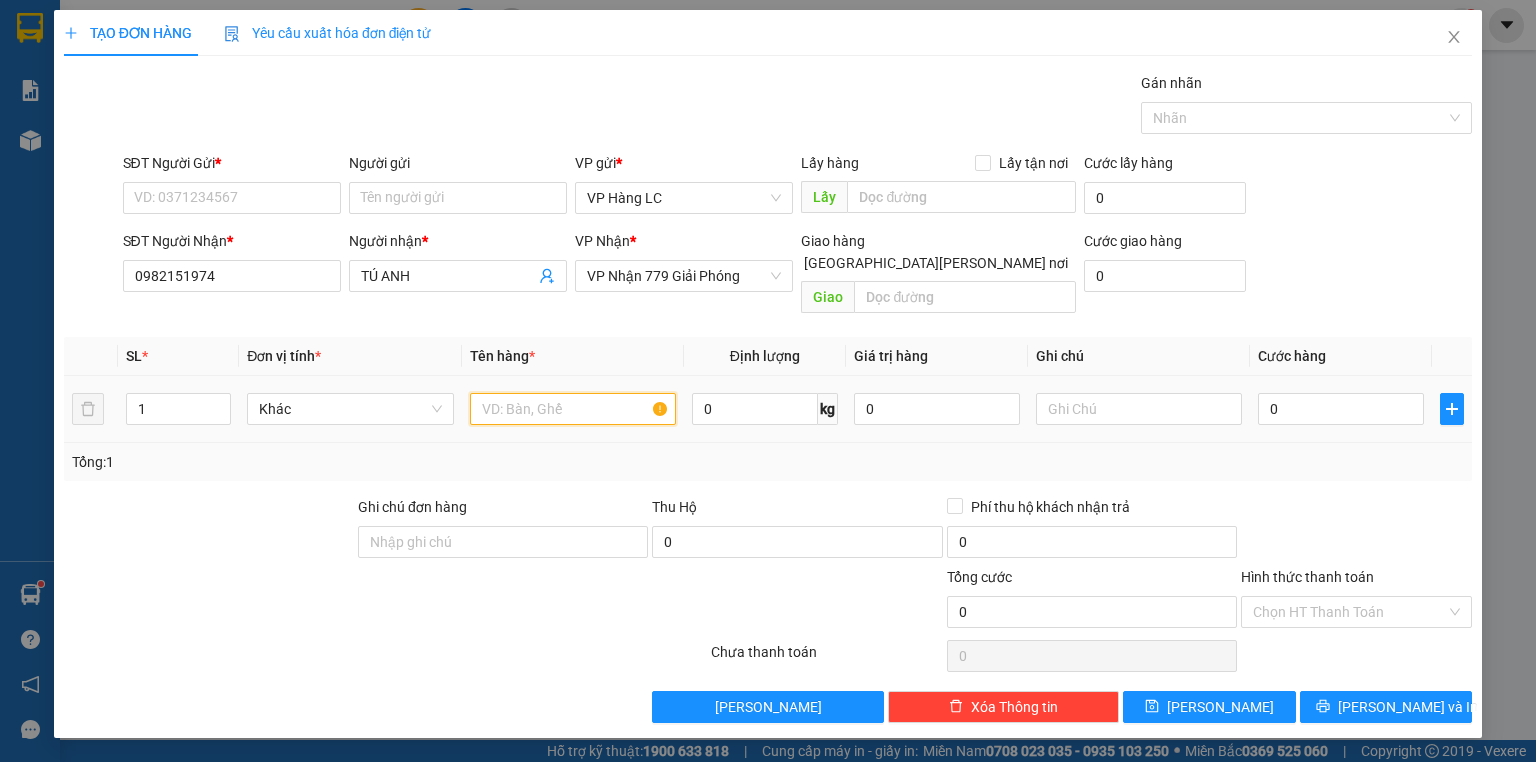 click at bounding box center (573, 409) 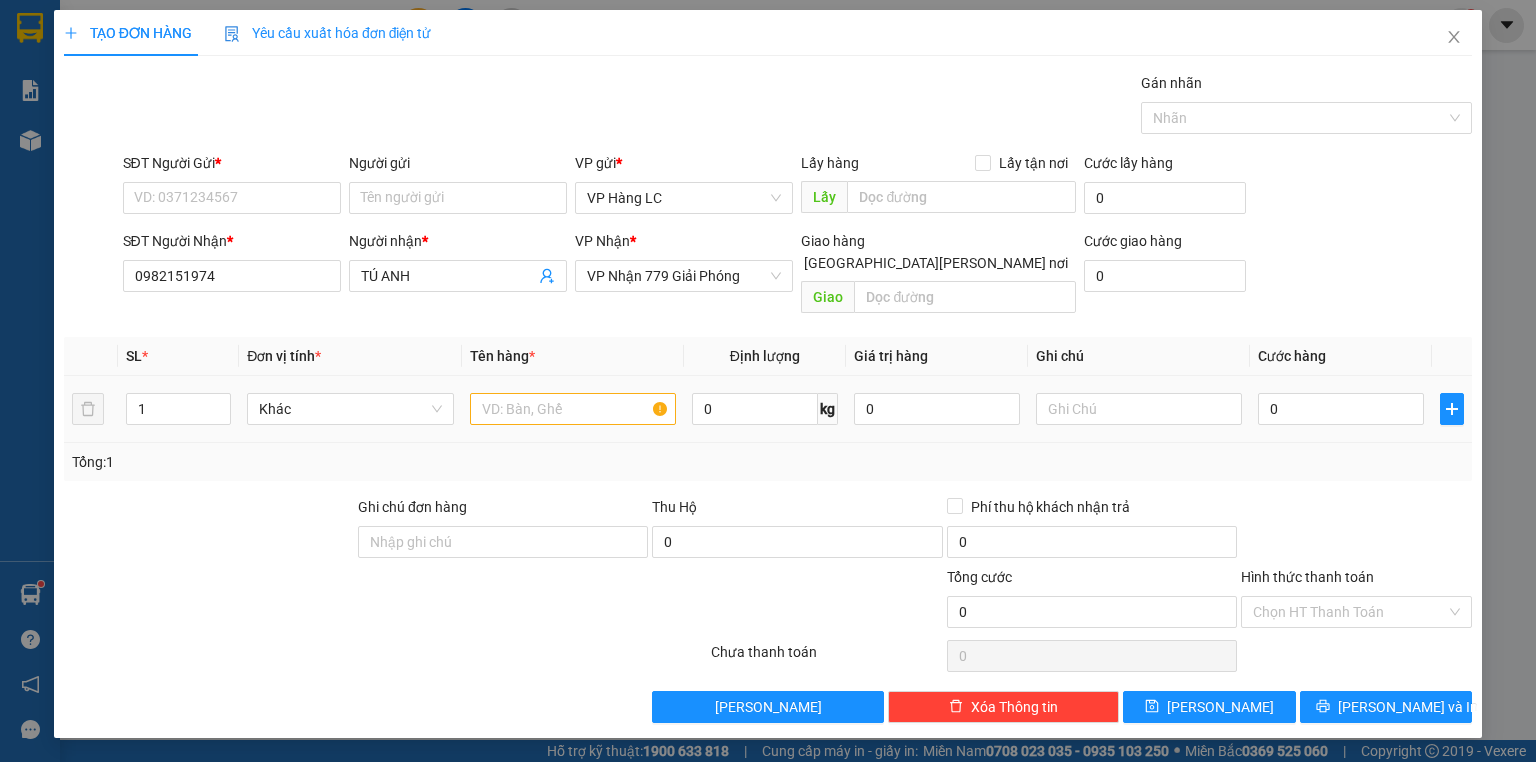 drag, startPoint x: 164, startPoint y: 392, endPoint x: 18, endPoint y: 388, distance: 146.05478 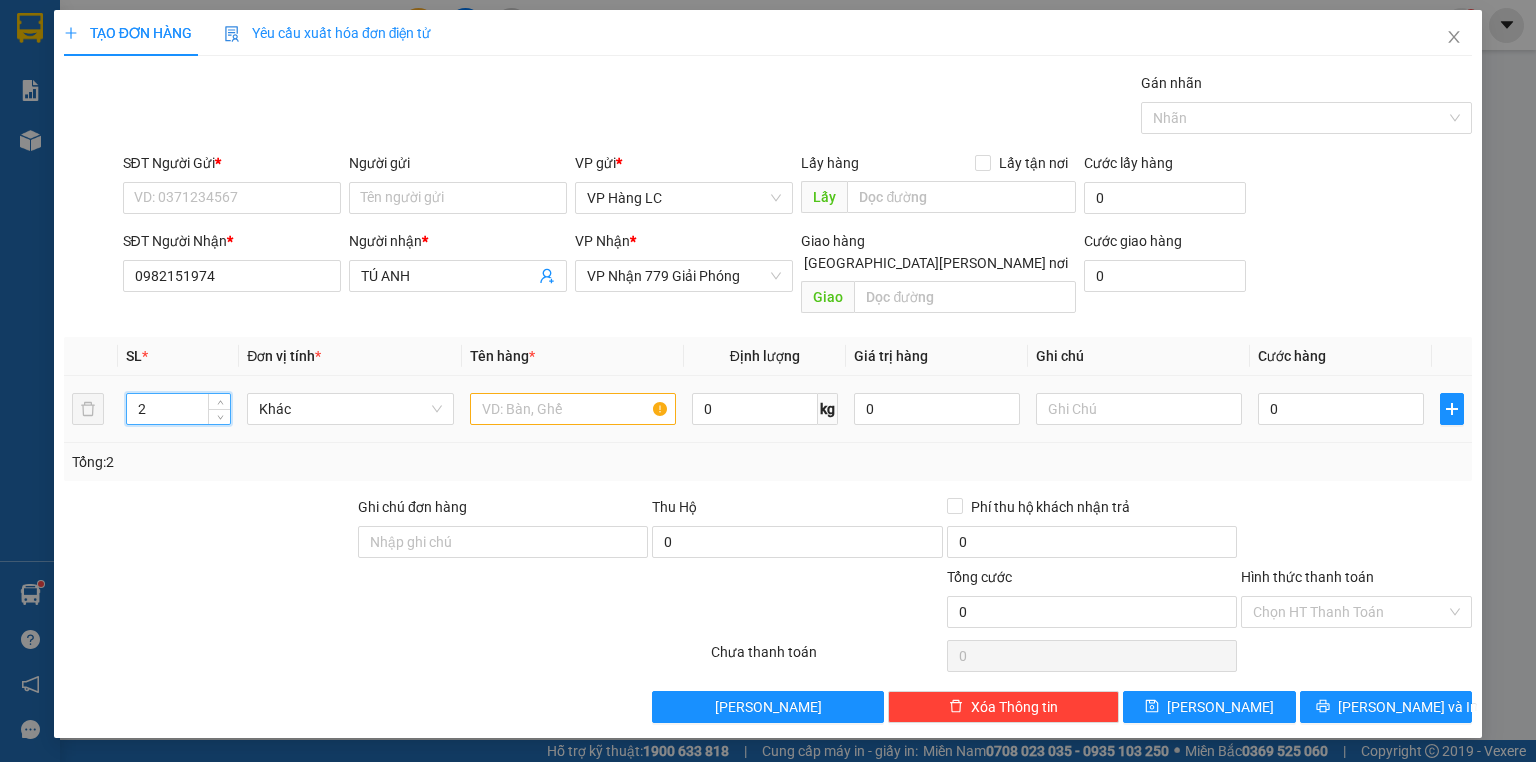 type on "2" 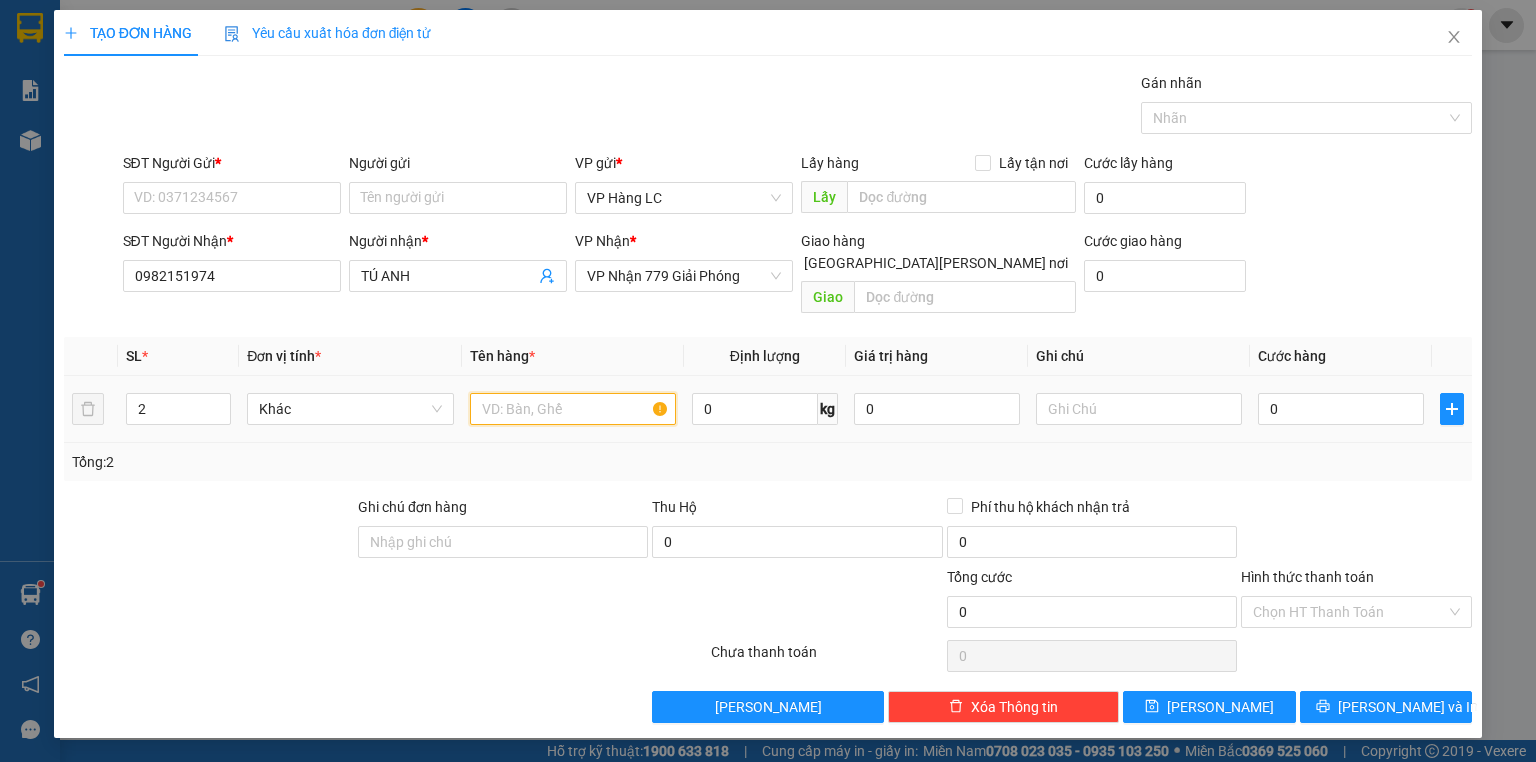 click at bounding box center (573, 409) 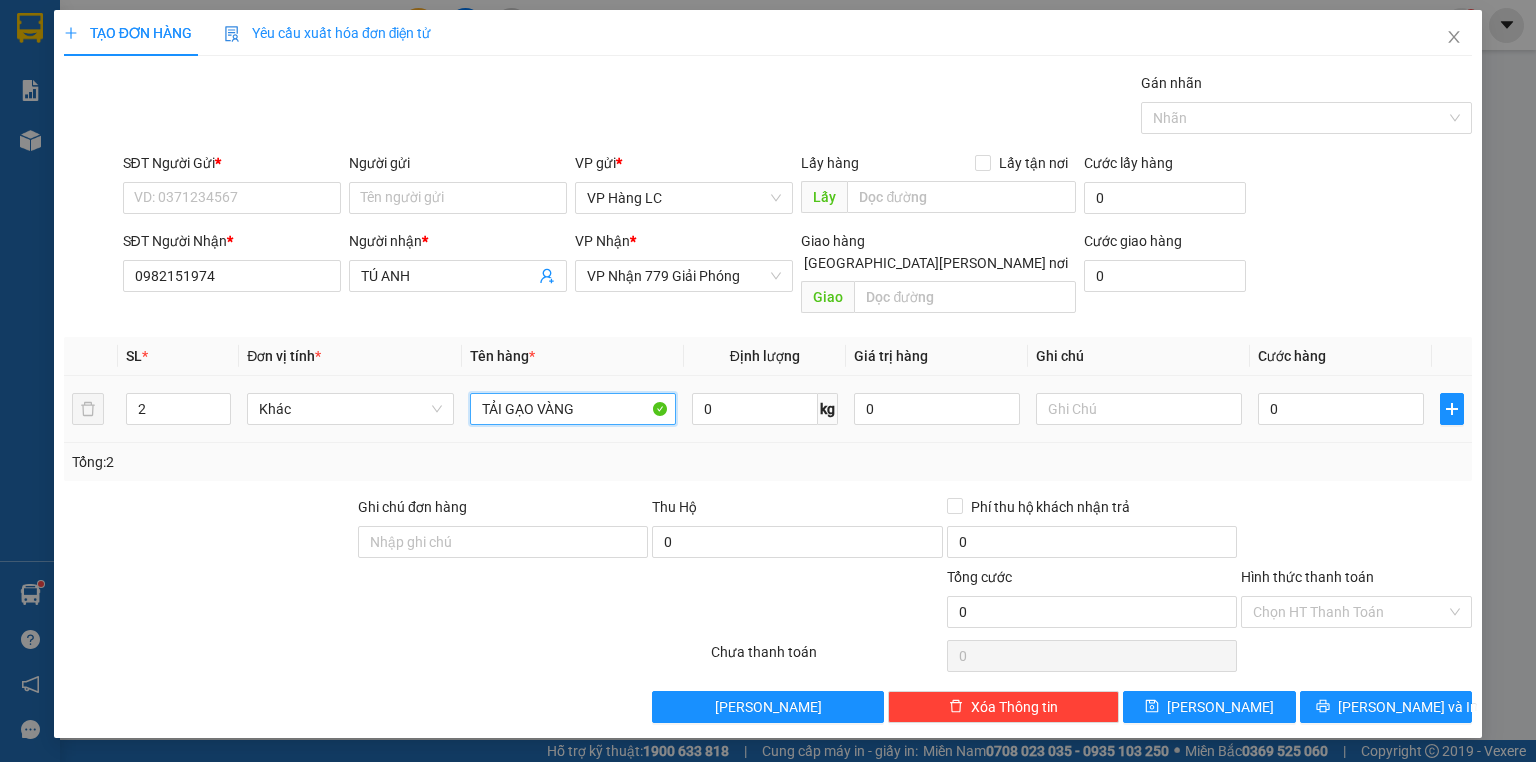 type on "TẢI GẠO VÀNG" 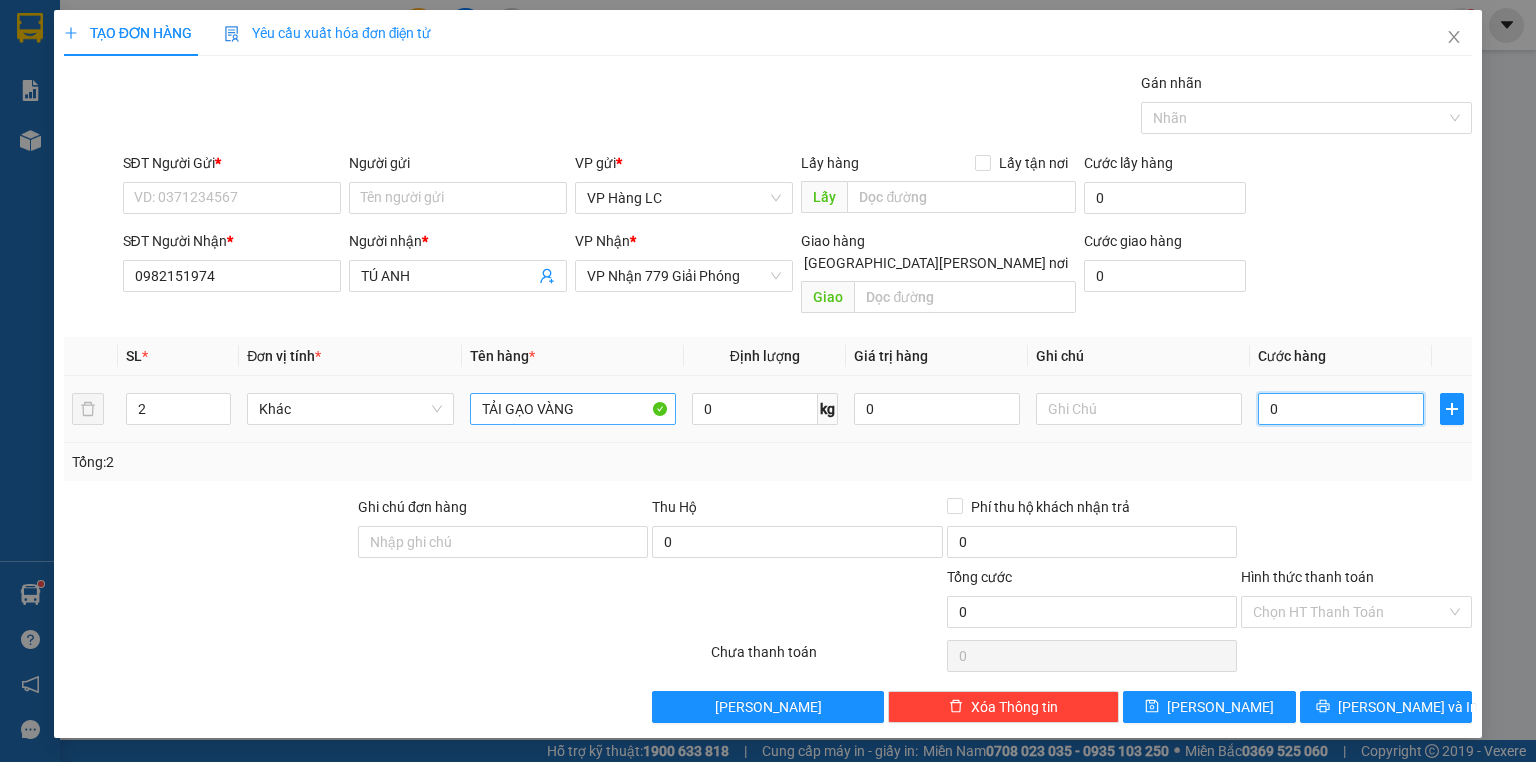 type on "1" 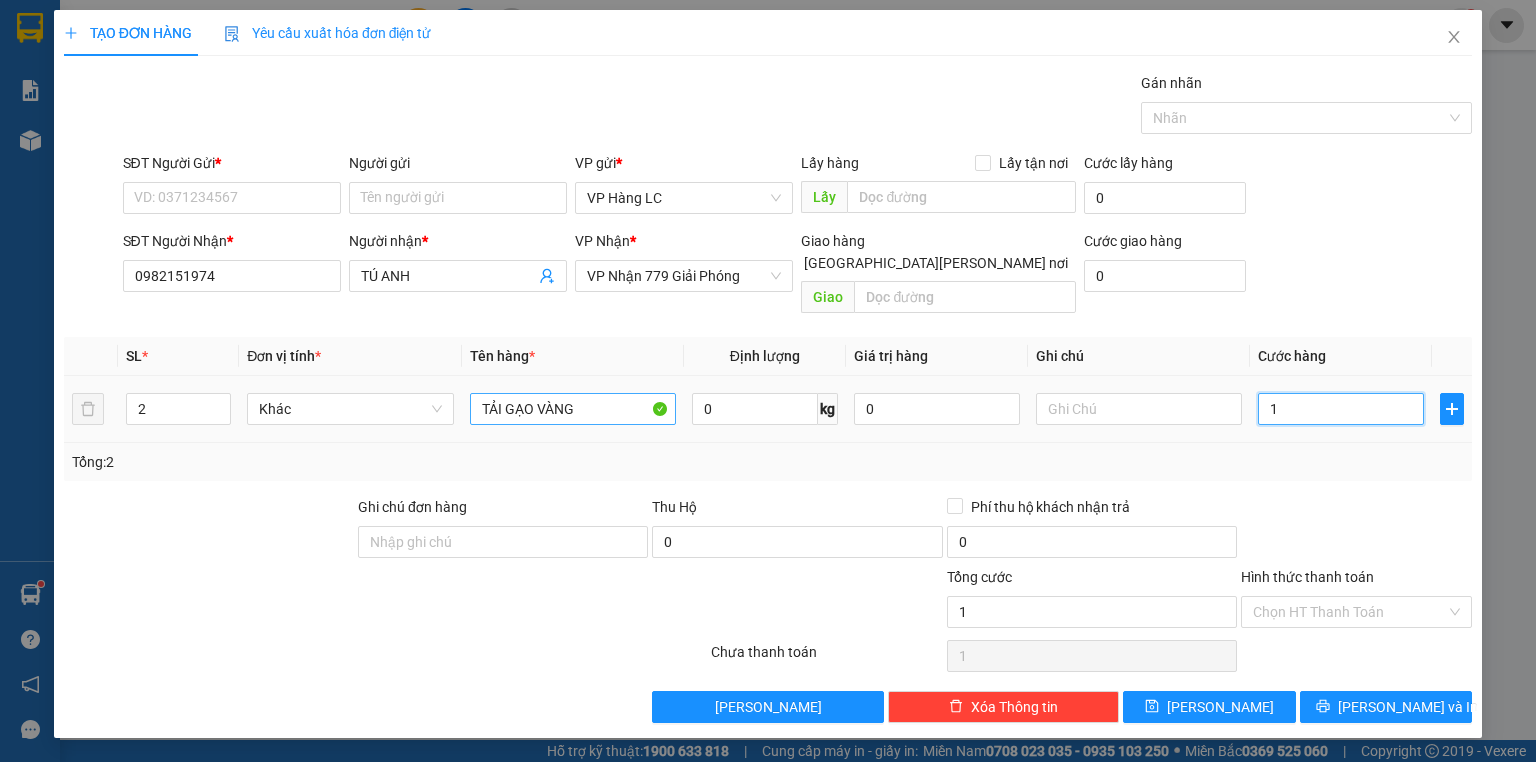 type on "16" 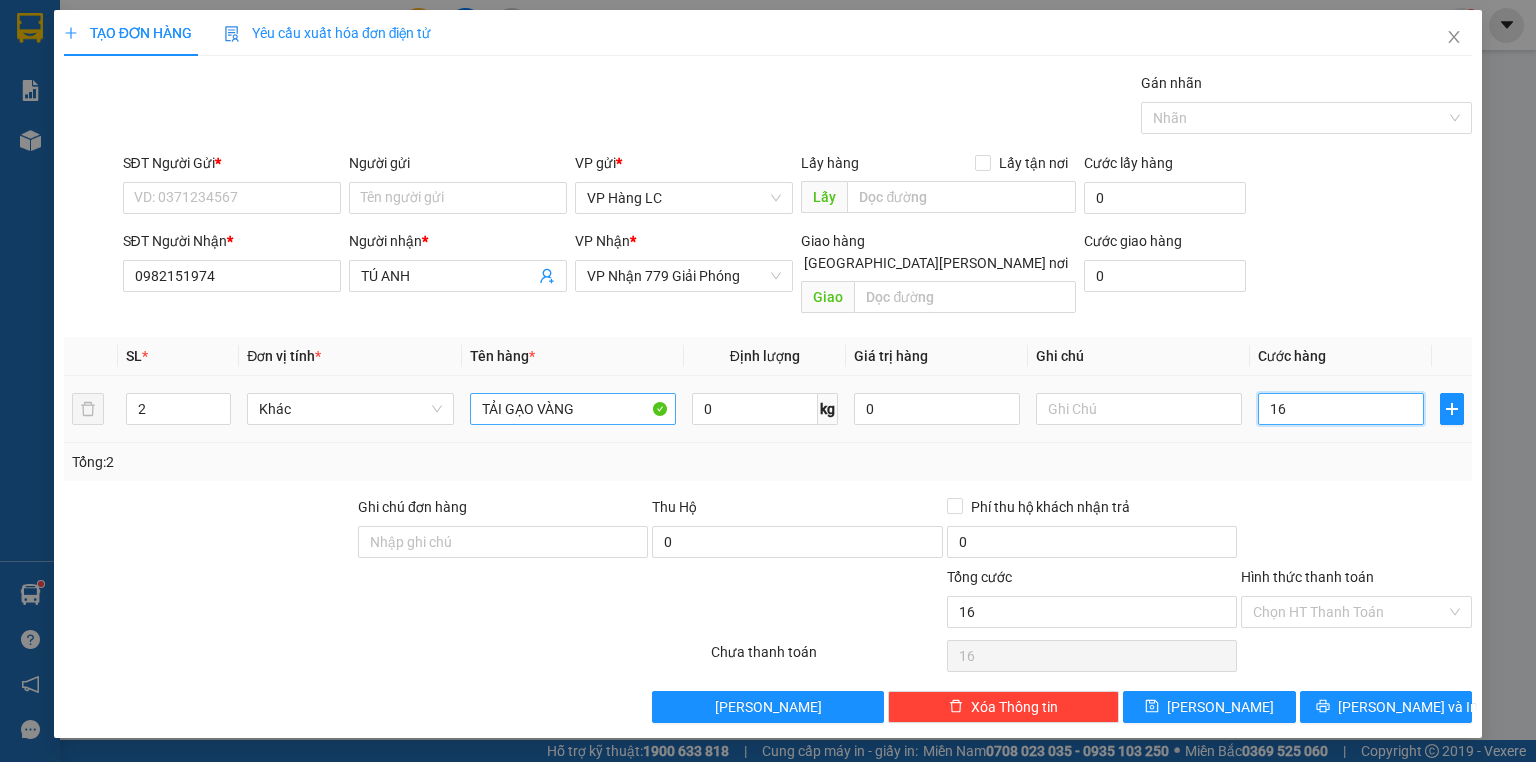 type on "160" 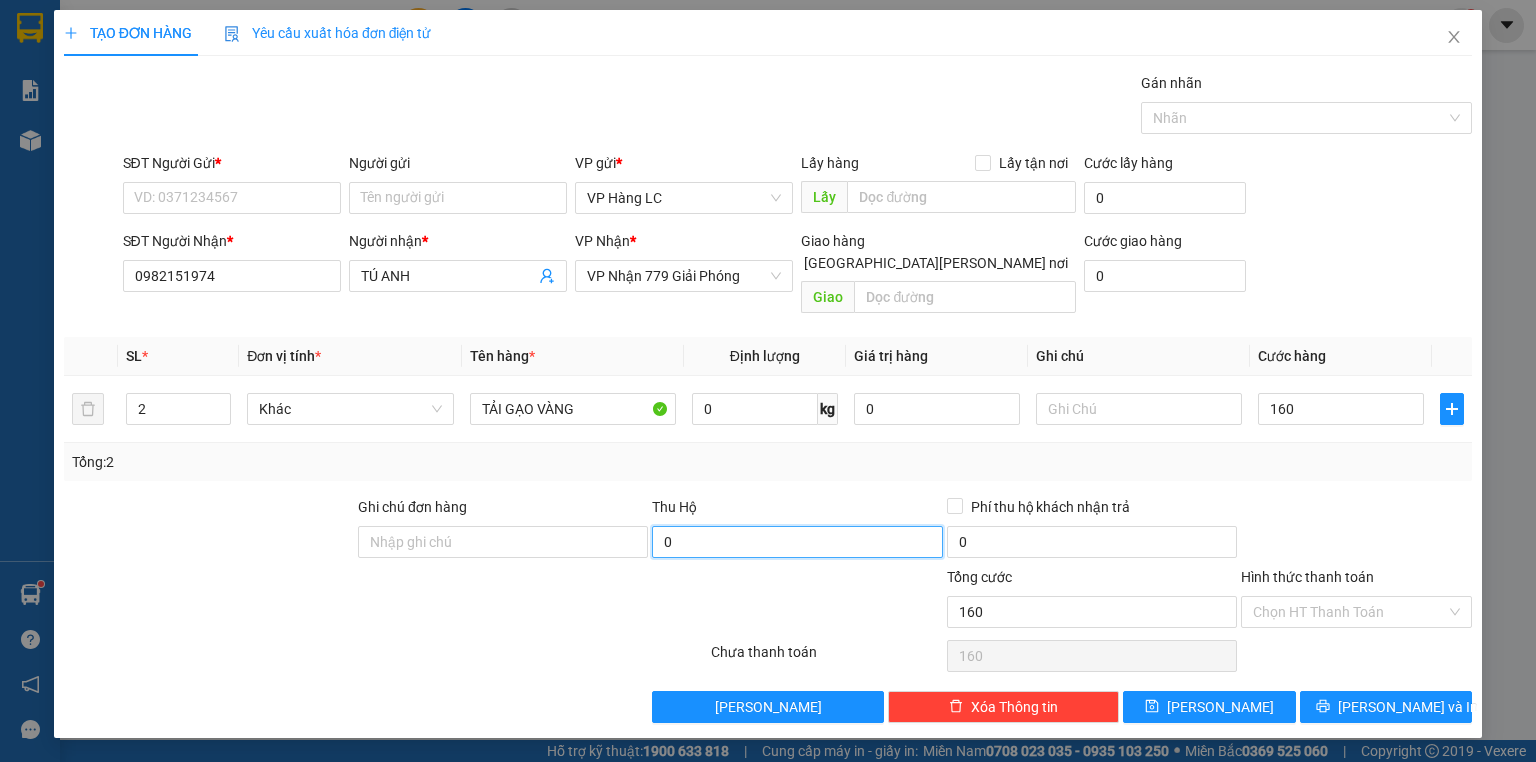 type on "160.000" 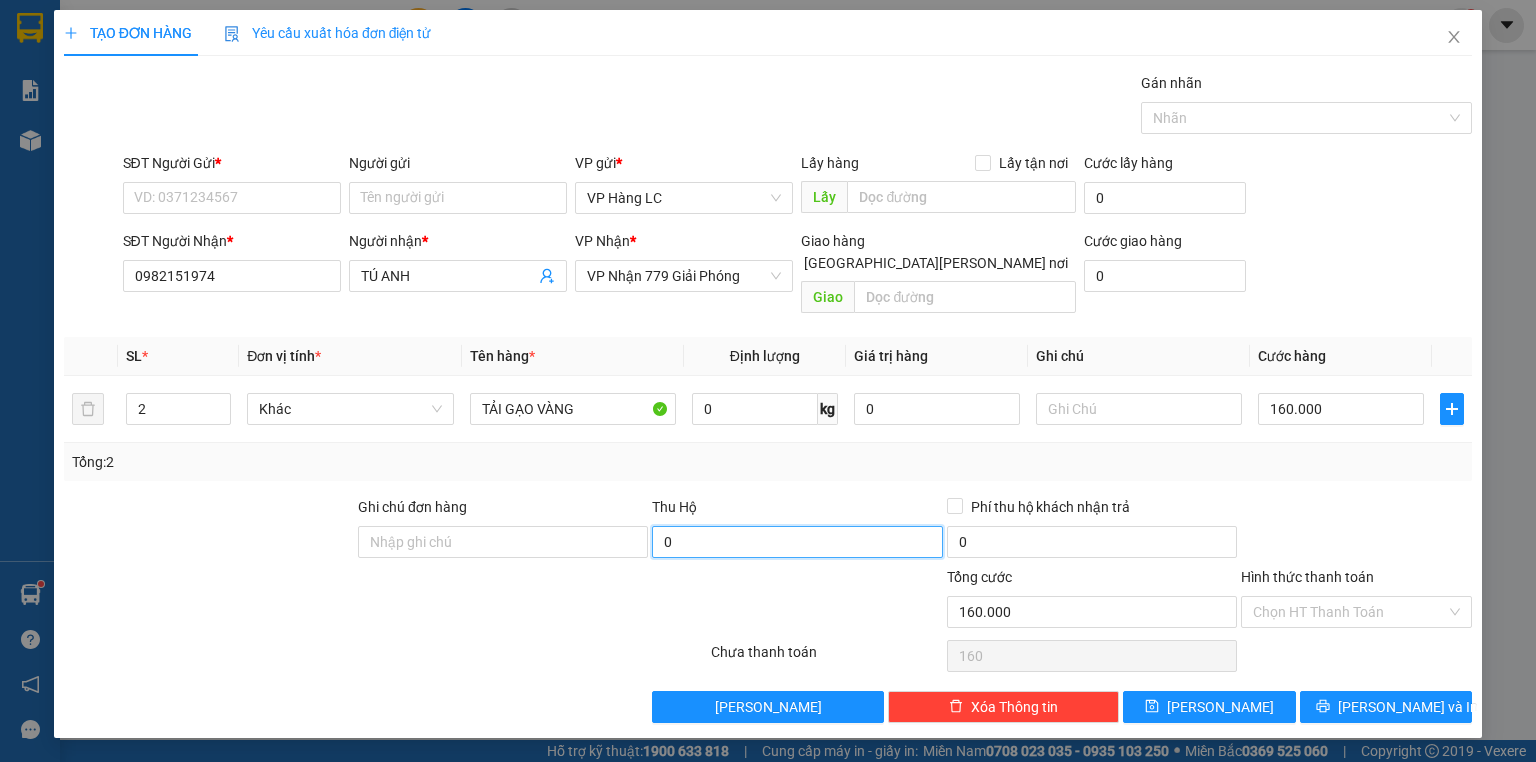 type on "160.000" 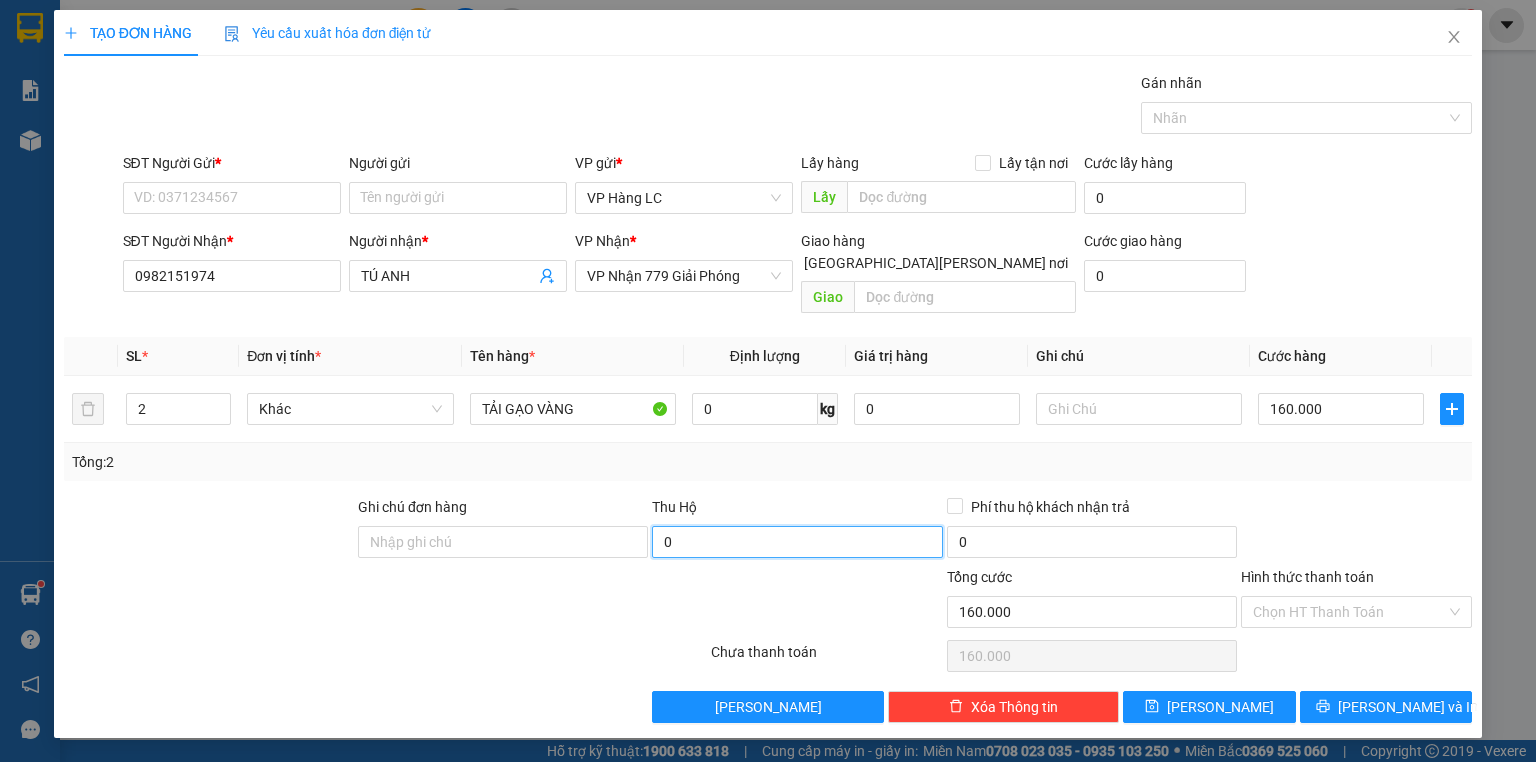 click on "0" at bounding box center [797, 542] 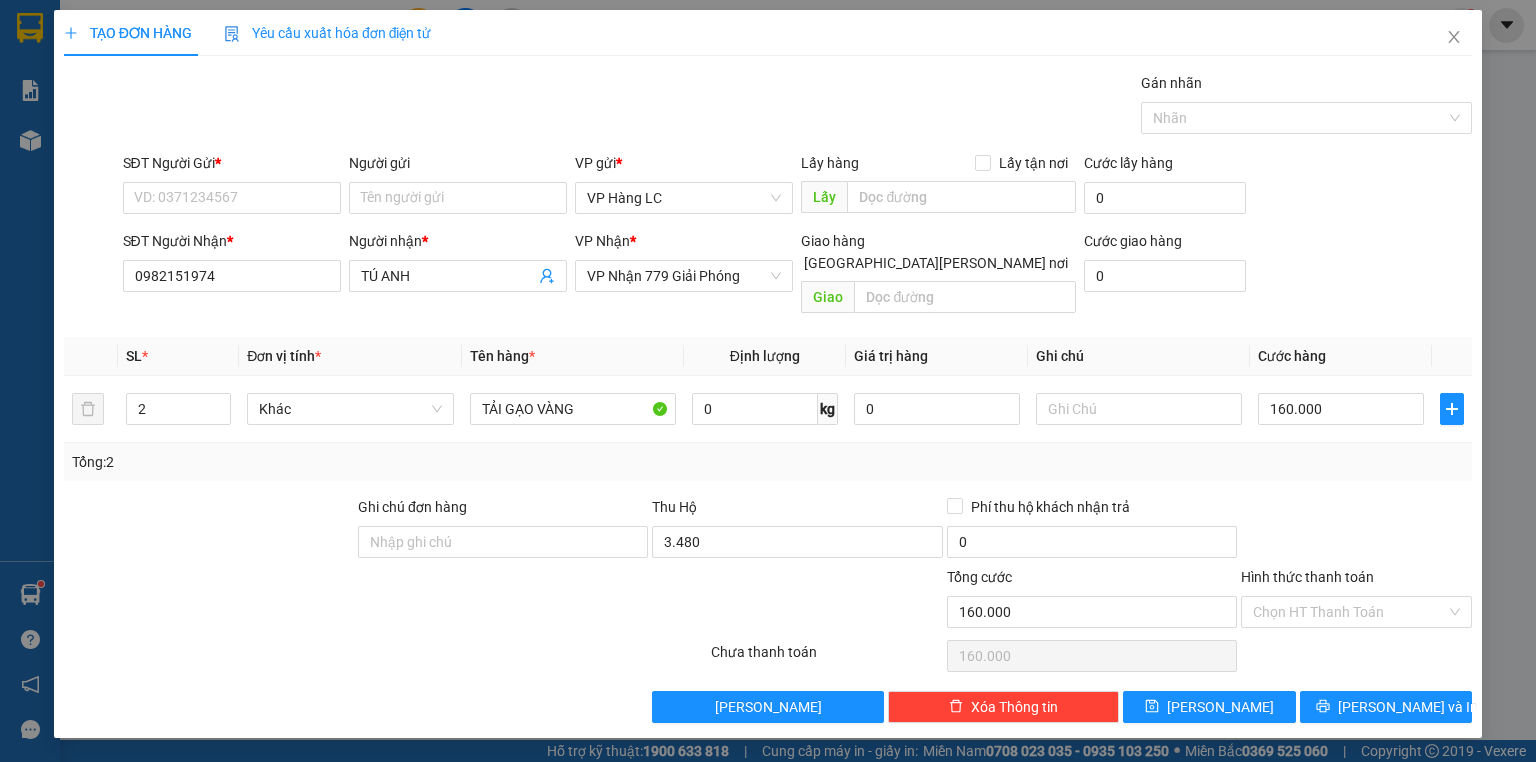 type on "3.480.000" 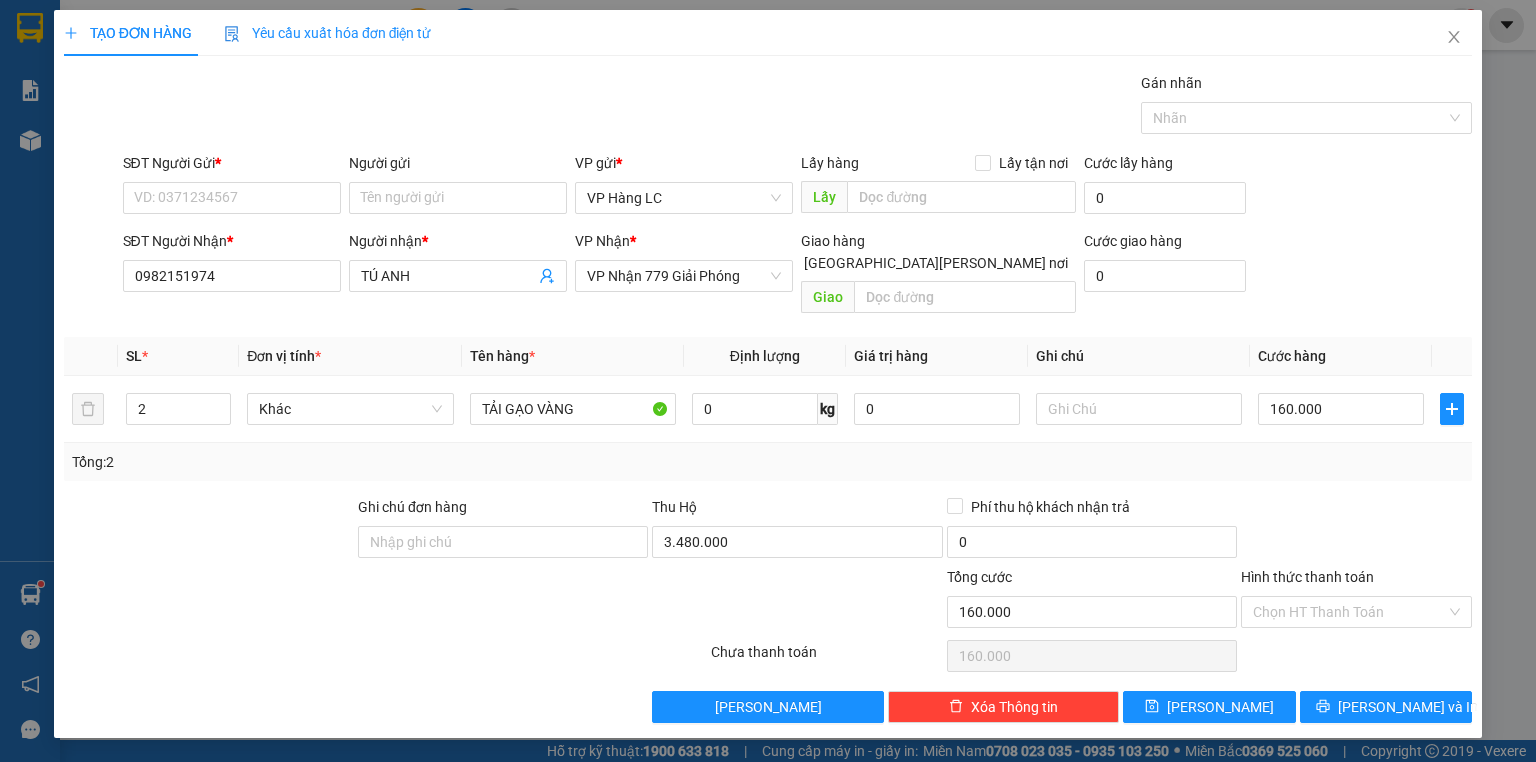 click on "Tổng:  2" at bounding box center (768, 462) 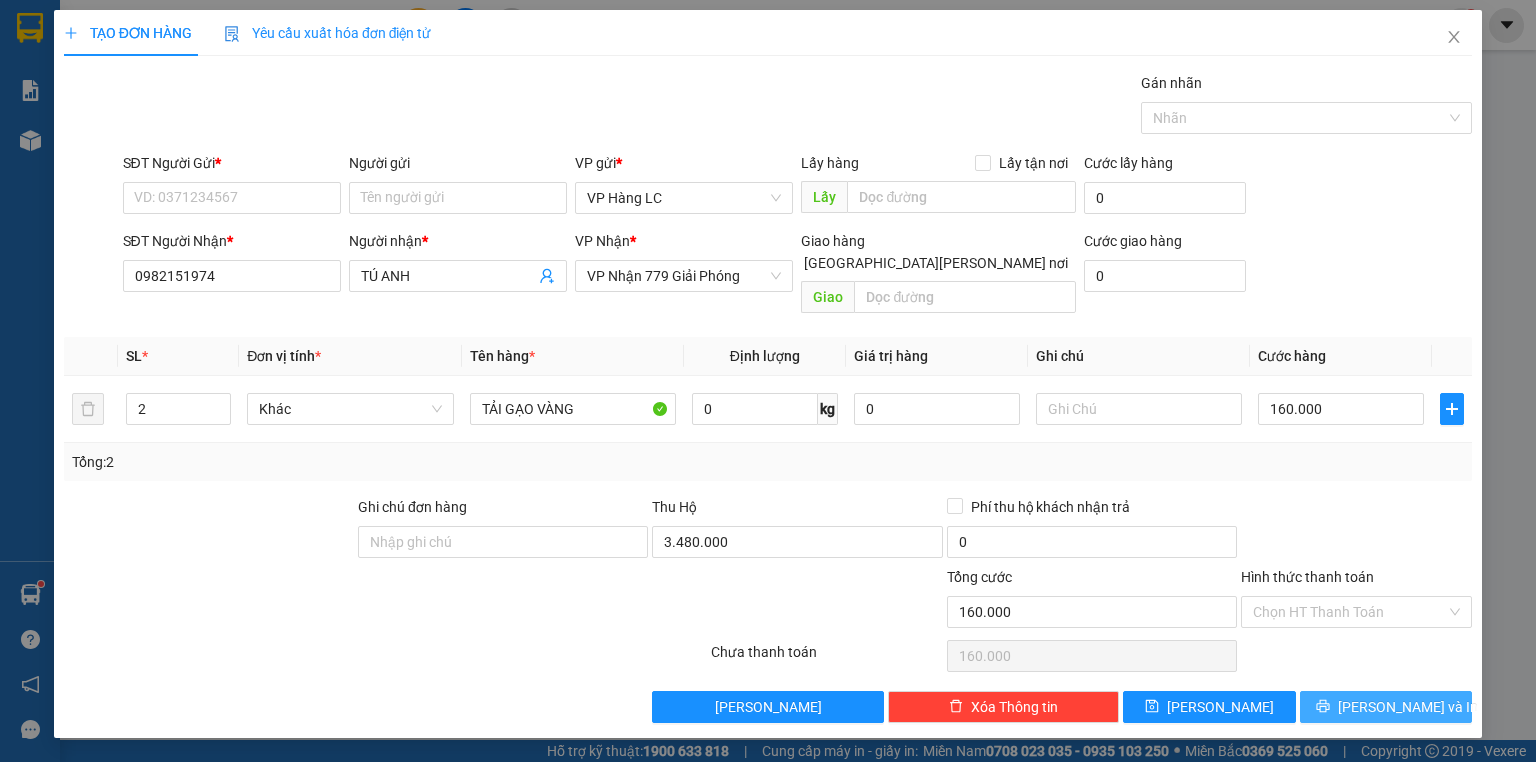 click on "[PERSON_NAME] và In" at bounding box center [1408, 707] 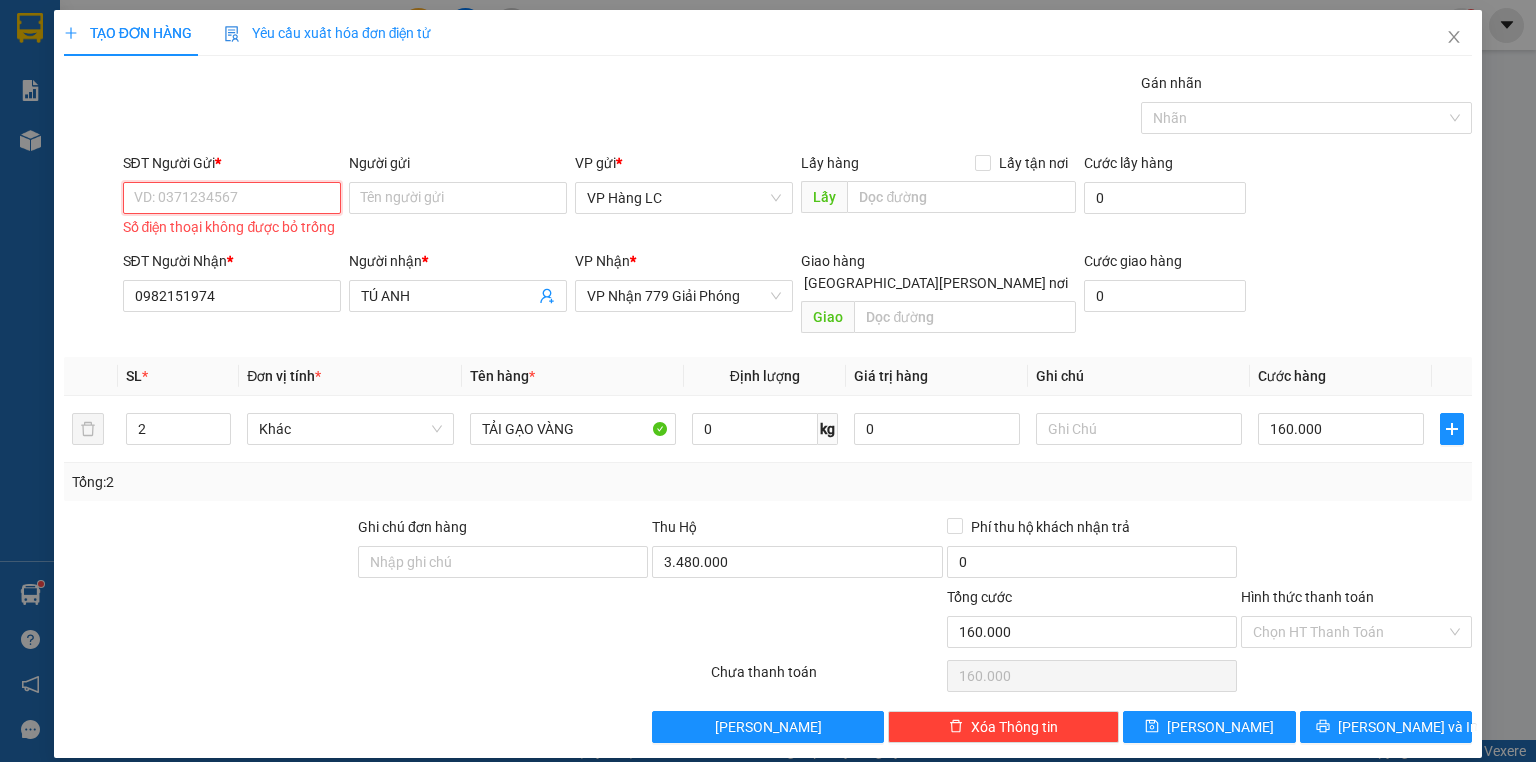click on "SĐT Người Gửi  *" at bounding box center [232, 198] 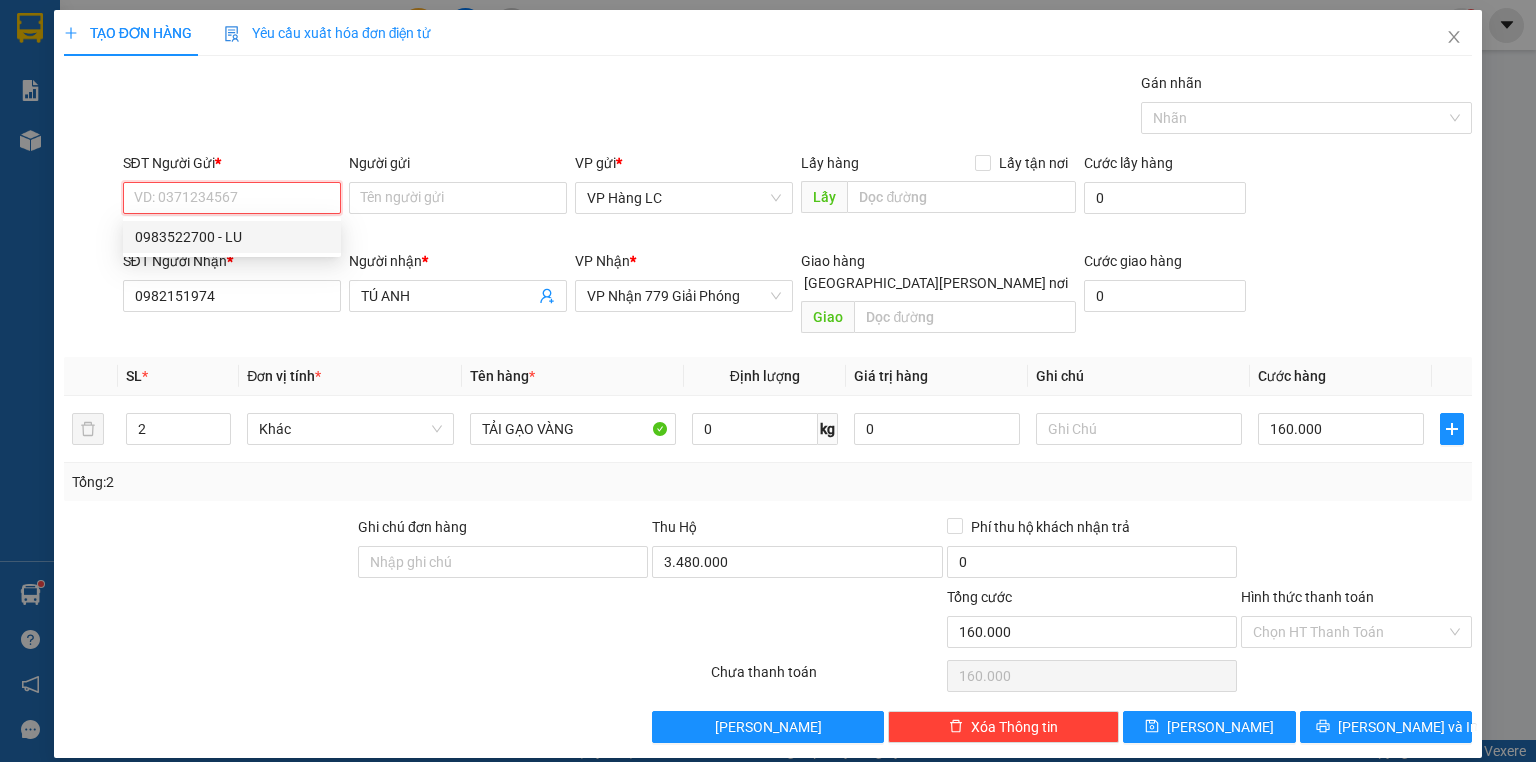 click on "0983522700 - LU" at bounding box center [232, 237] 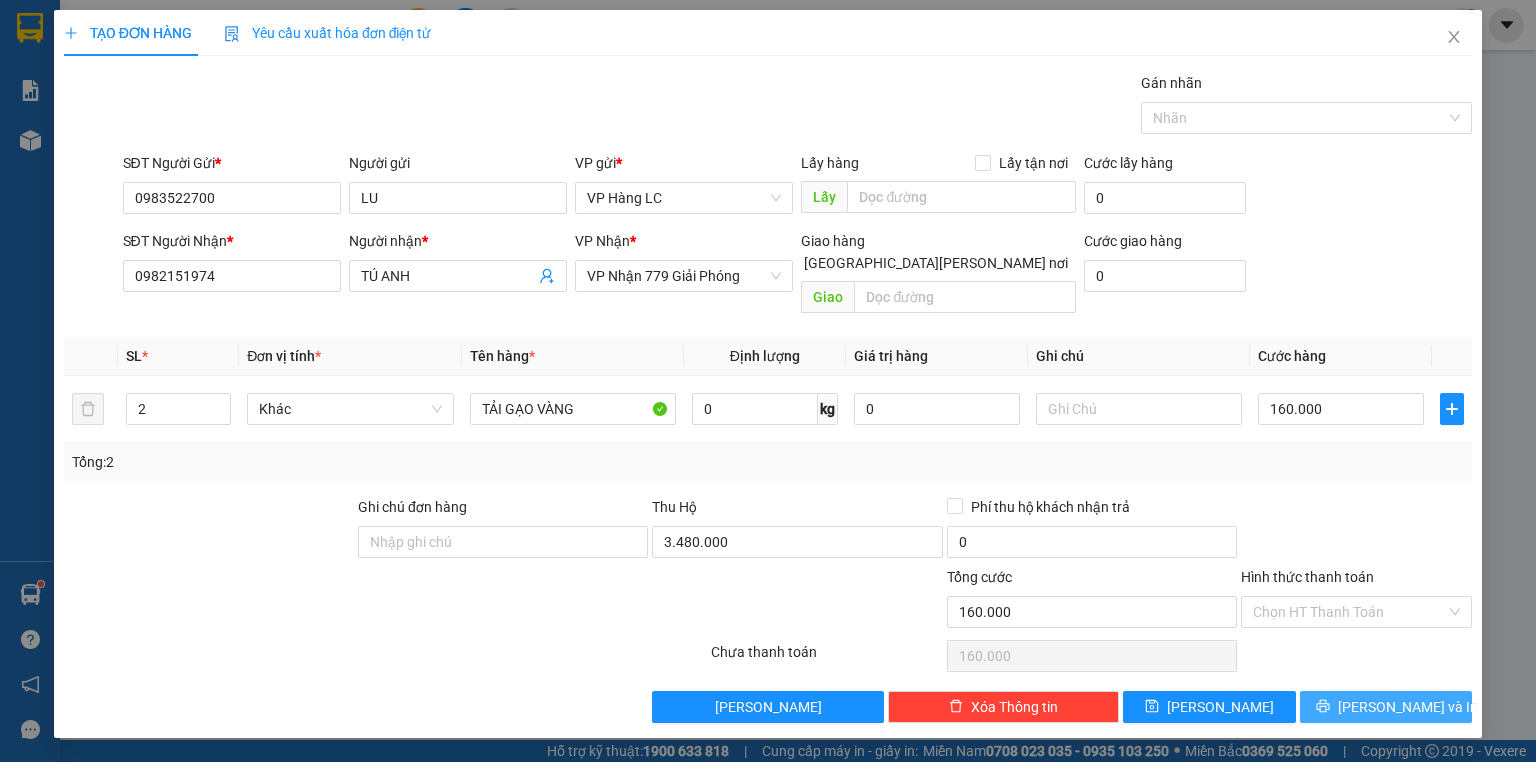 click on "[PERSON_NAME] và In" at bounding box center [1408, 707] 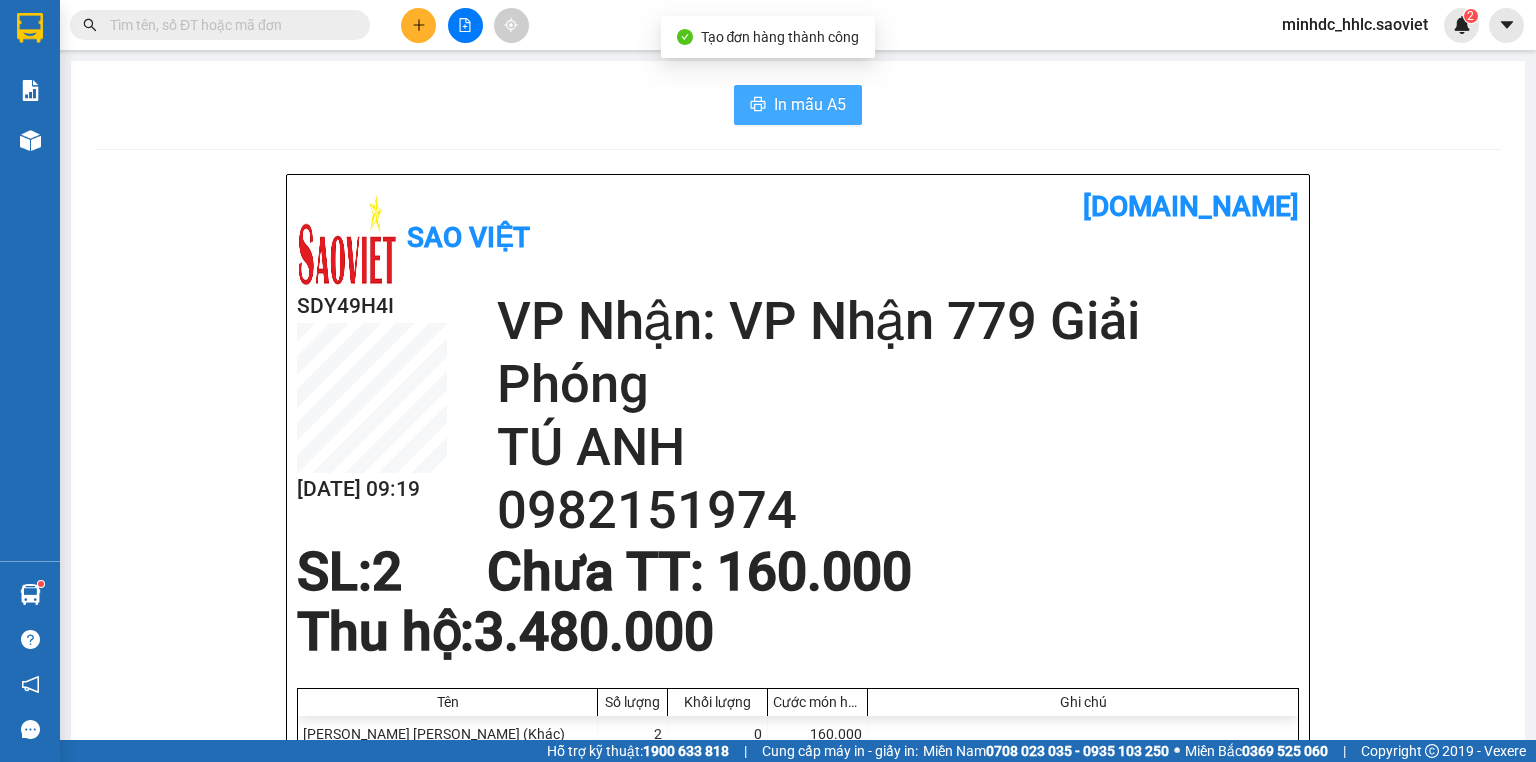 click on "In mẫu A5" at bounding box center [798, 105] 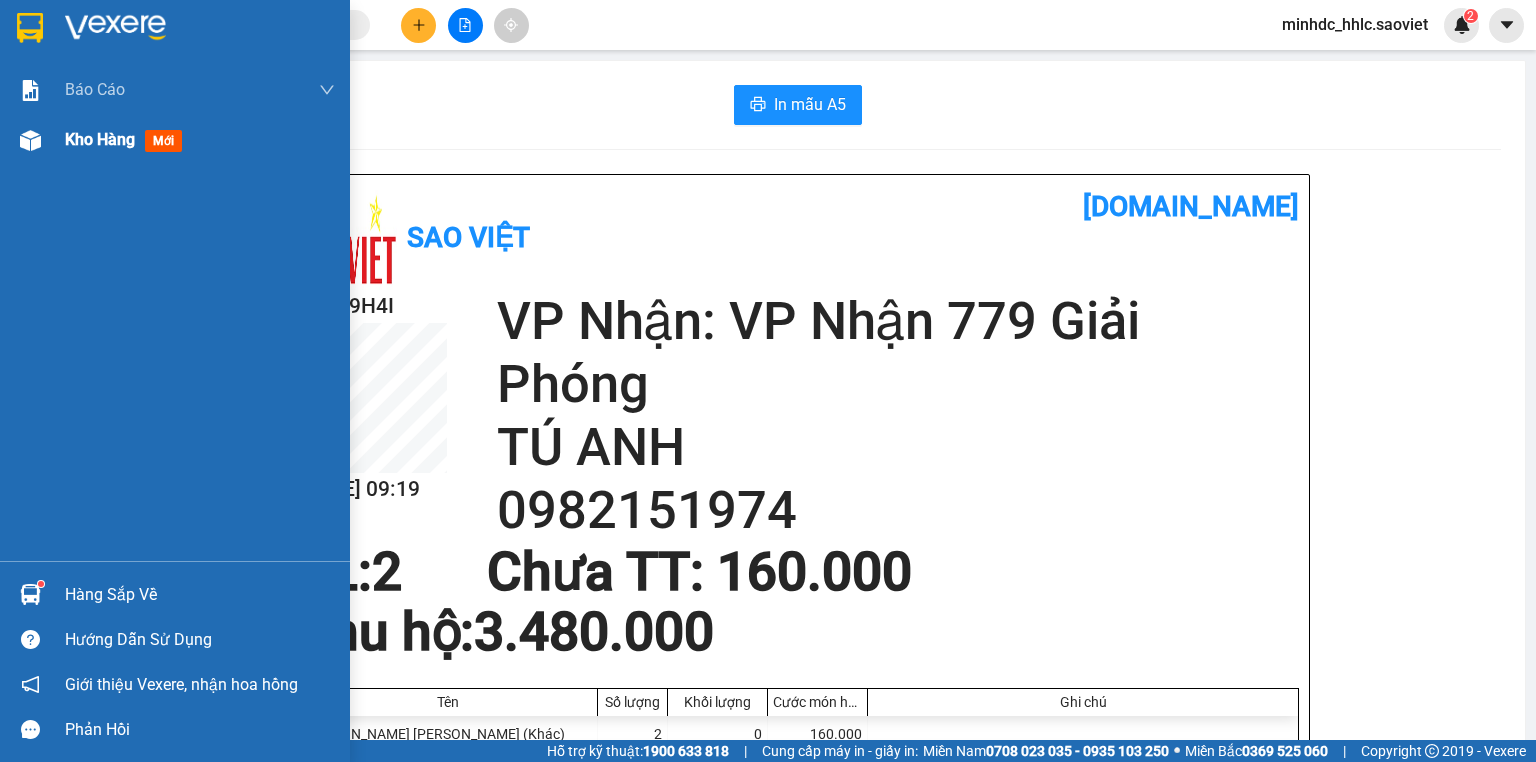 click at bounding box center [30, 140] 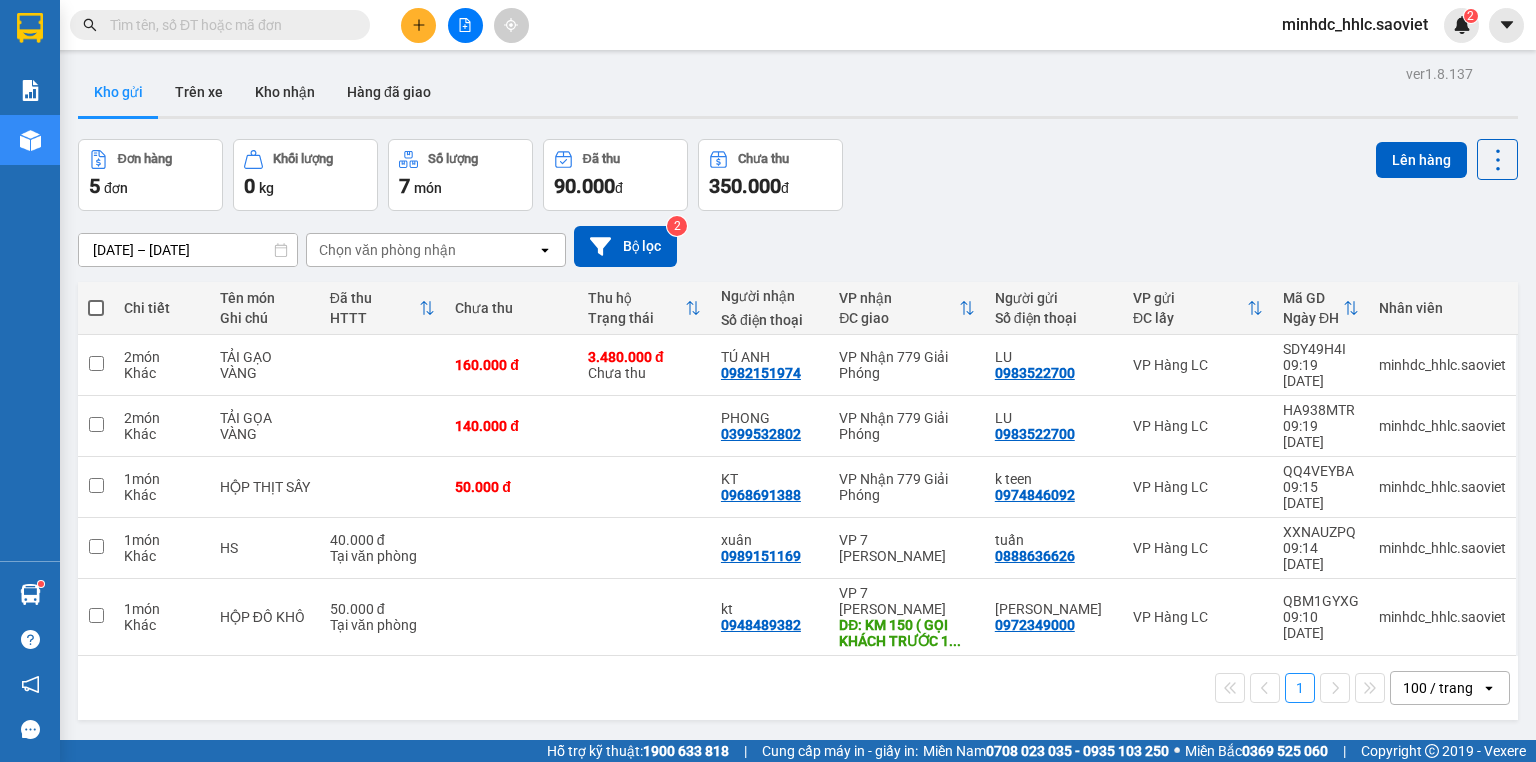 click on "Đơn hàng 5 đơn [PERSON_NAME] 0 kg Số [PERSON_NAME] 7 món Đã thu 90.000  [PERSON_NAME] thu 350.000  đ Lên hàng" at bounding box center [798, 175] 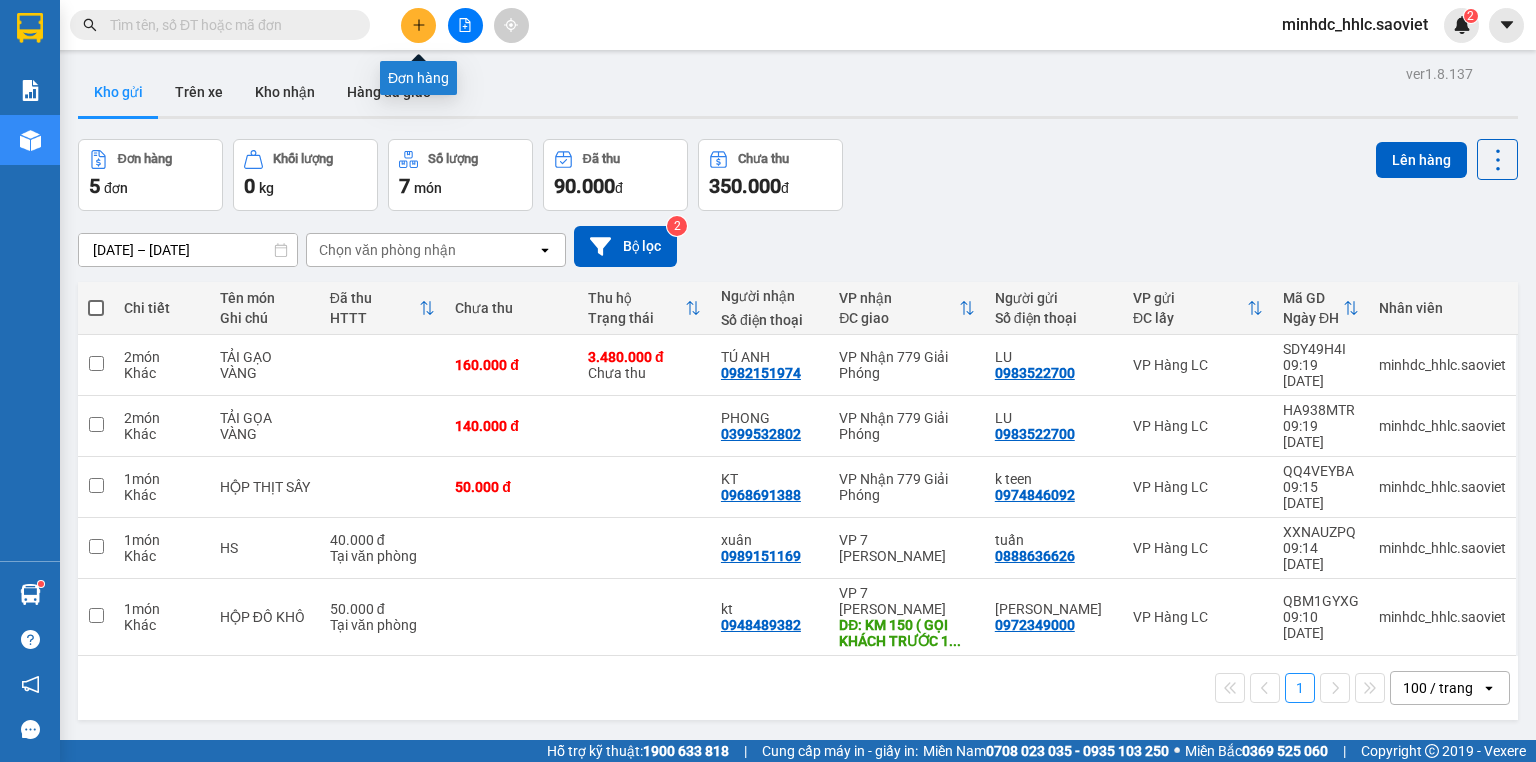 click at bounding box center (418, 25) 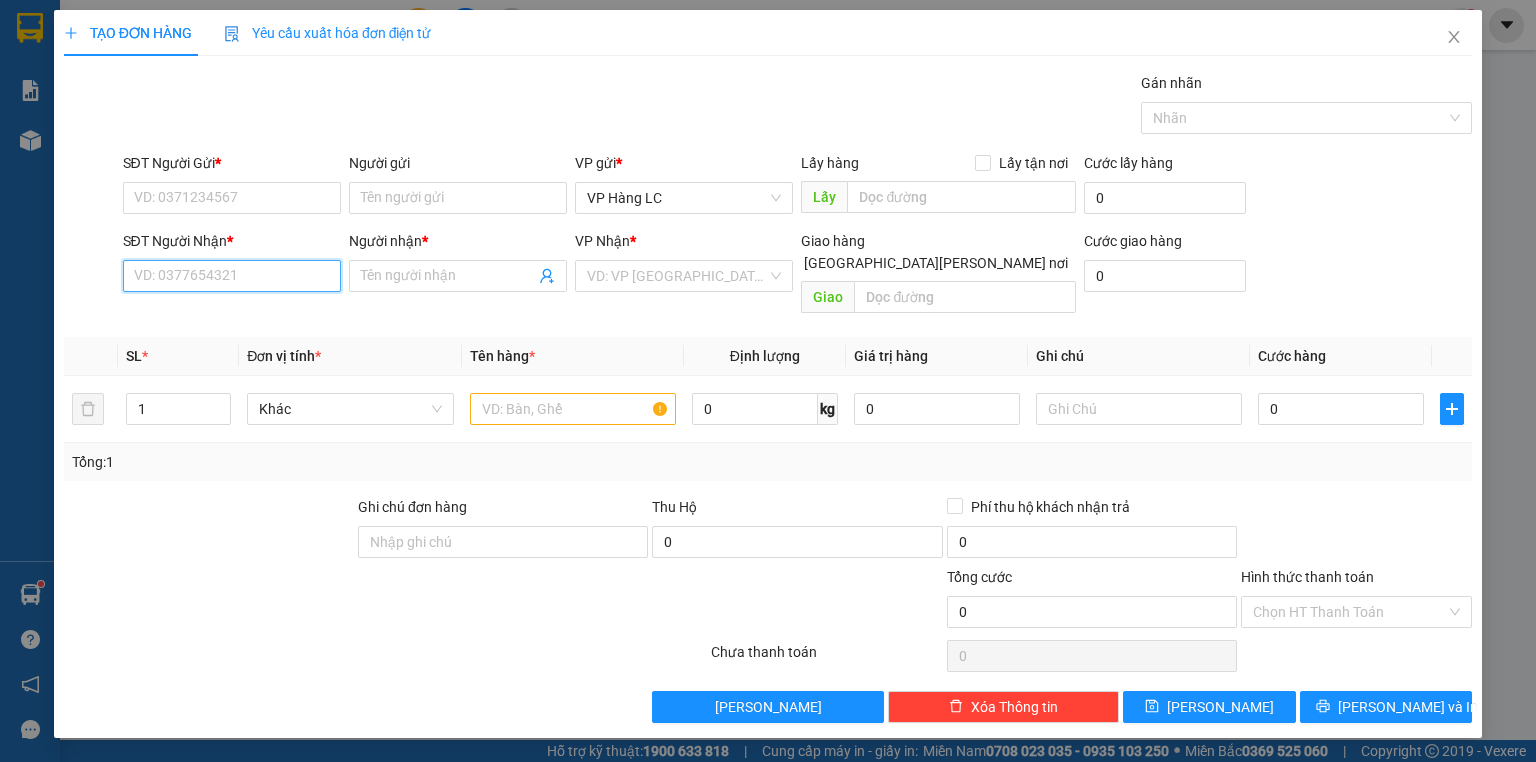 click on "SĐT Người Nhận  *" at bounding box center (232, 276) 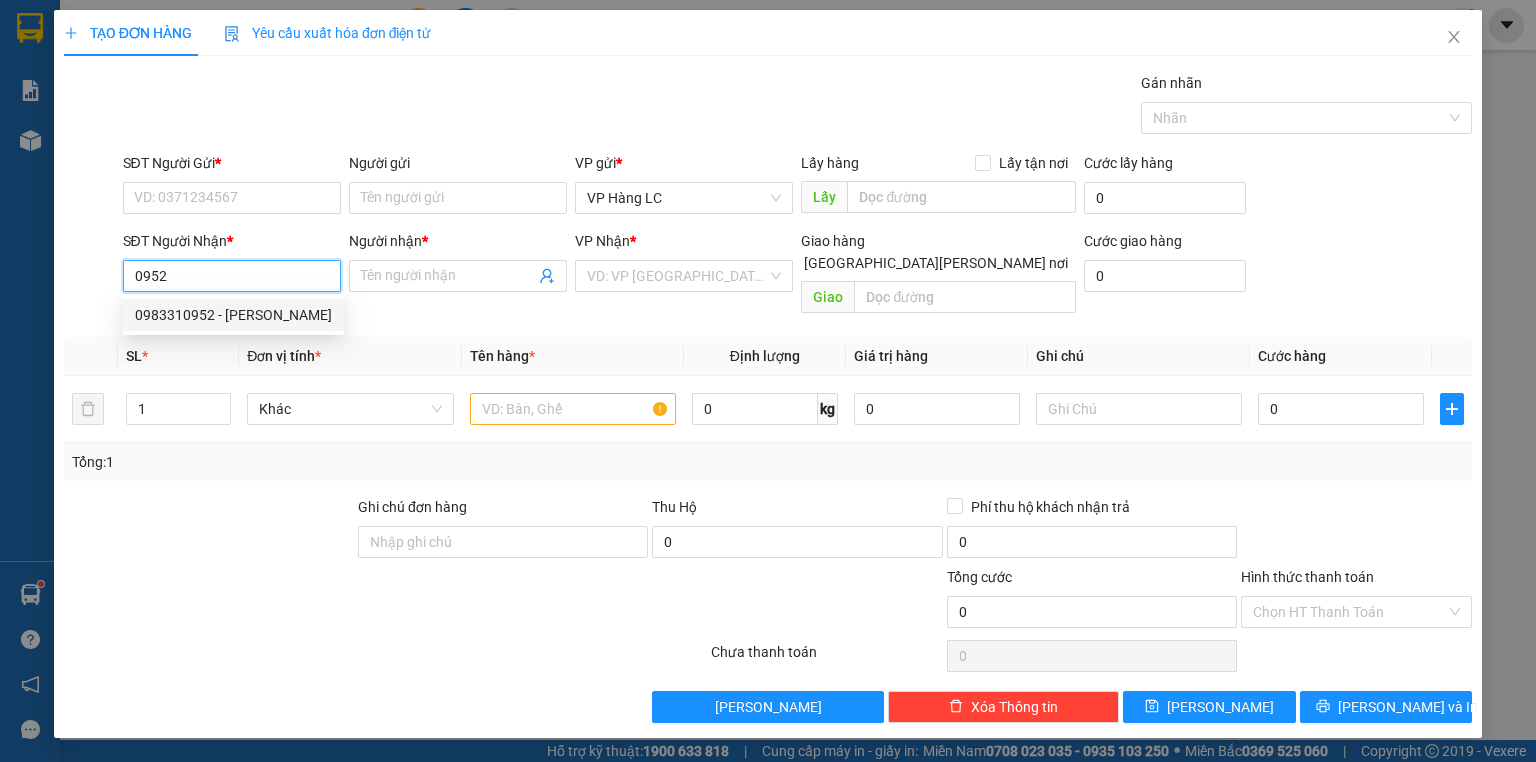 click on "0983310952 - [PERSON_NAME]" at bounding box center [233, 315] 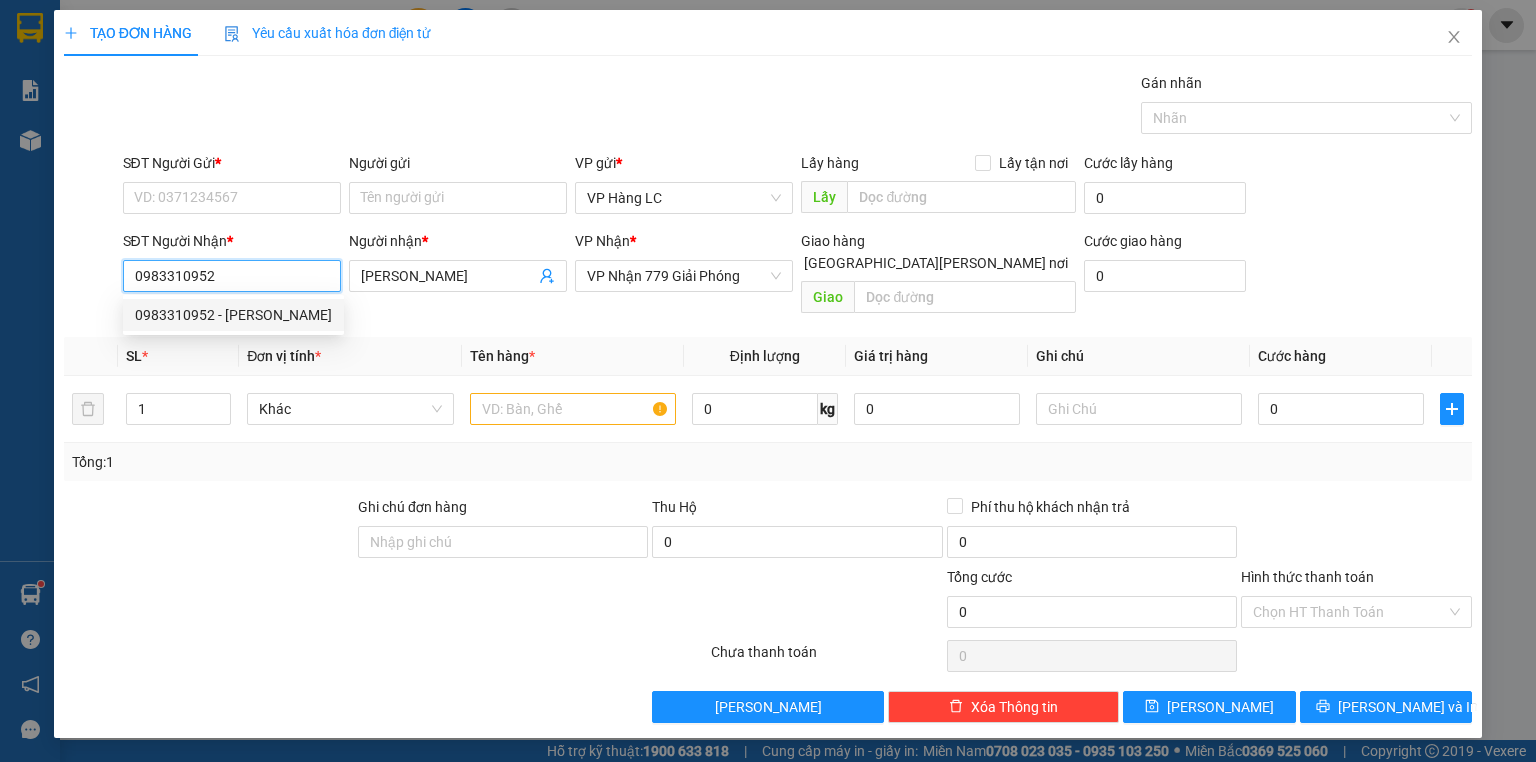 type on "0983310952" 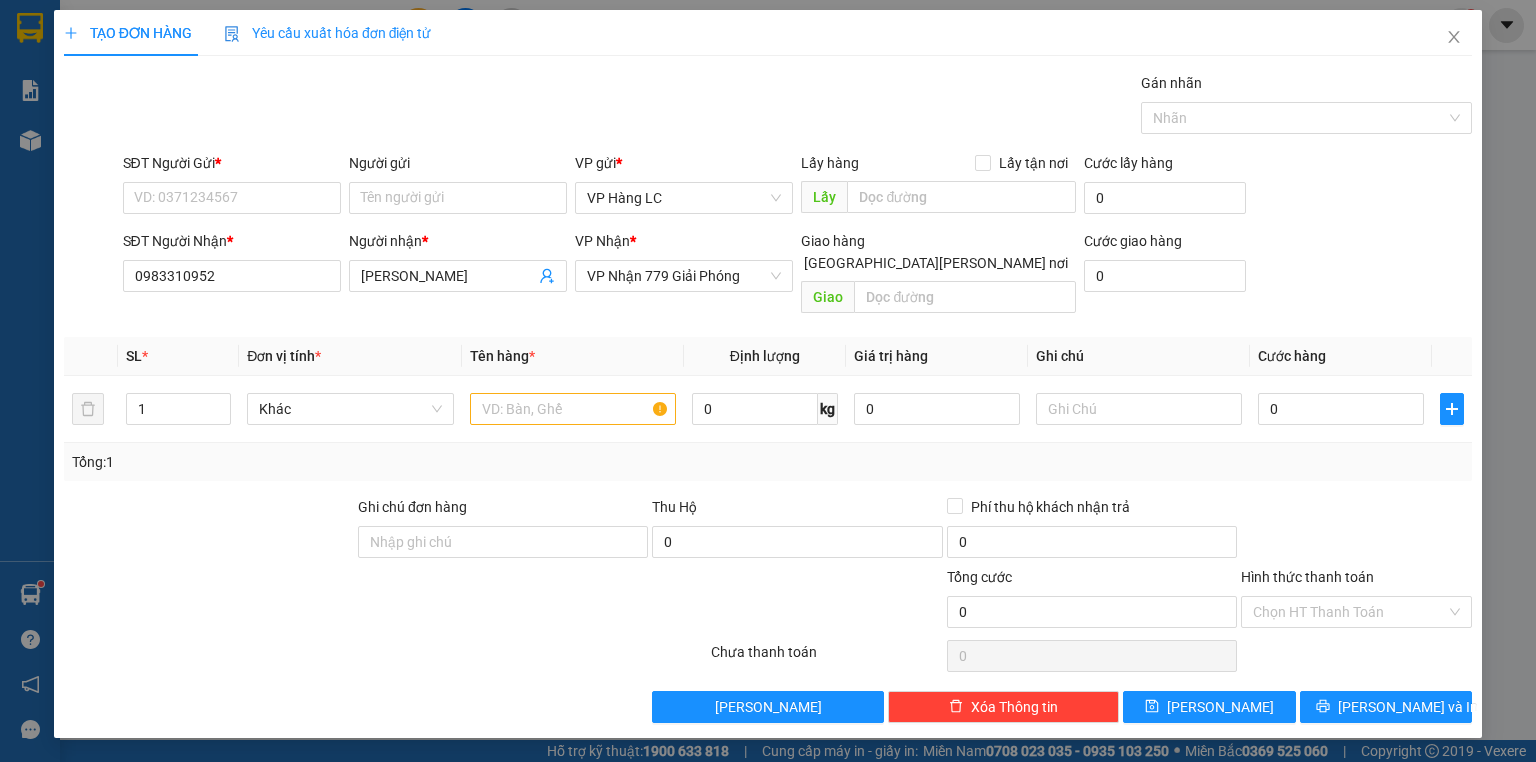 click on "SĐT Người Gửi  *" at bounding box center [232, 167] 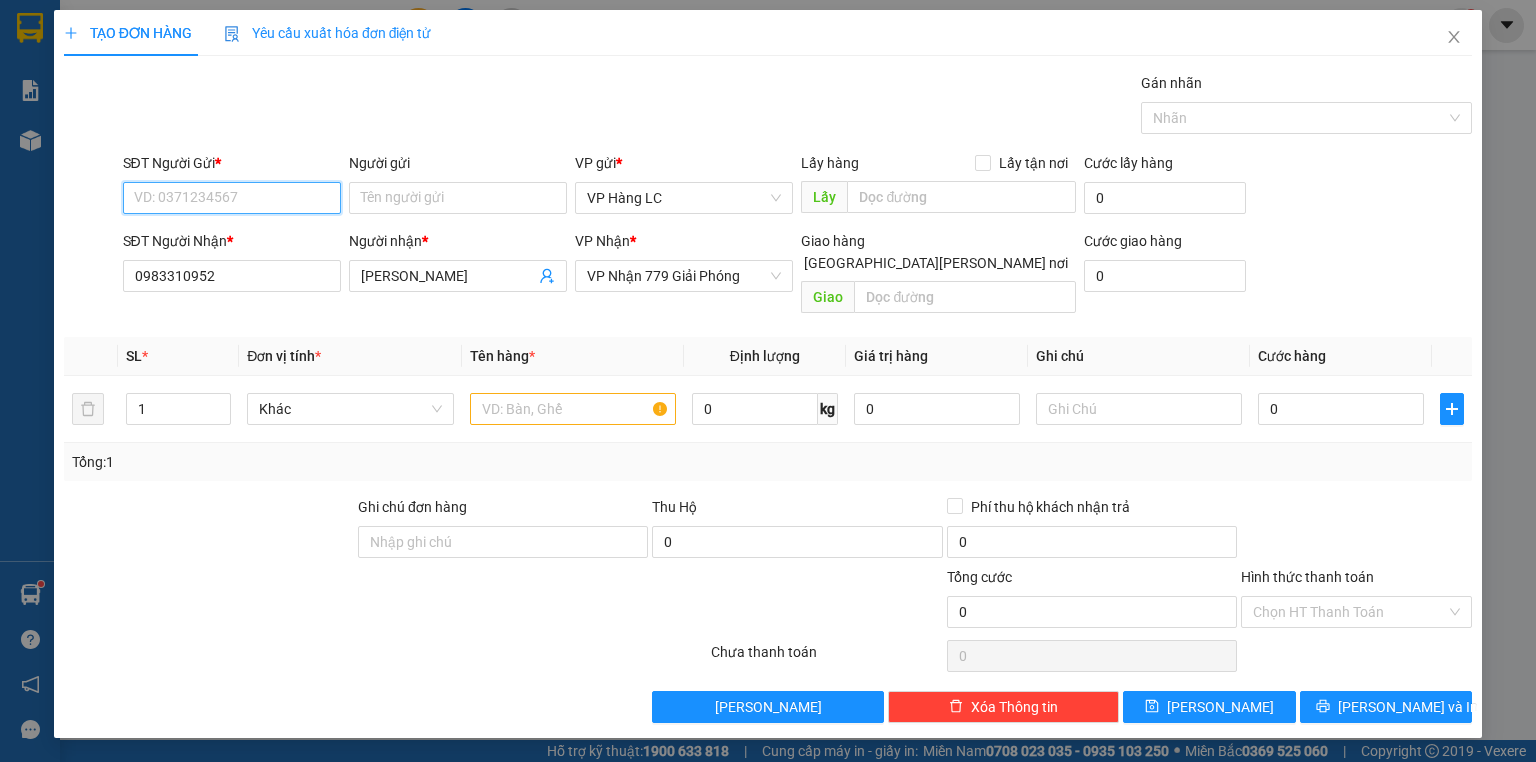 click on "SĐT Người Gửi  *" at bounding box center [232, 198] 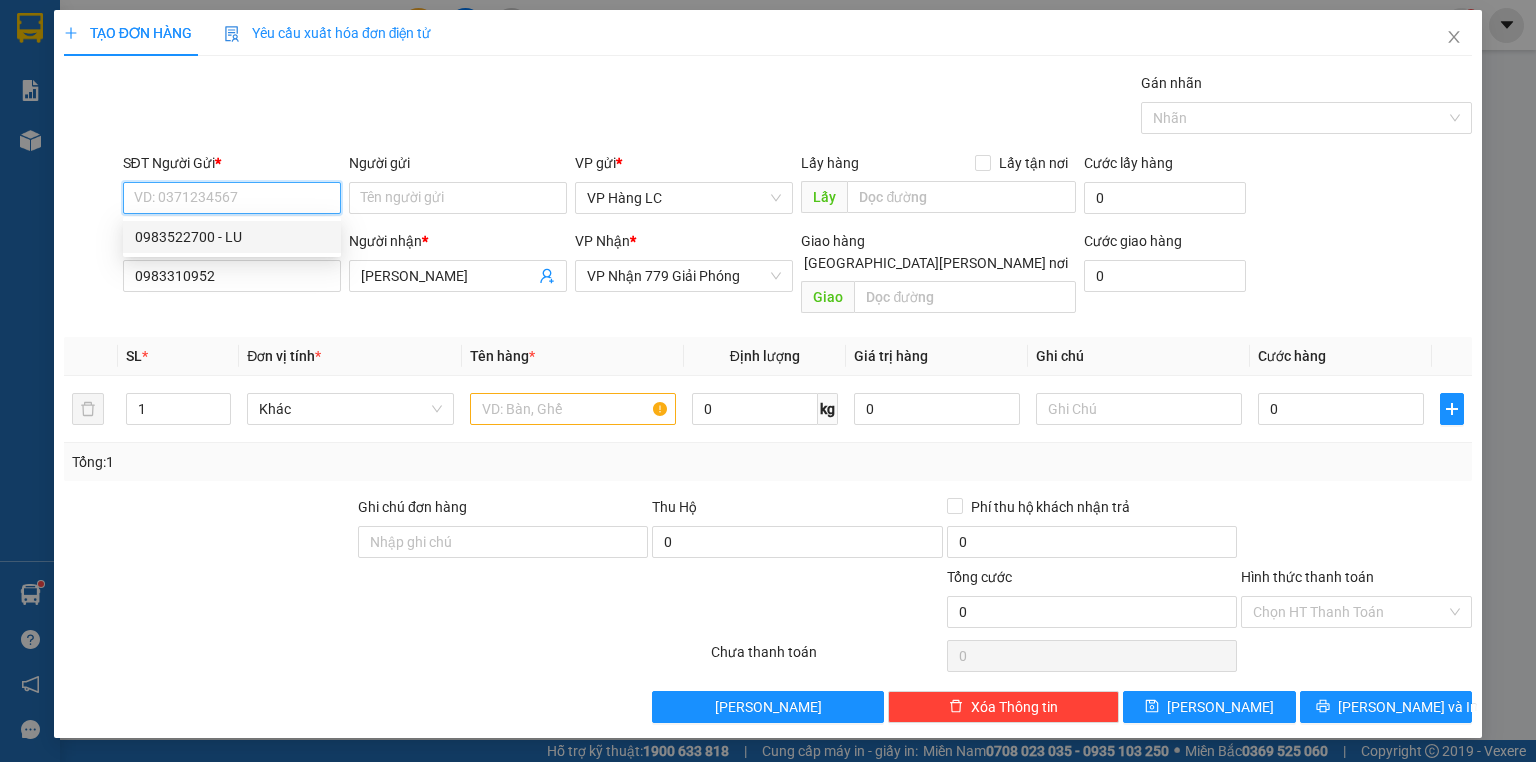 click on "0983522700 - LU" at bounding box center [232, 237] 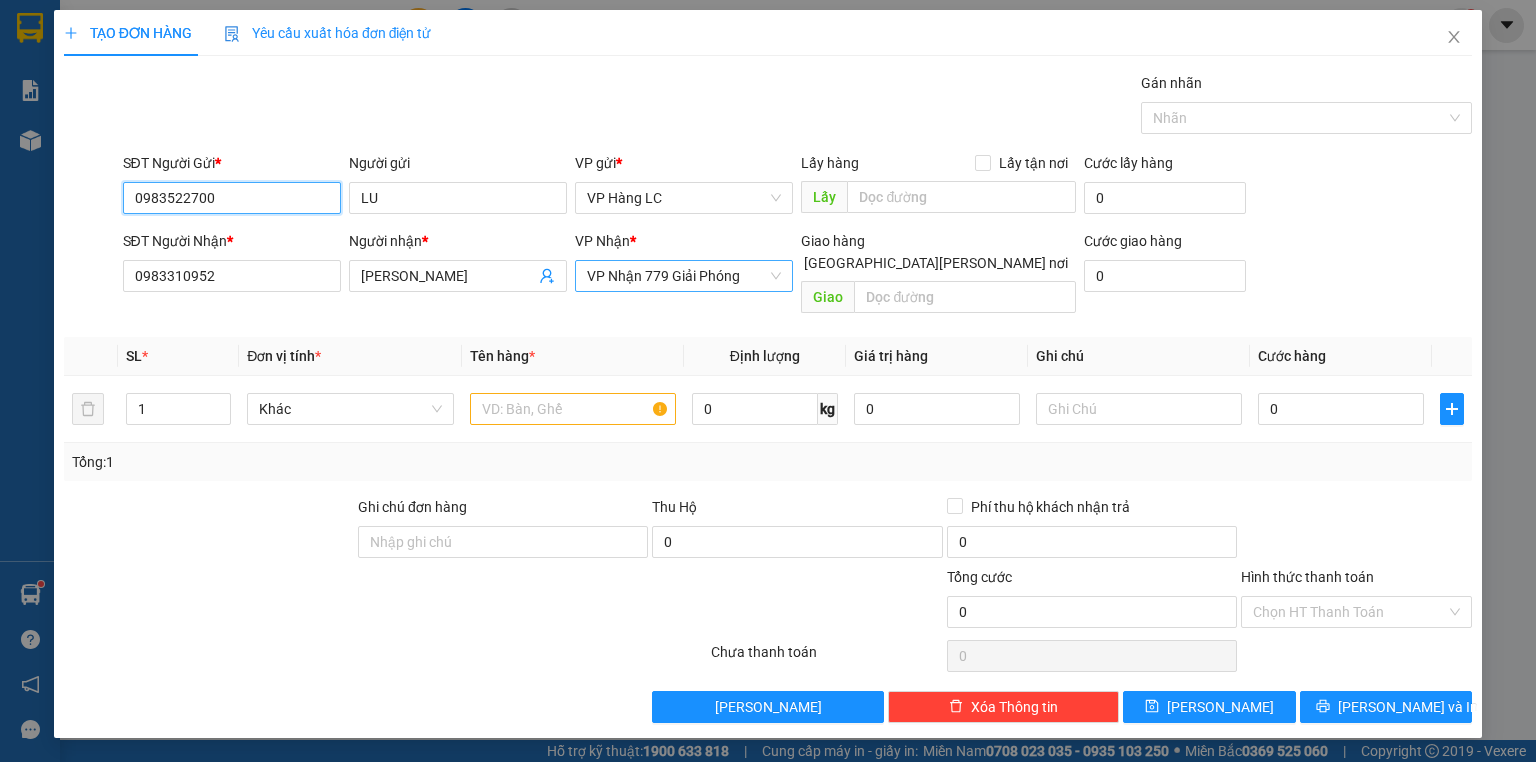 click on "VP Nhận 779 Giải Phóng" at bounding box center (684, 276) 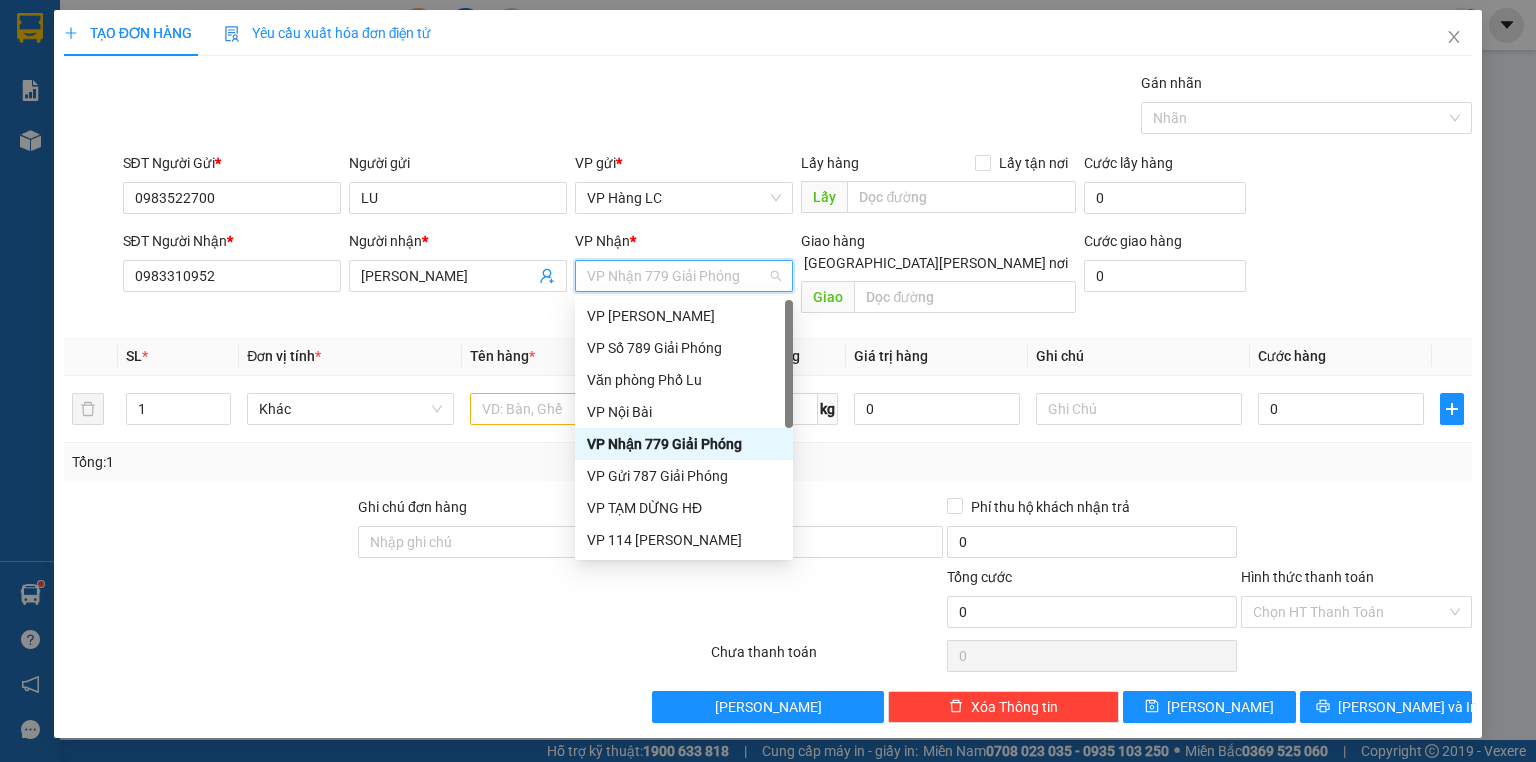 scroll, scrollTop: 160, scrollLeft: 0, axis: vertical 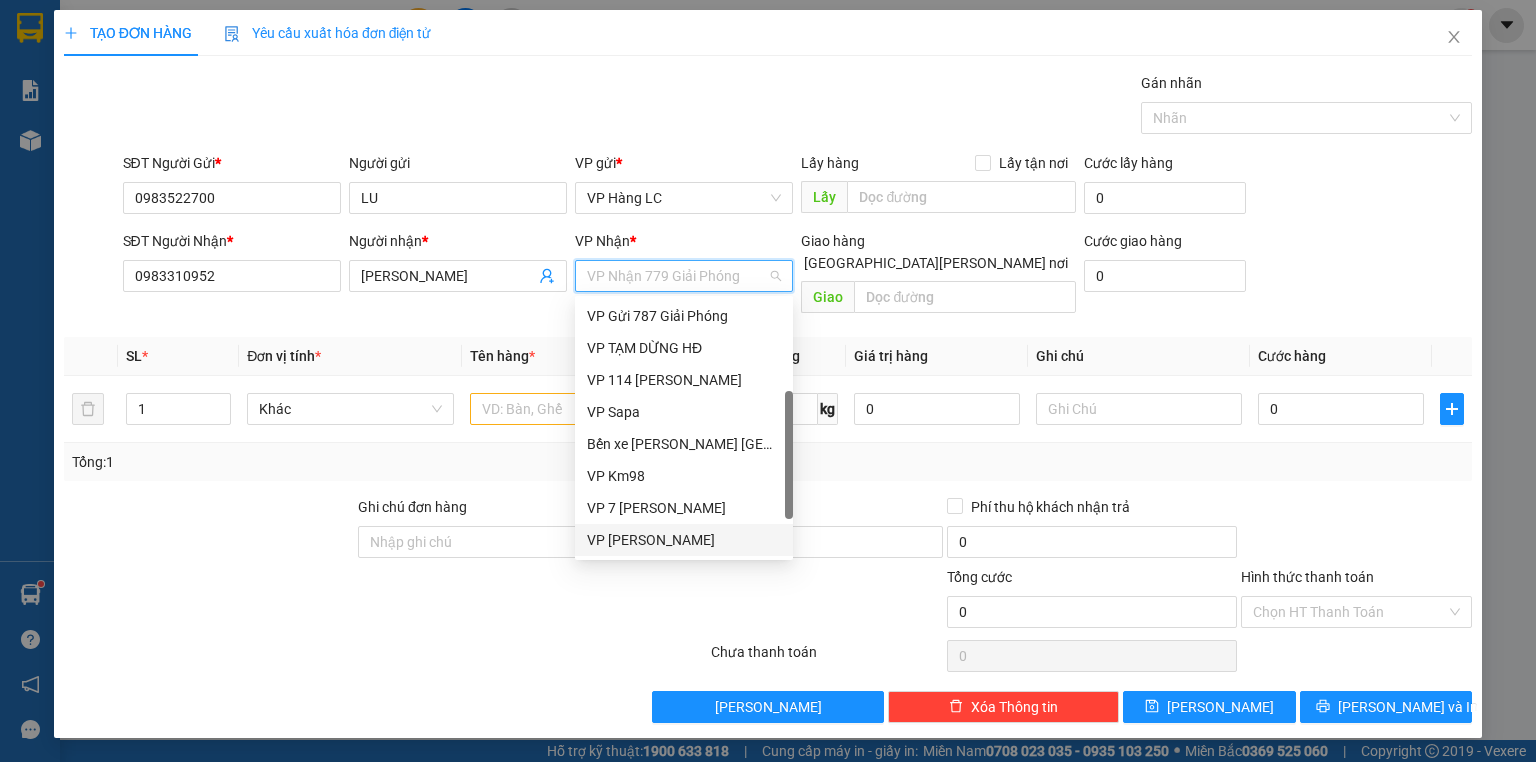 click on "VP [PERSON_NAME]" at bounding box center [684, 540] 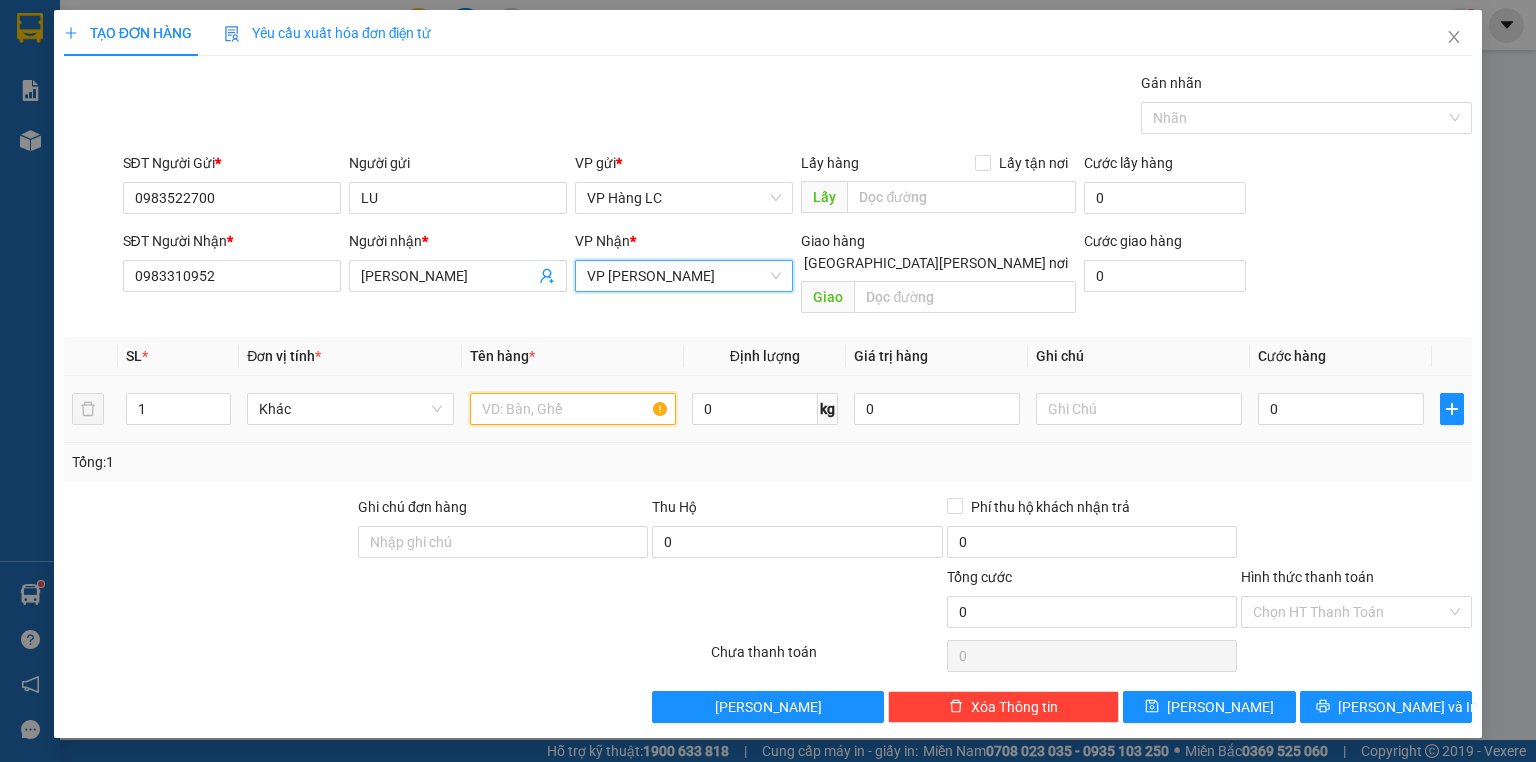 click at bounding box center (573, 409) 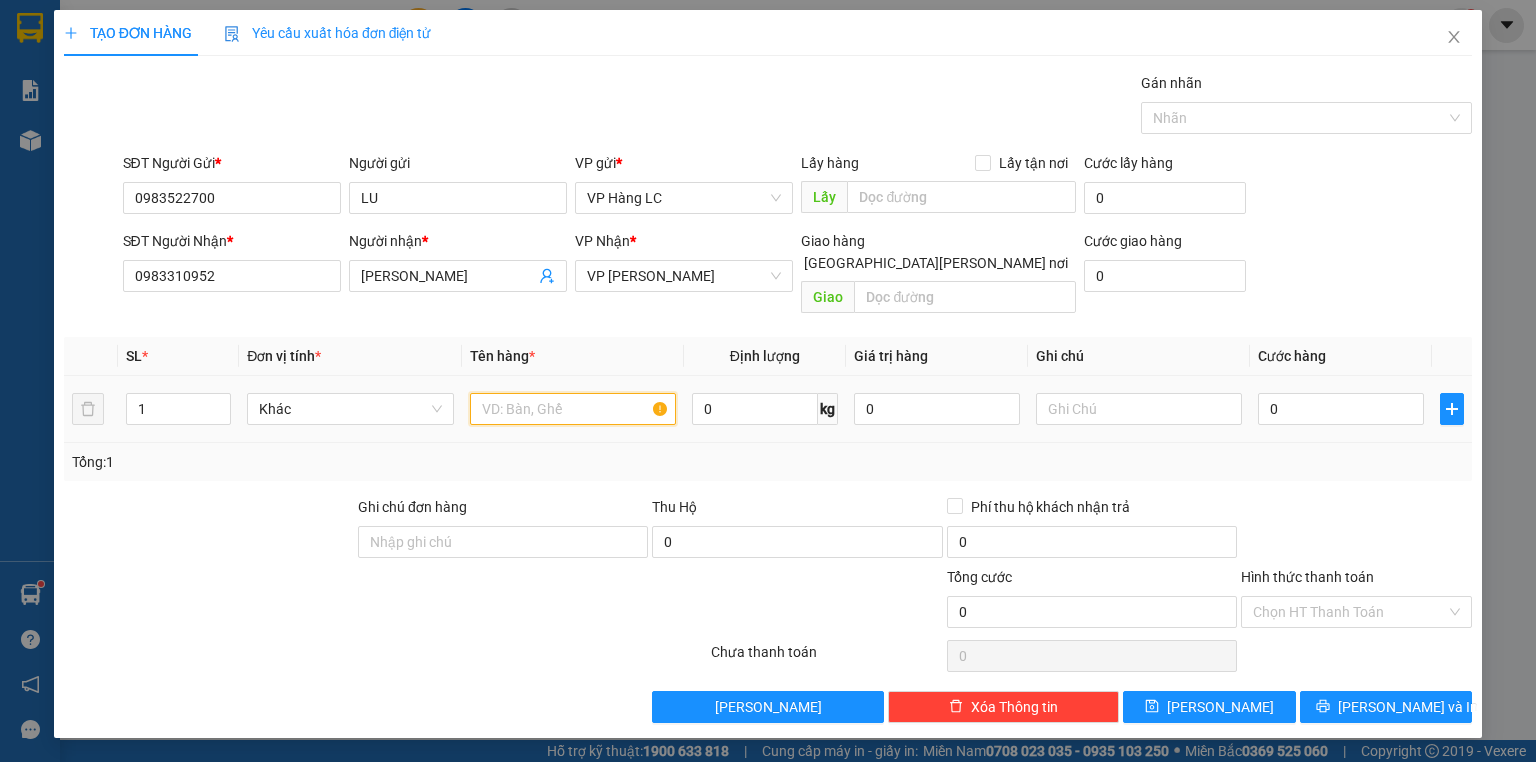 click at bounding box center (573, 409) 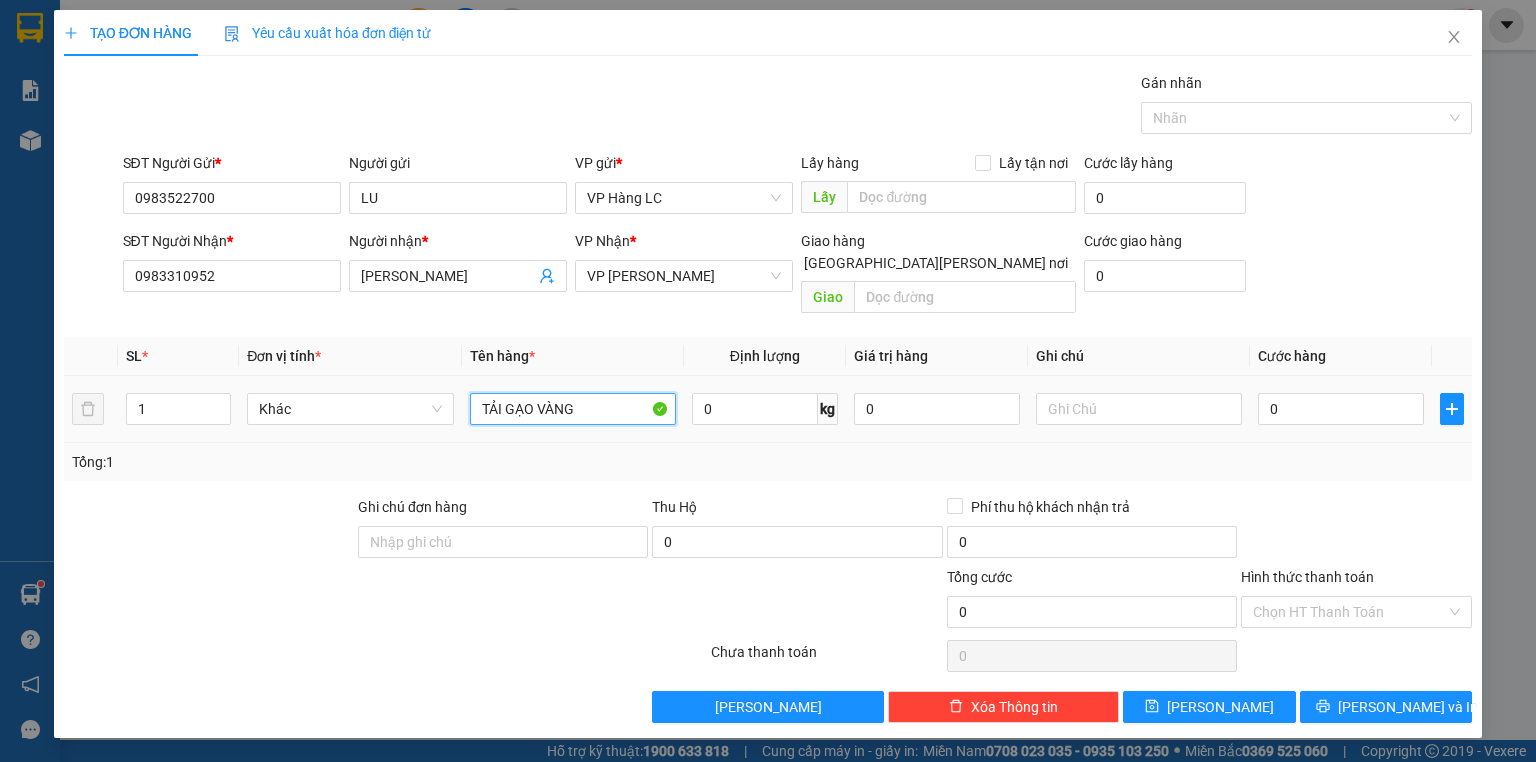 type on "TẢI GẠO VÀNG" 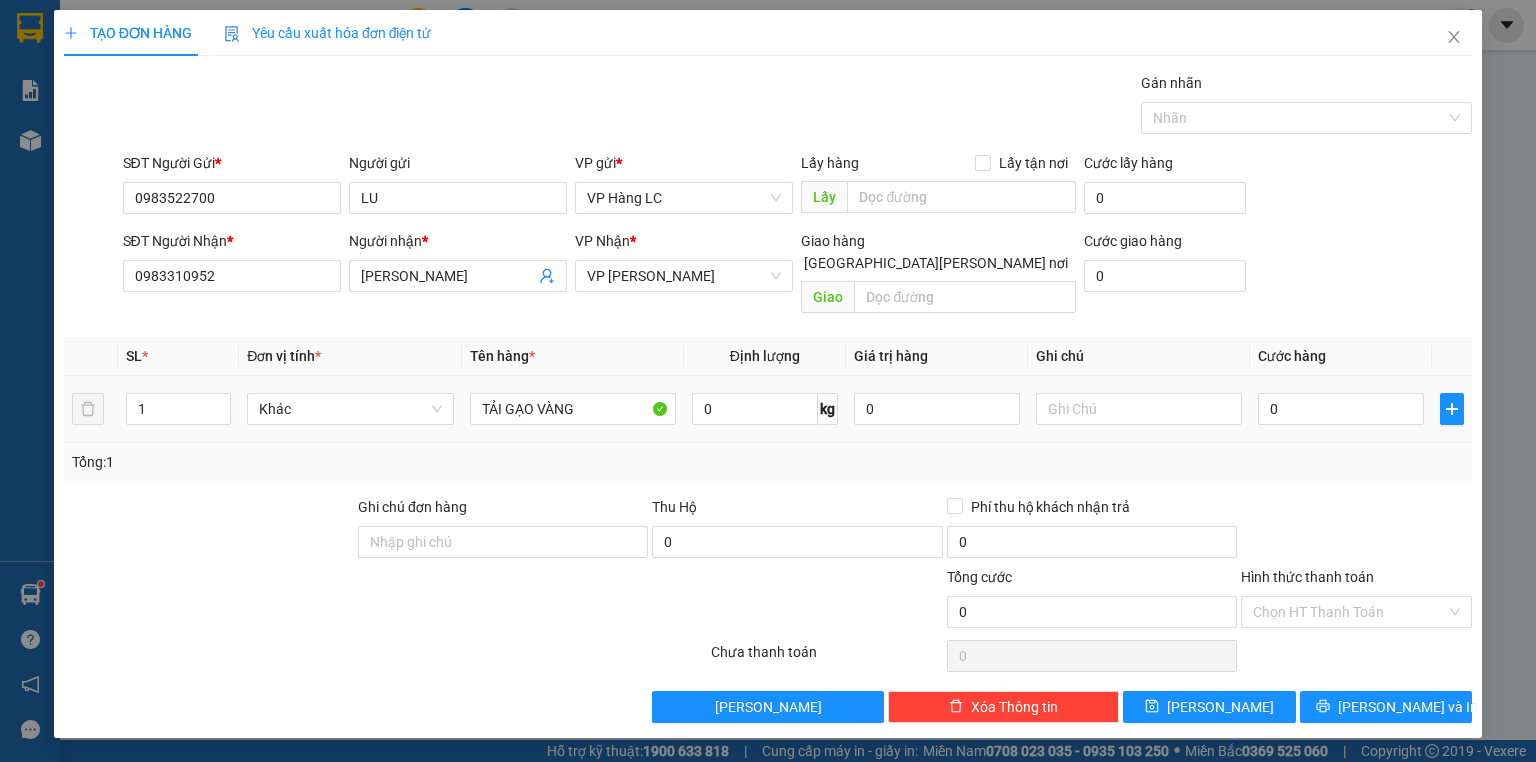 click on "1 [PERSON_NAME] [PERSON_NAME] 0 kg 0 0" at bounding box center [768, 409] 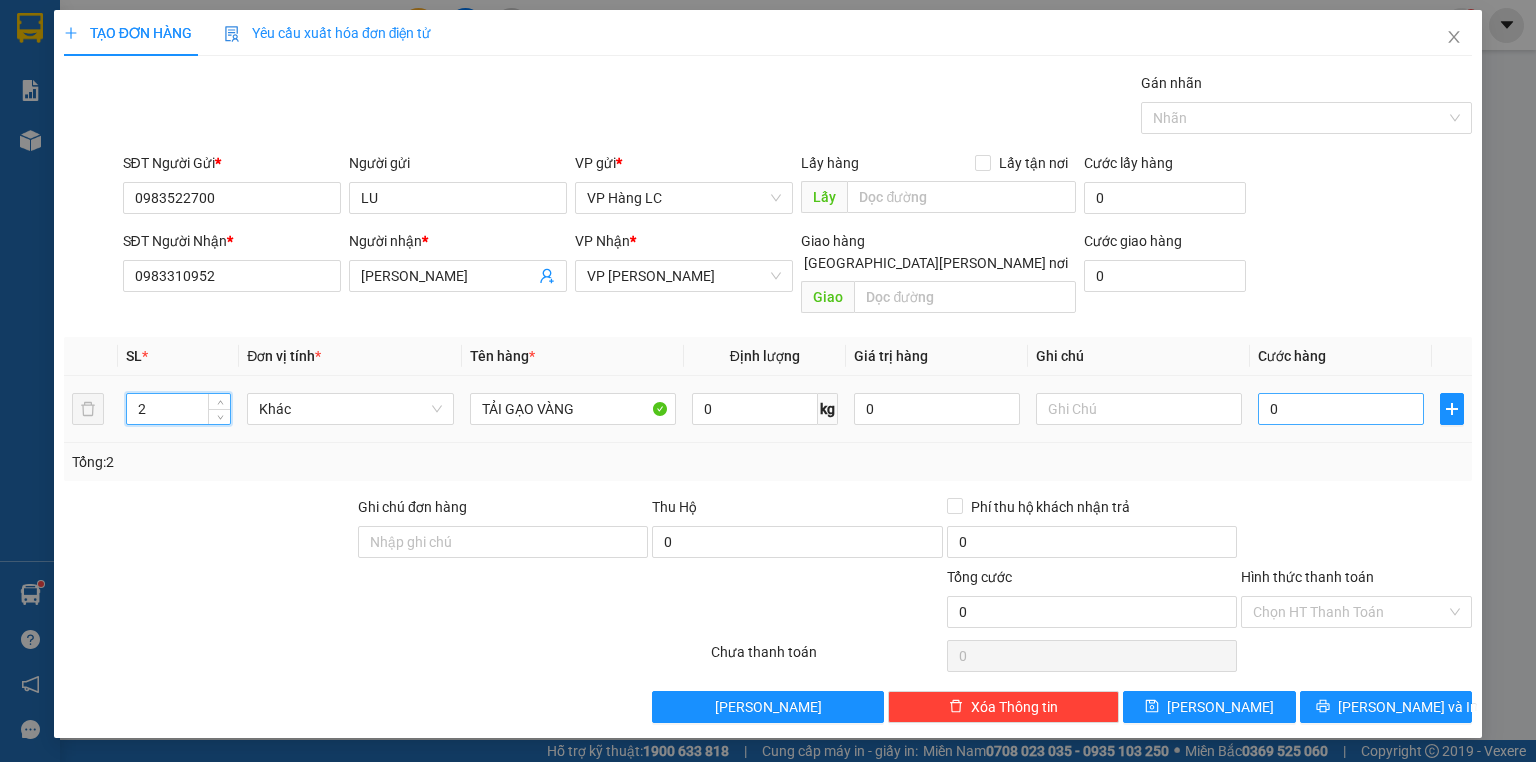type on "2" 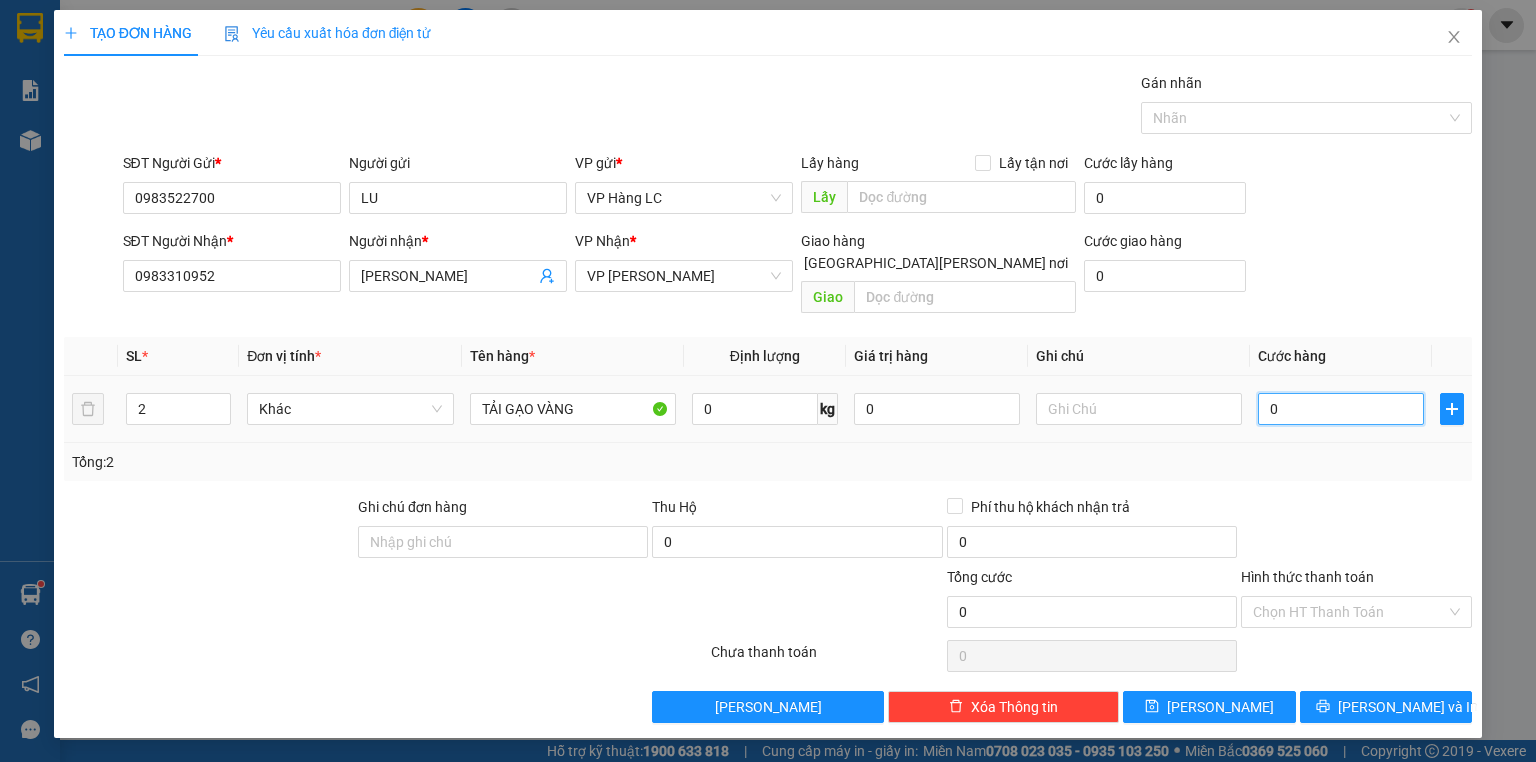 type on "1" 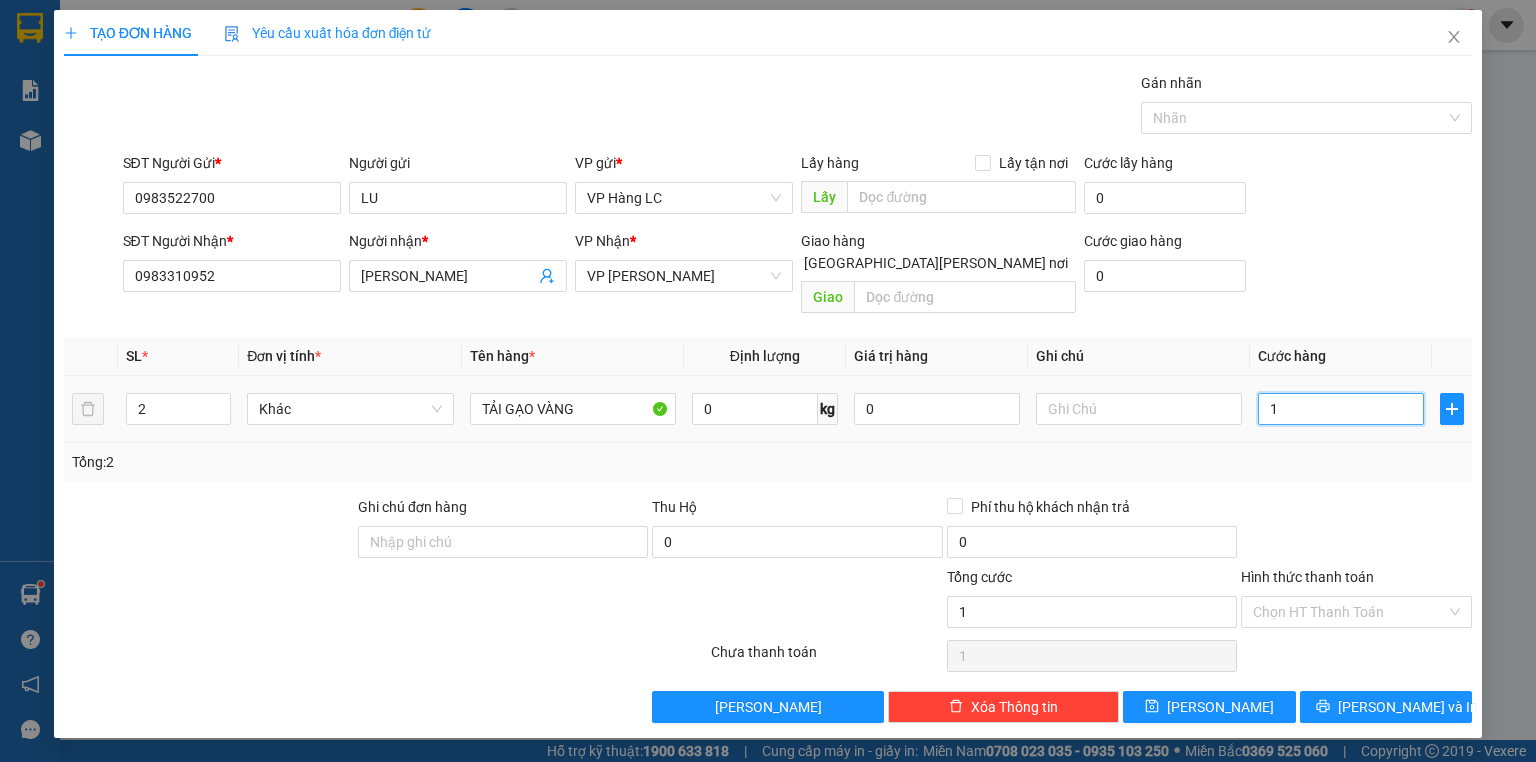 type on "14" 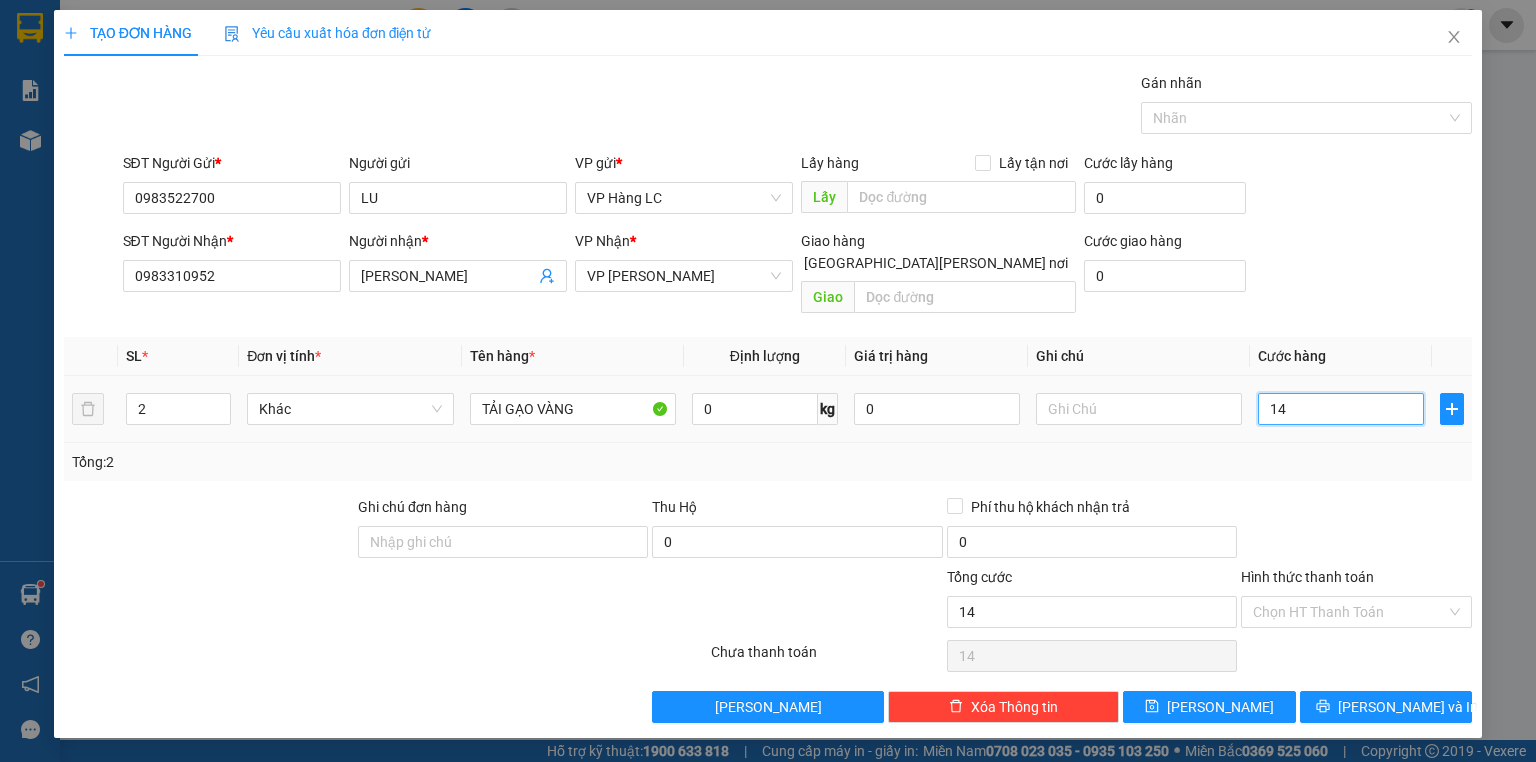 type on "140" 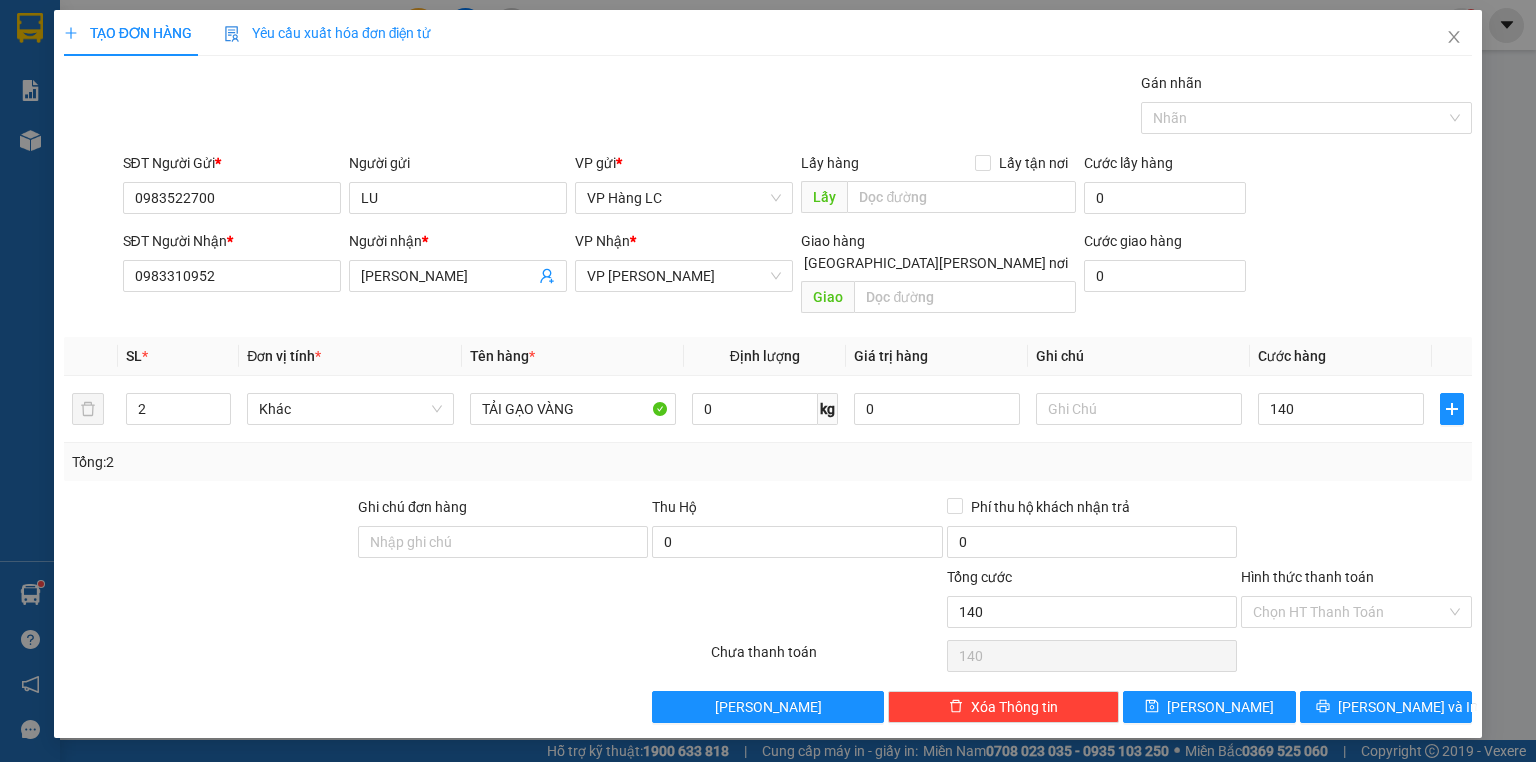 type on "140.000" 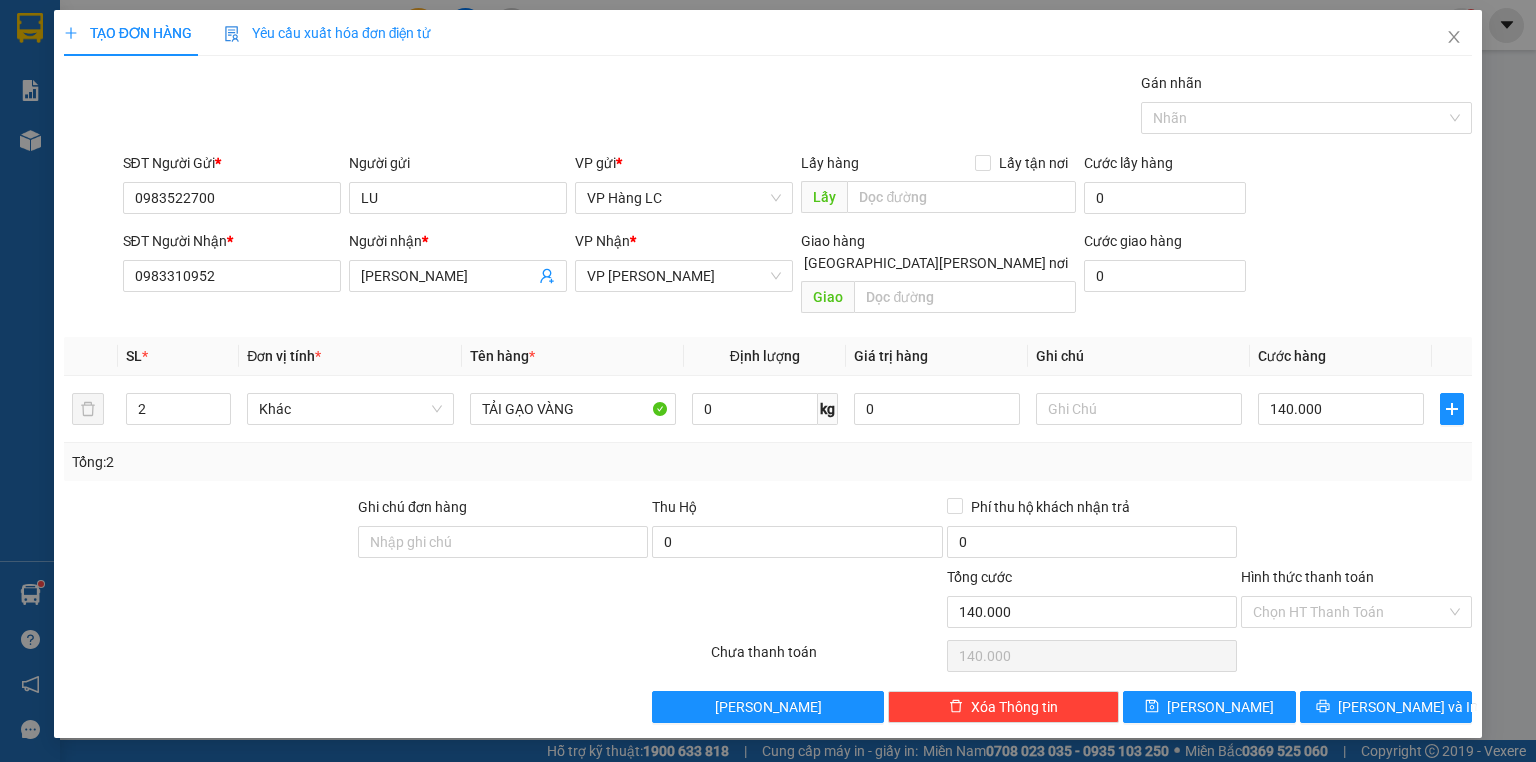drag, startPoint x: 1325, startPoint y: 252, endPoint x: 1353, endPoint y: 552, distance: 301.30383 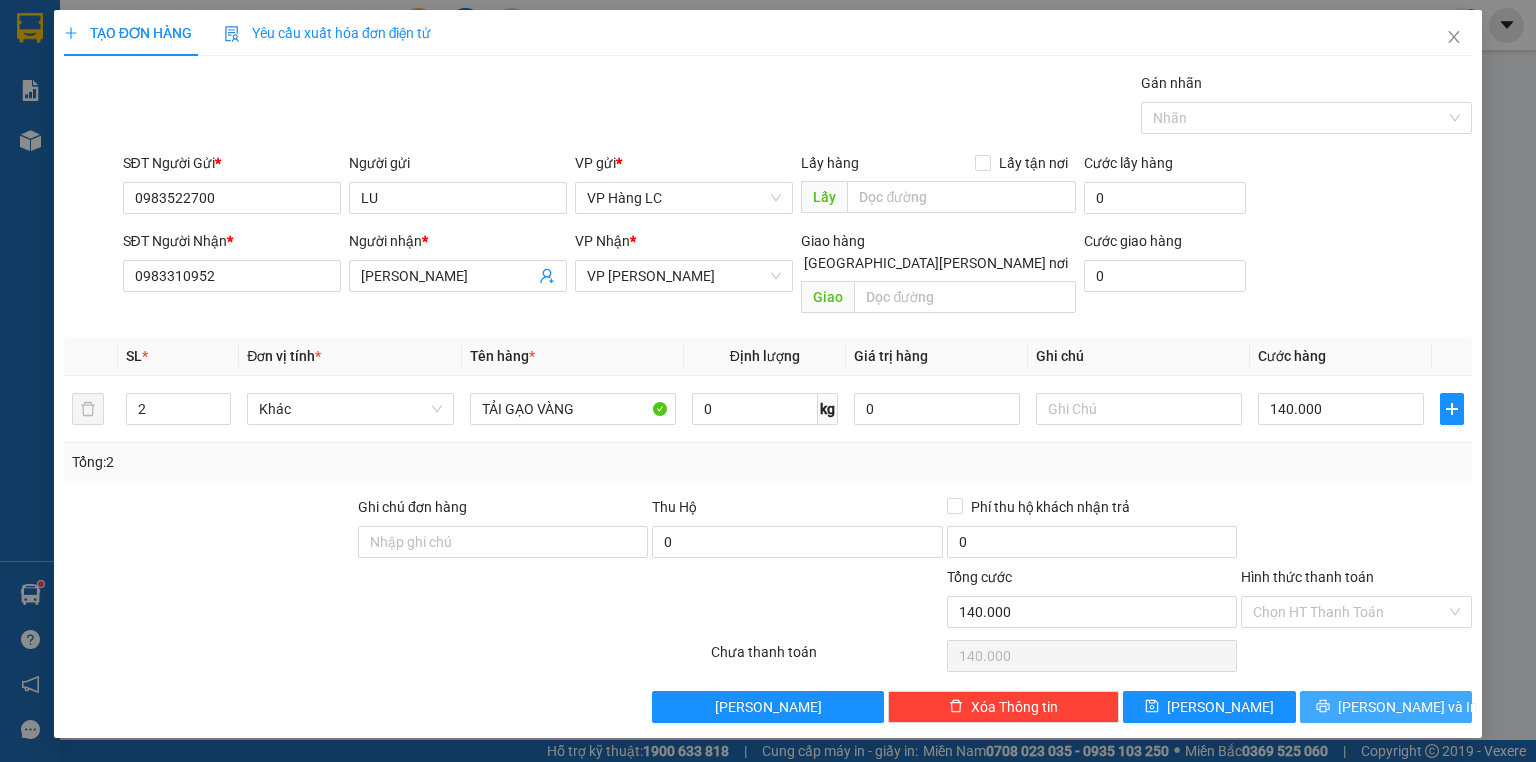 click on "[PERSON_NAME] và In" at bounding box center [1408, 707] 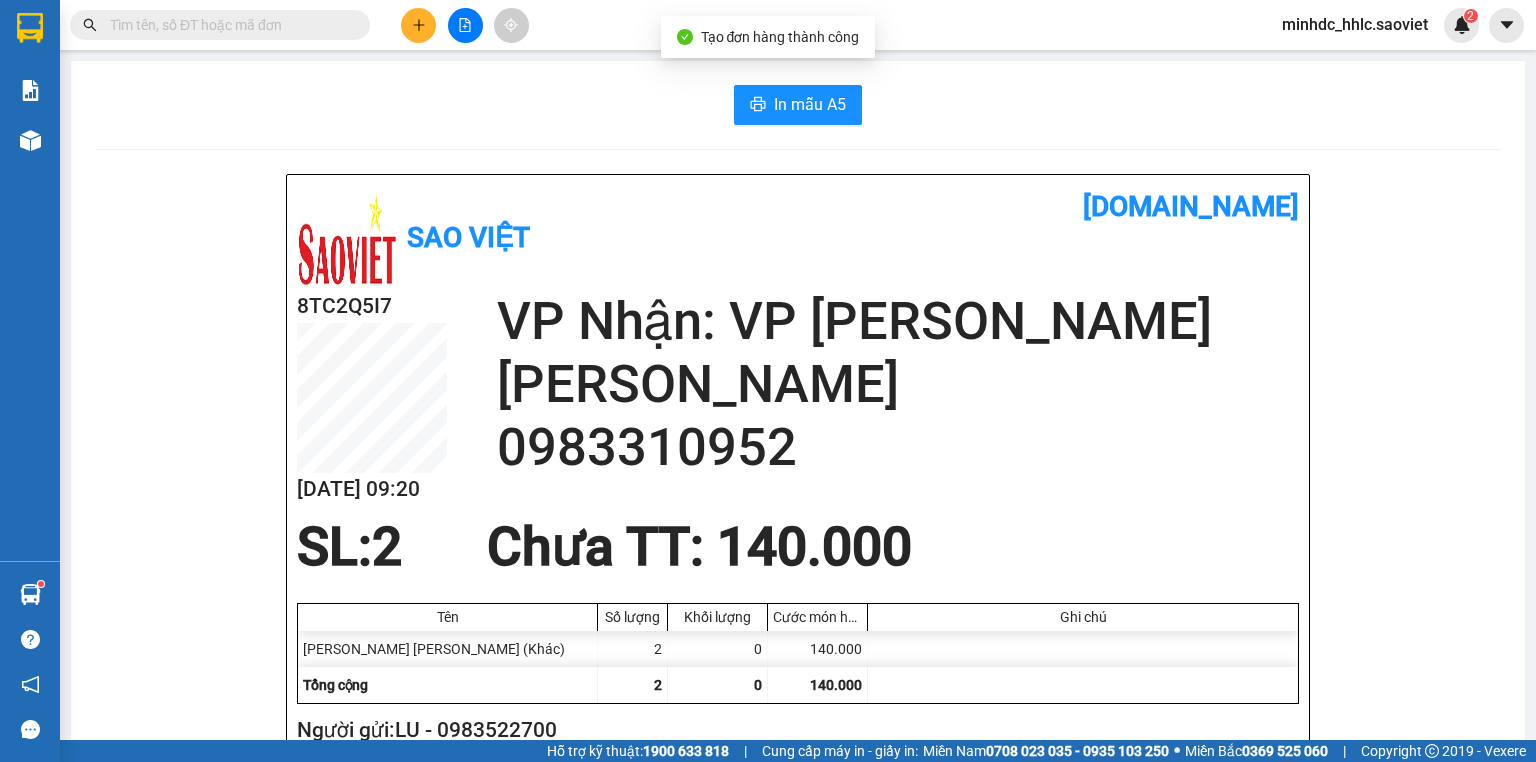 click on "In mẫu A5
Sao Việt [DOMAIN_NAME] 8TC2Q5I7 [DATE] 09:20 [PERSON_NAME]:   VP [PERSON_NAME] [PERSON_NAME] 0983310952 SL:  2 Chưa TT : 140.000 Tên Số [PERSON_NAME] [PERSON_NAME] món hàng Ghi [PERSON_NAME] [PERSON_NAME] (Khác) 2 0 140.000 [PERSON_NAME] 2 0 140.000 Loading... Người gửi:  LU   -   0983522700     VP gửi :   VP Hàng LC Sao Việt   Số 779 [PERSON_NAME]   19000257 Gửi khách hàng [DOMAIN_NAME] (c) 2017 GỬI :   VP Hàng LC   006 Đường Hợp [PERSON_NAME], Phố Mới   02143 689 689 Người gửi :   LU 0983522700 8TC2Q5I7 [PERSON_NAME] :   VP [PERSON_NAME][GEOGRAPHIC_DATA] 16B [PERSON_NAME] [PERSON_NAME]   02437472299 Người [PERSON_NAME] :   [PERSON_NAME] 0983310952 Tên (giá trị hàng) SL KG/Món [PERSON_NAME] hàng gửi Cước món hàng Ghi [PERSON_NAME] [PERSON_NAME] (Khác) 2 0 140.000 [PERSON_NAME] 2 0 140.000 Loading... Chưa TT : 140.000 [PERSON_NAME] thu: 140.000 Người gửi hàng xác [PERSON_NAME] (Tôi đã đọc và đồng ý nộp [PERSON_NAME] gửi hàng) NV kiểm tra hàng (Kí và ghi rõ họ tên) NV [PERSON_NAME] hàng" at bounding box center (798, 853) 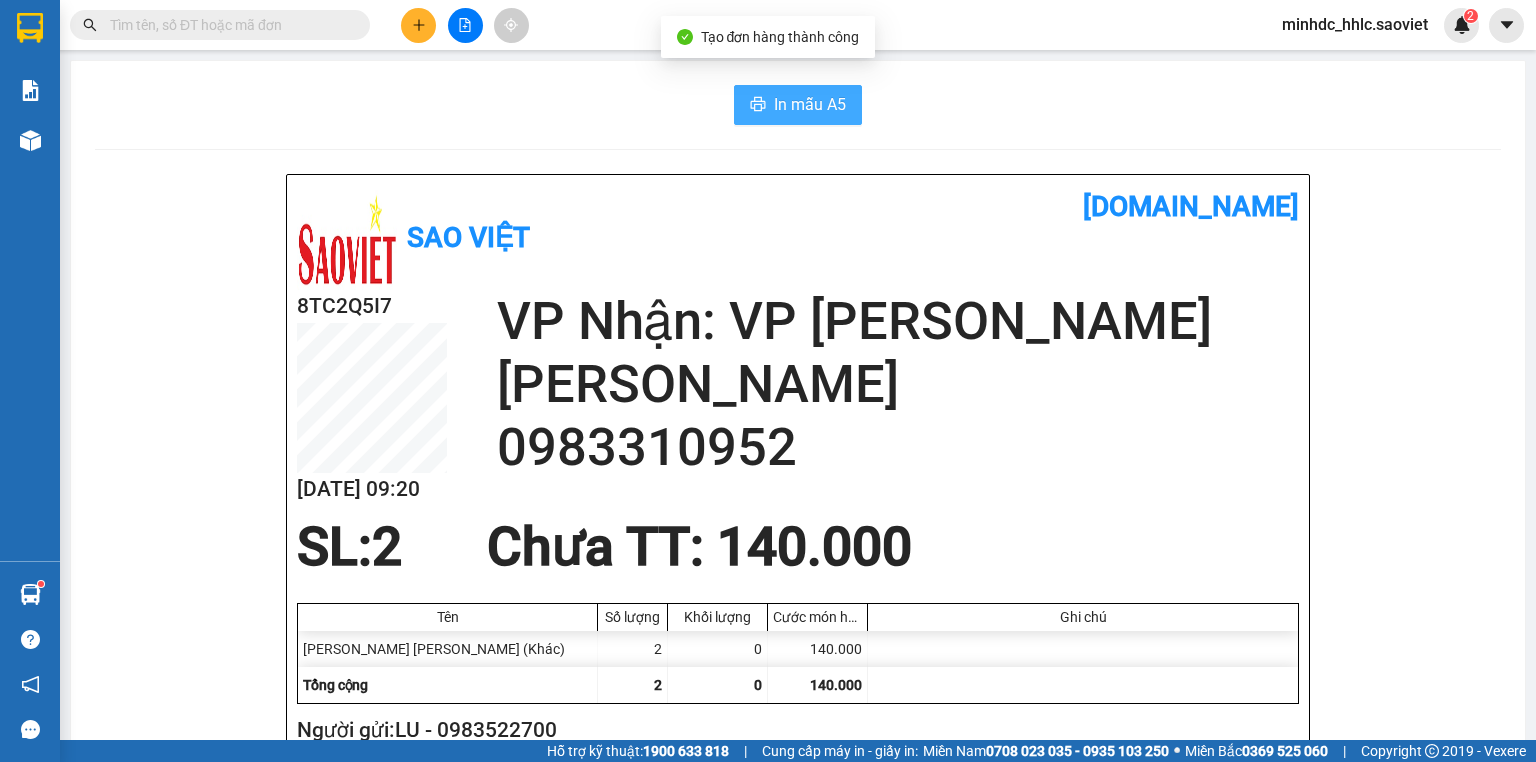 click on "In mẫu A5" at bounding box center (810, 104) 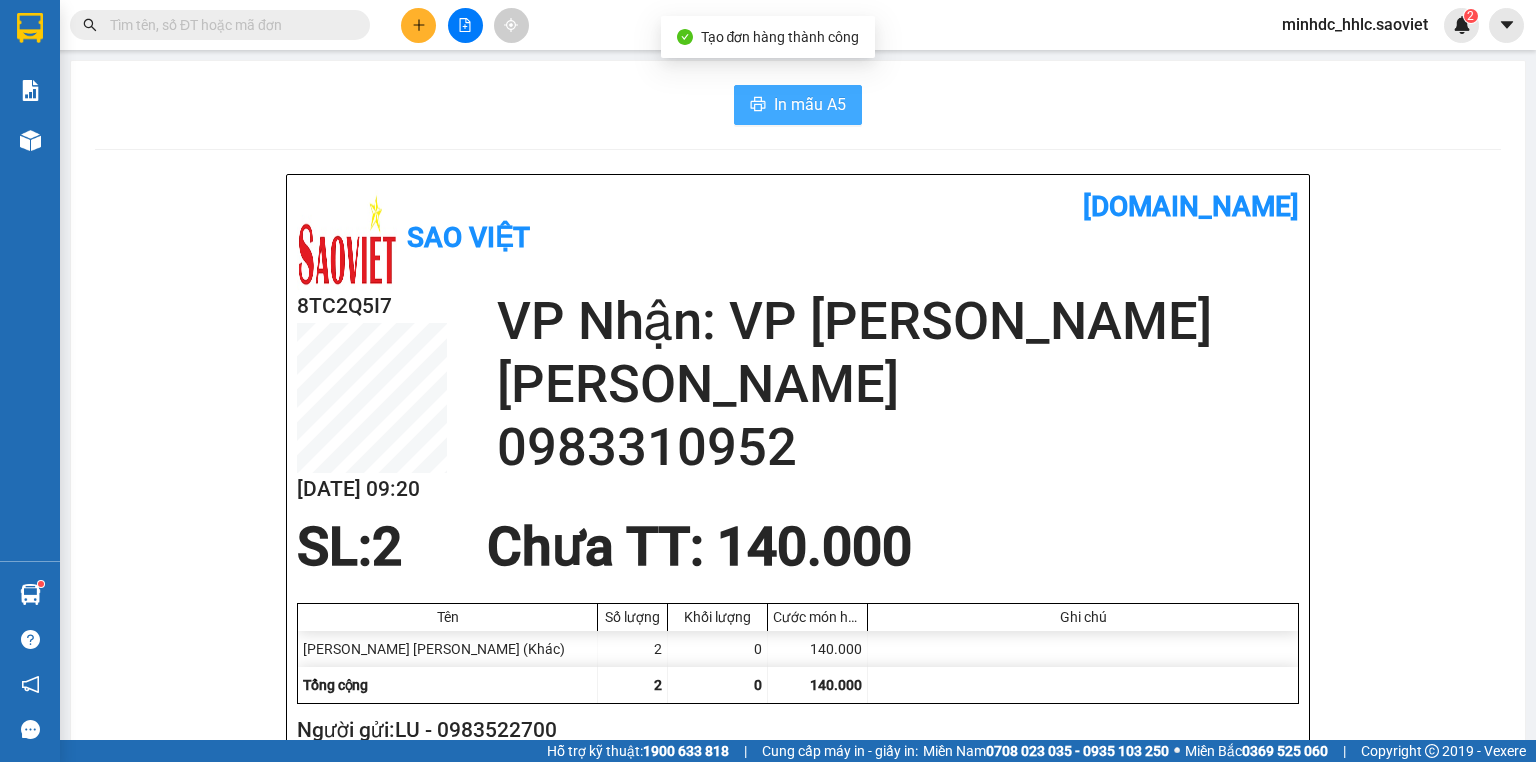 scroll, scrollTop: 0, scrollLeft: 0, axis: both 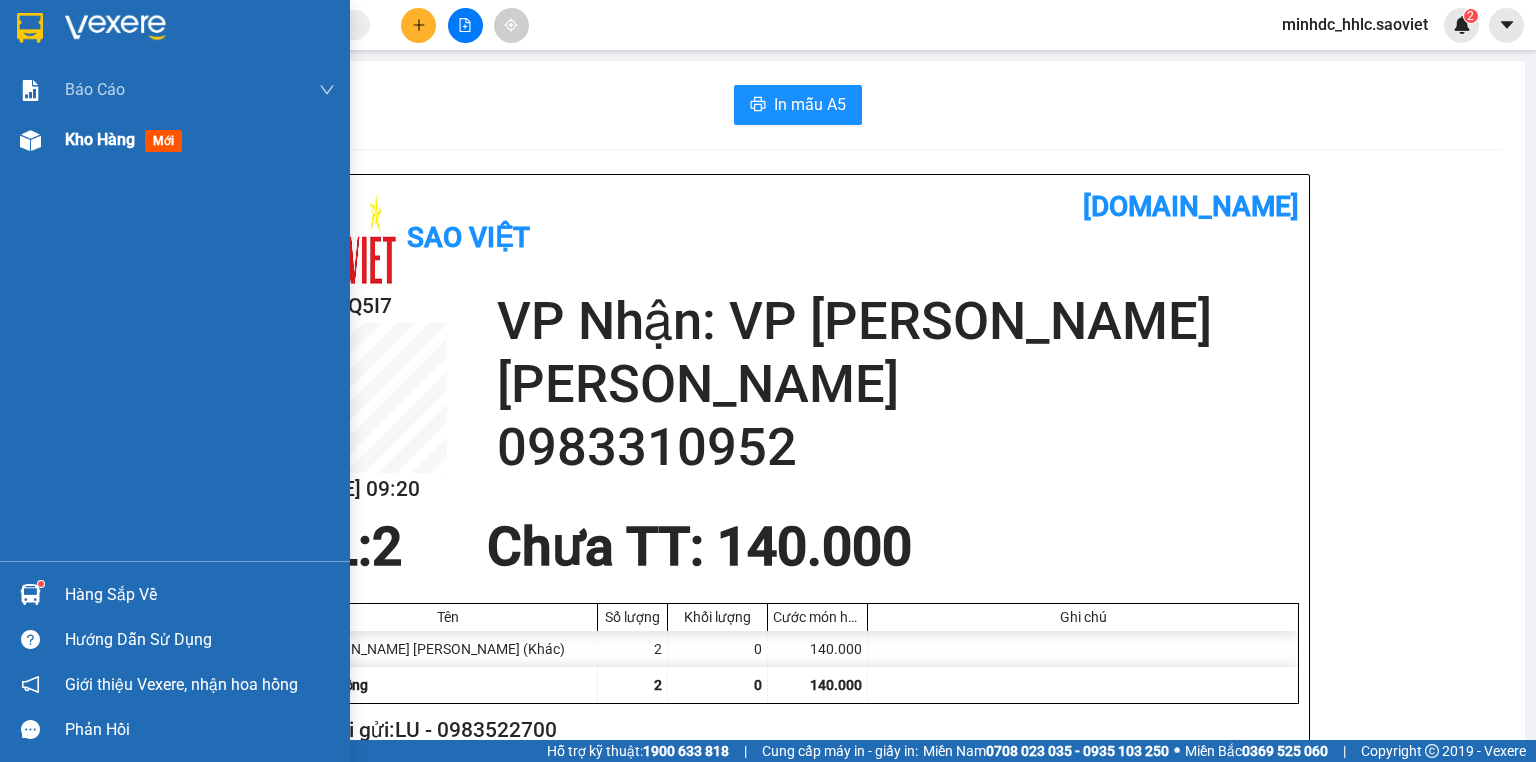 click at bounding box center (30, 140) 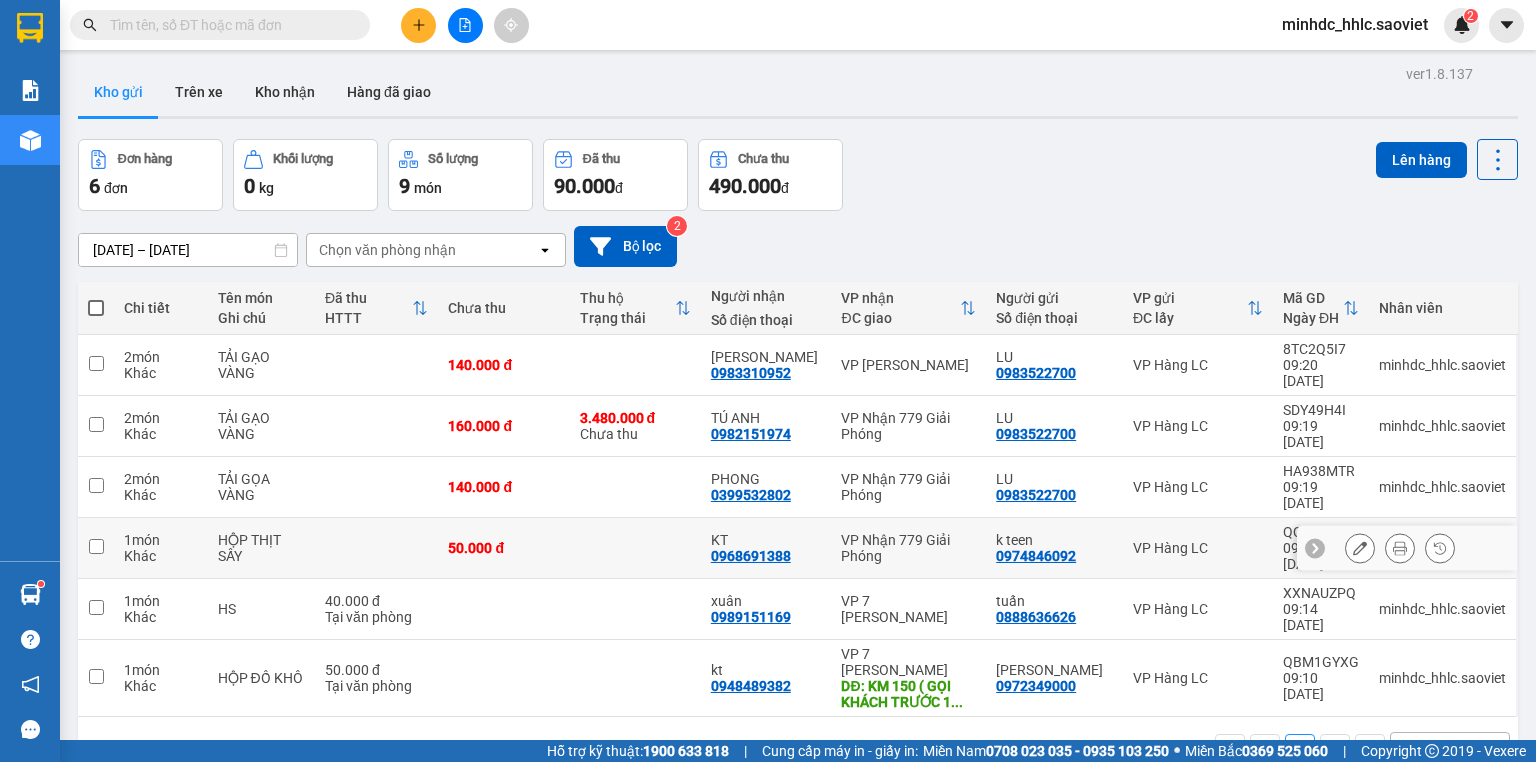 drag, startPoint x: 964, startPoint y: 484, endPoint x: 963, endPoint y: 440, distance: 44.011364 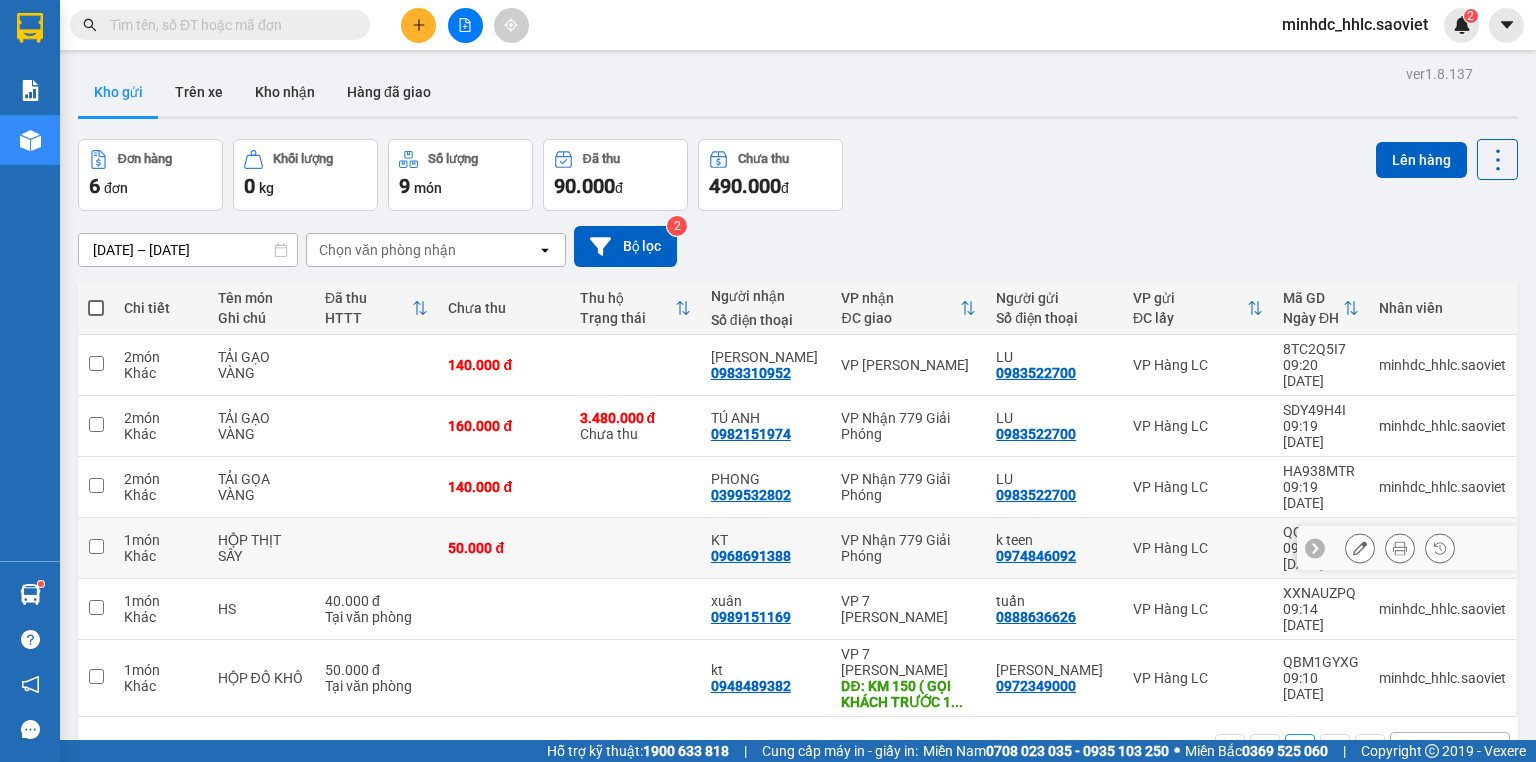 click on "VP Nhận 779 Giải Phóng" at bounding box center [908, 548] 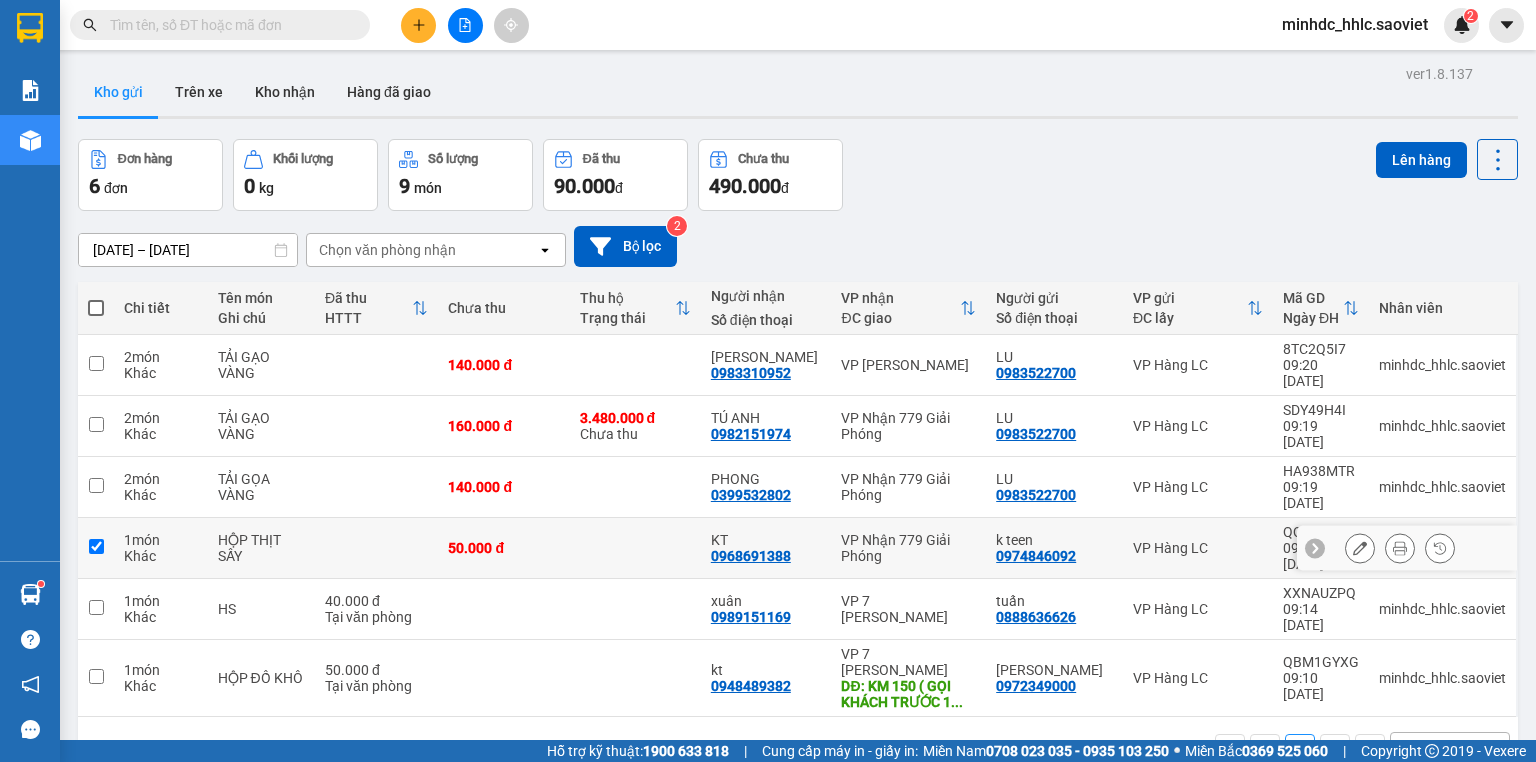 checkbox on "true" 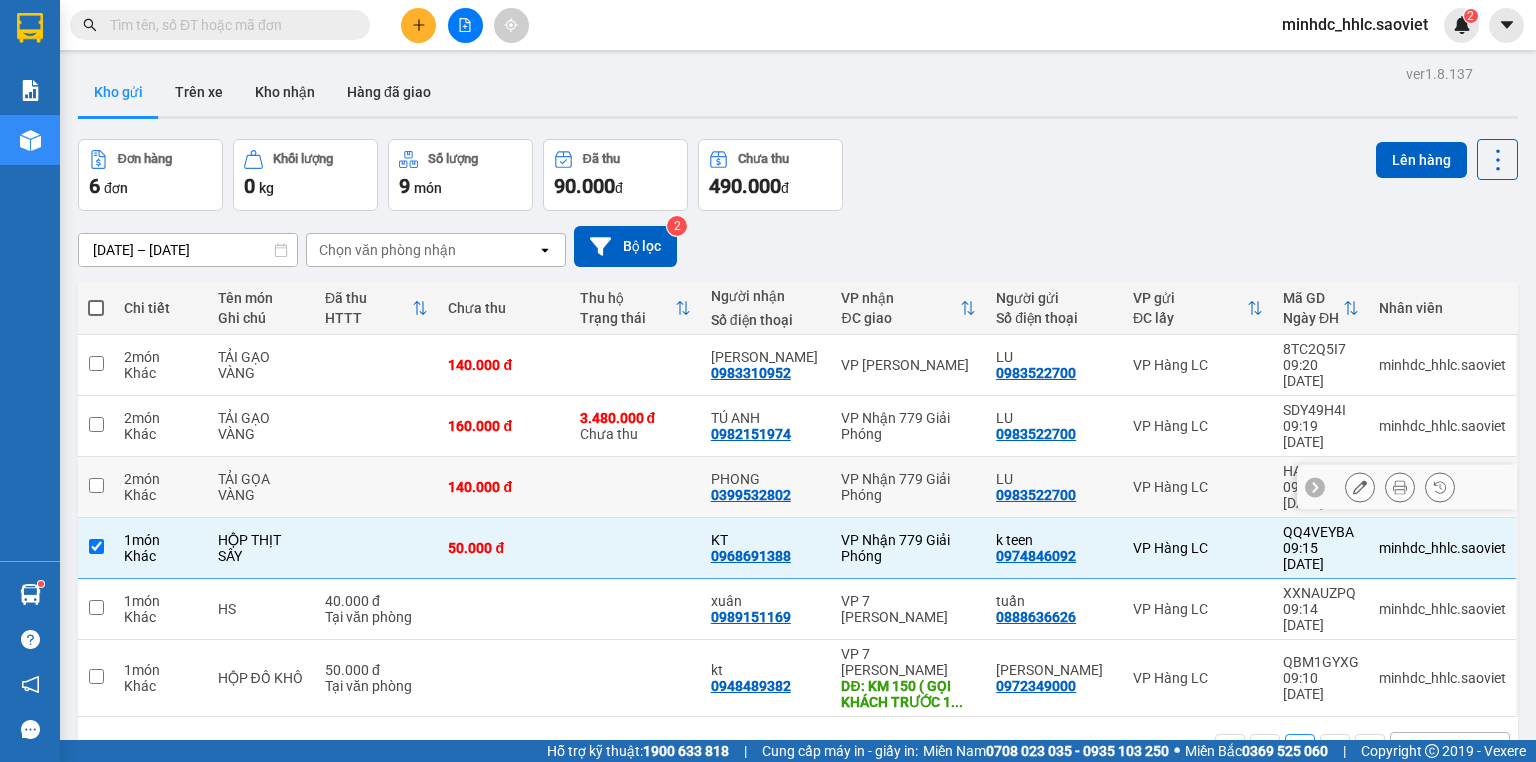 drag, startPoint x: 960, startPoint y: 428, endPoint x: 953, endPoint y: 400, distance: 28.86174 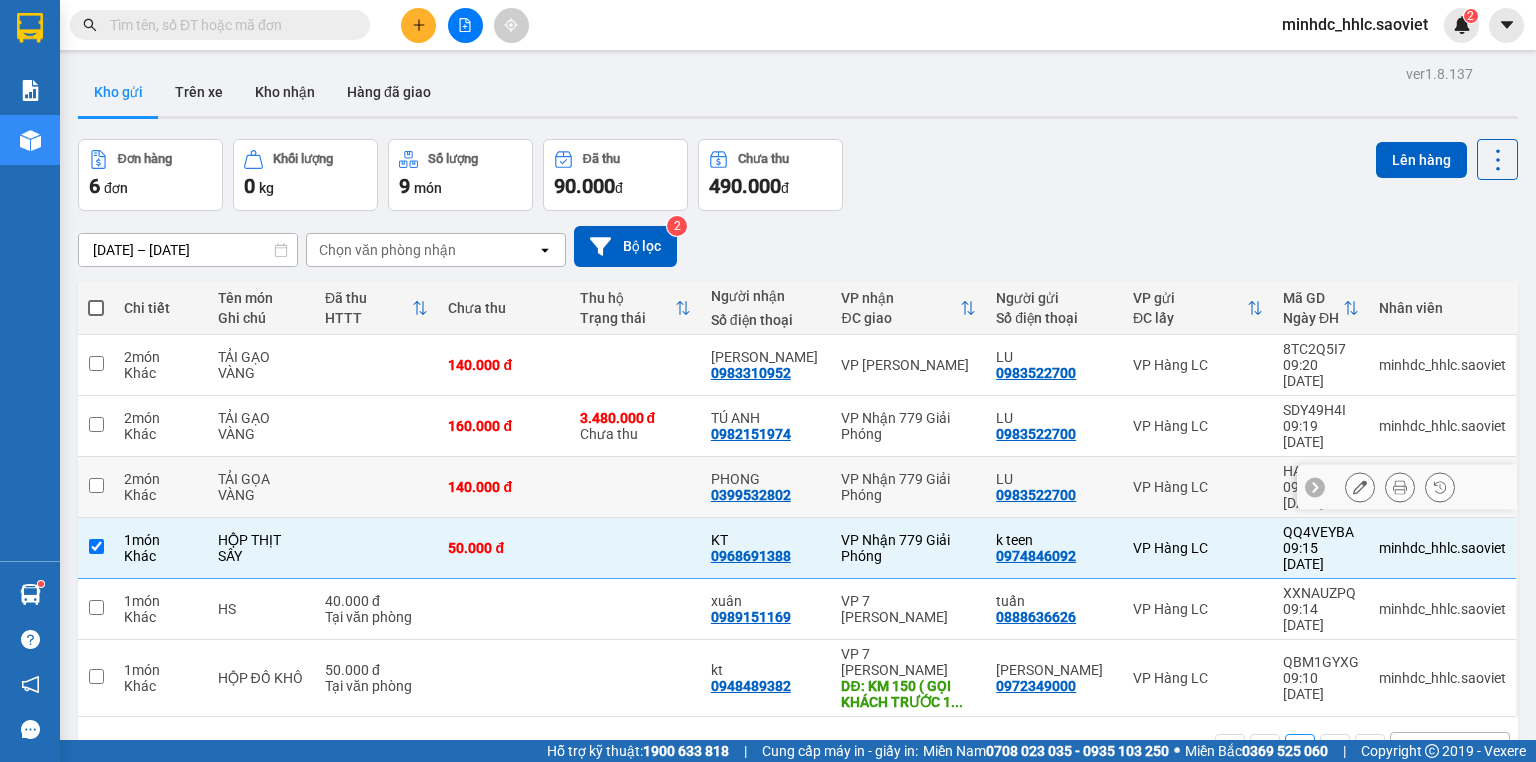click on "VP Nhận 779 Giải Phóng" at bounding box center [908, 487] 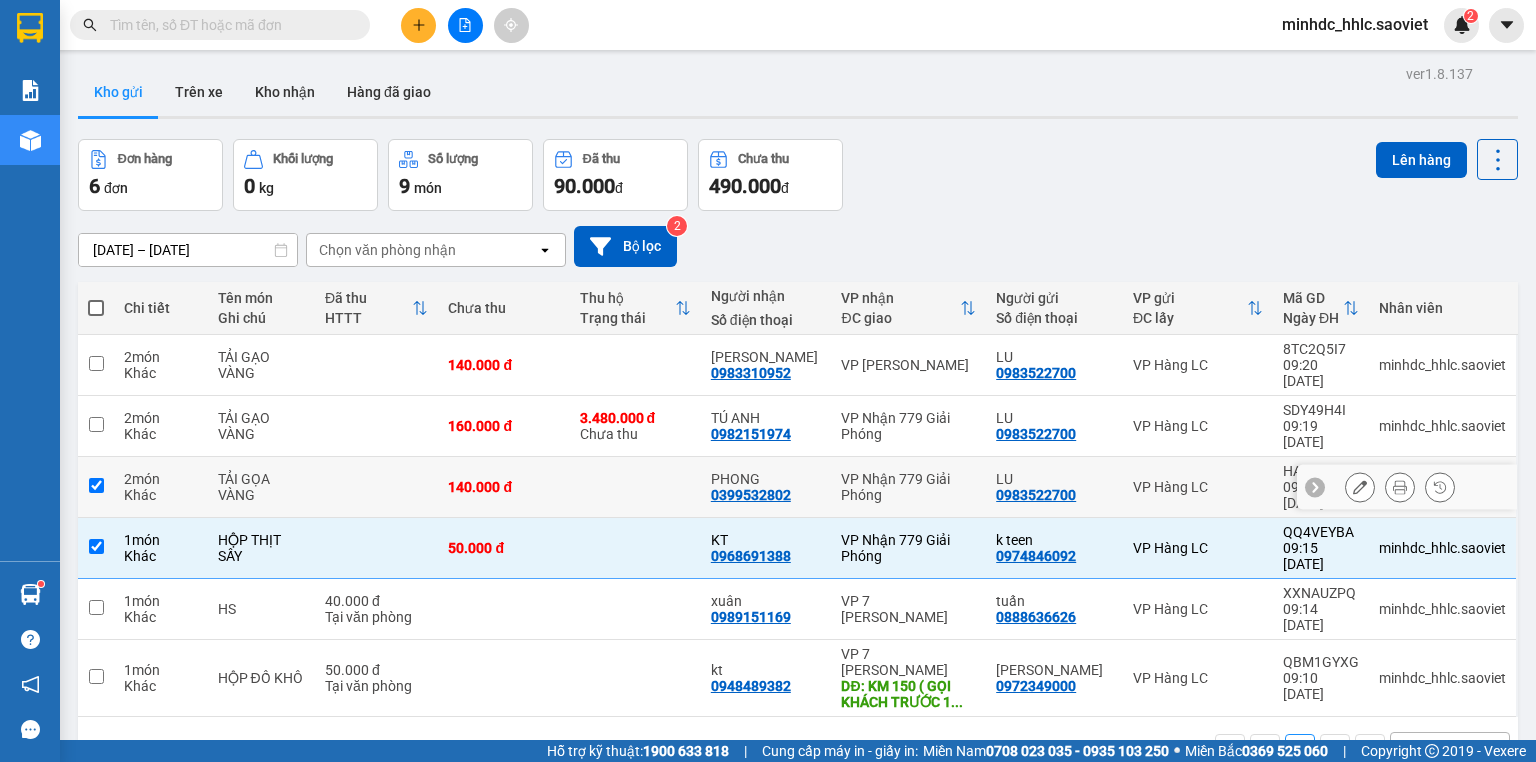 checkbox on "true" 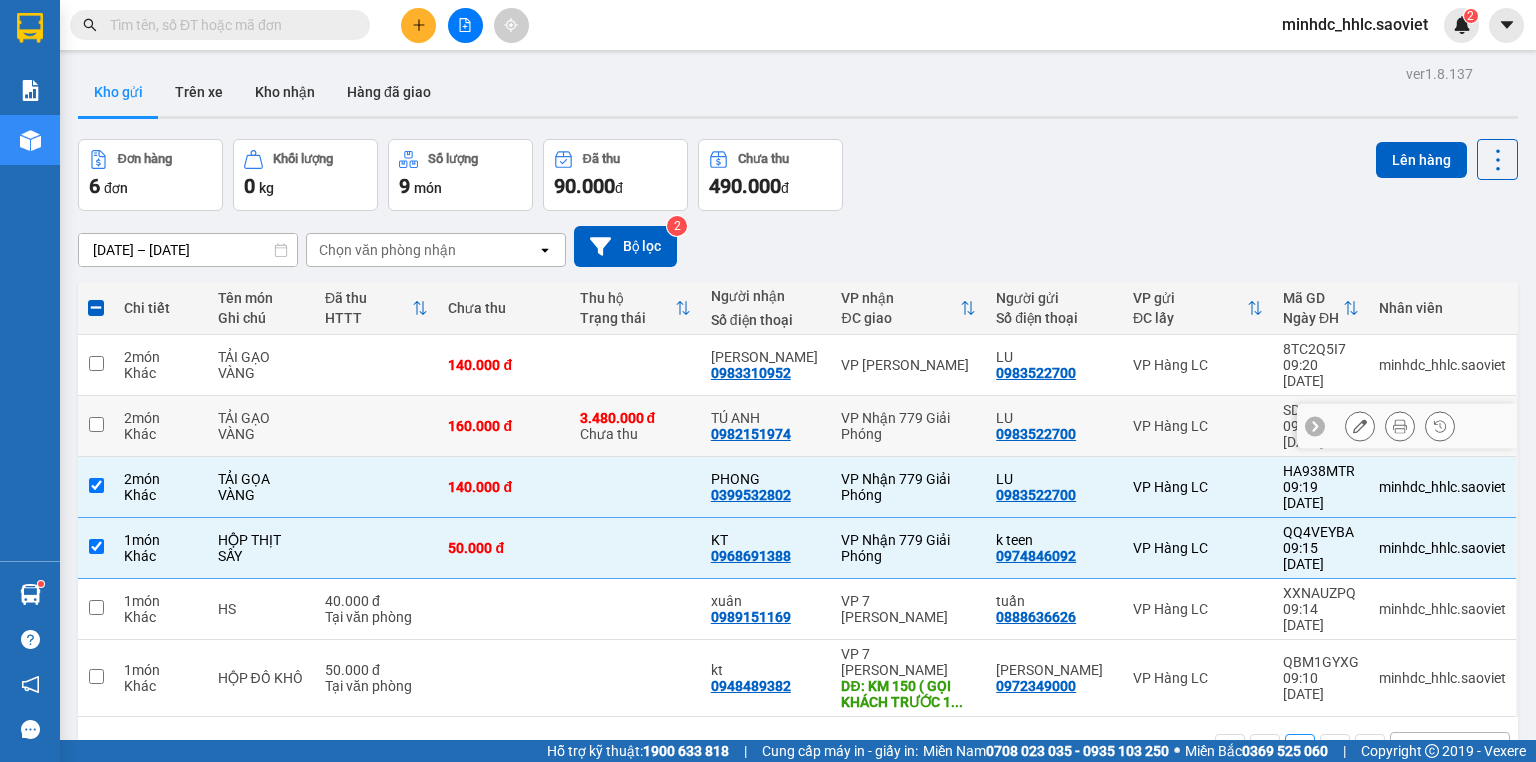 drag, startPoint x: 952, startPoint y: 396, endPoint x: 956, endPoint y: 370, distance: 26.305893 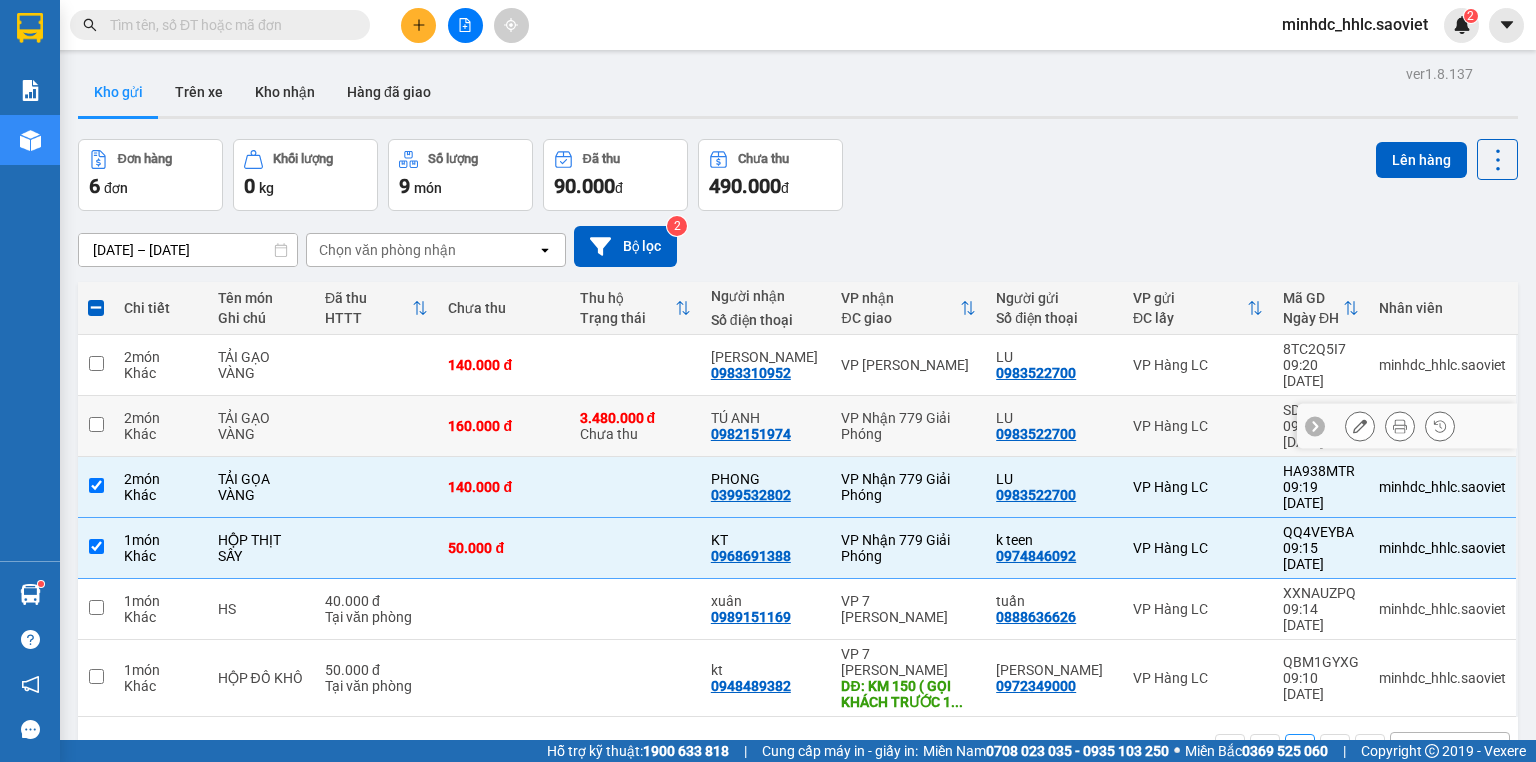 click on "VP Nhận 779 Giải Phóng" at bounding box center [908, 426] 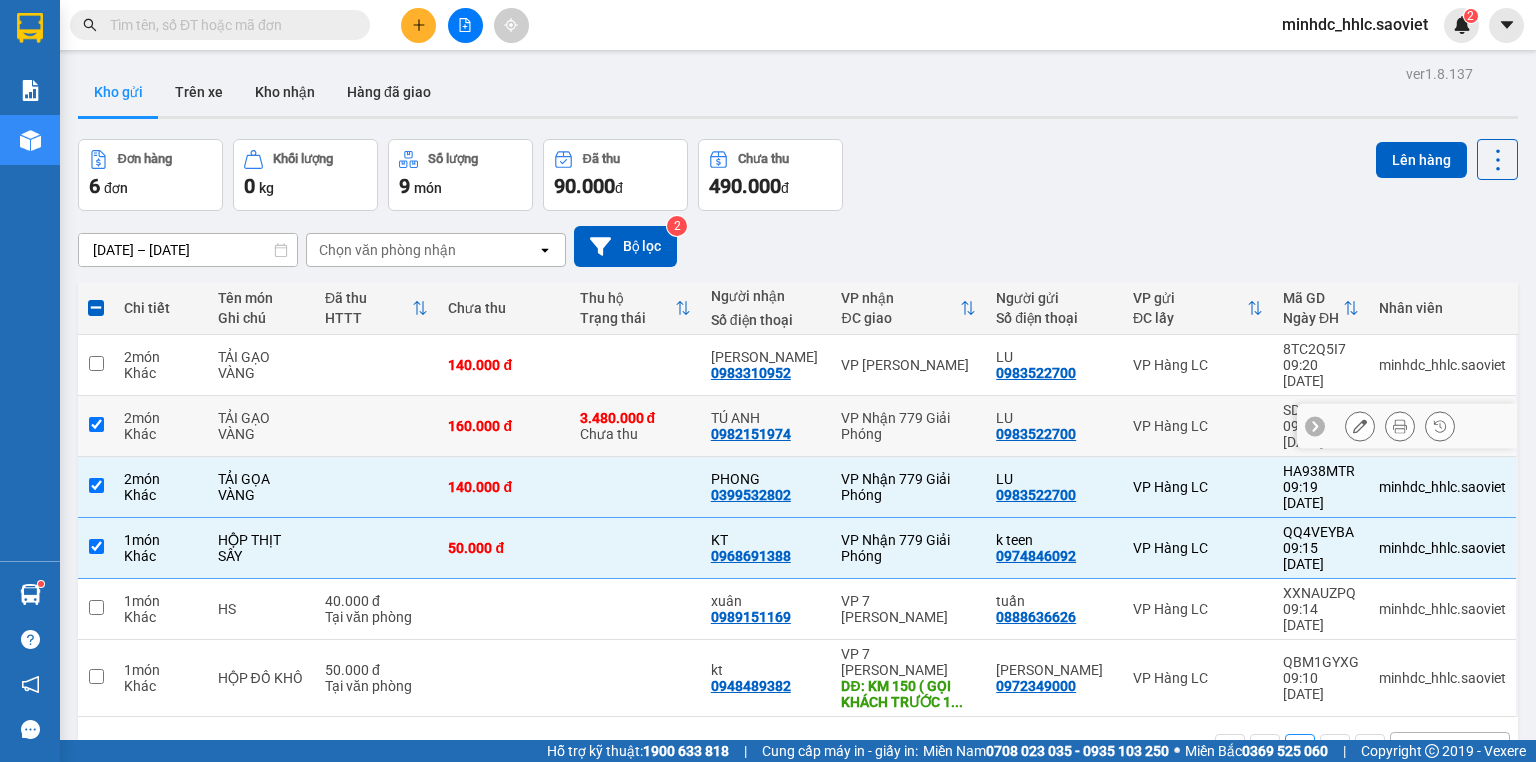 checkbox on "true" 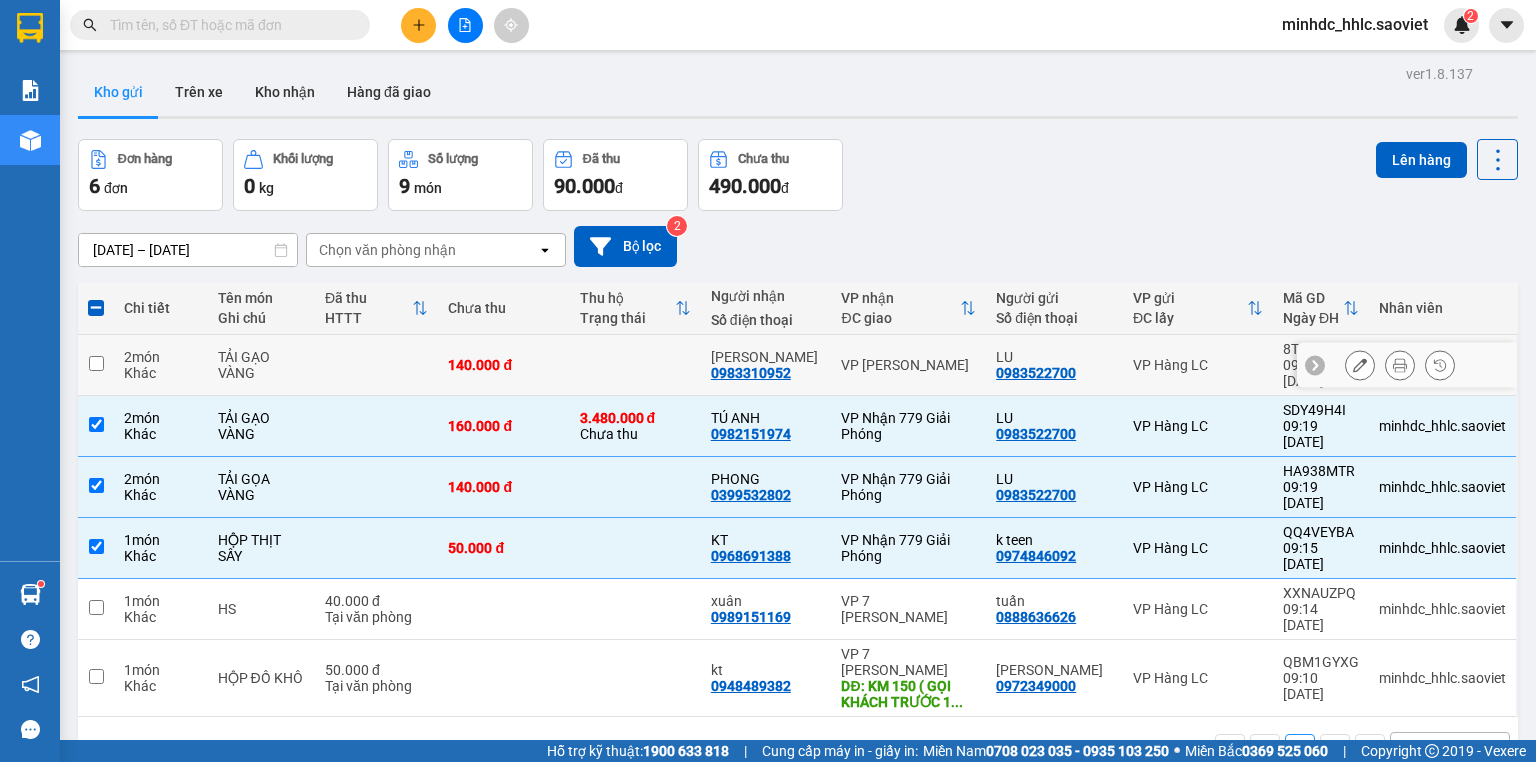 drag, startPoint x: 956, startPoint y: 360, endPoint x: 971, endPoint y: 395, distance: 38.078865 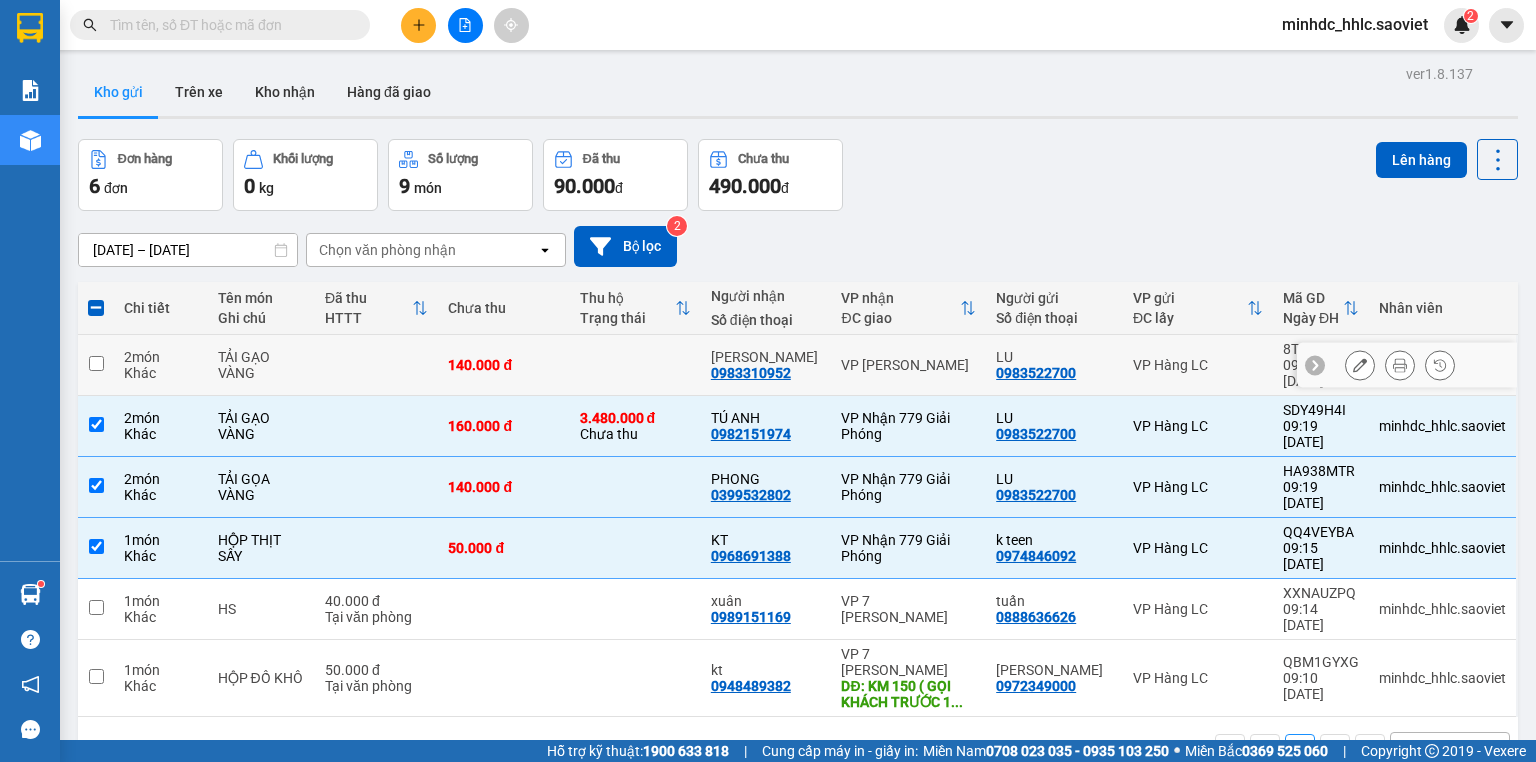 click on "VP [PERSON_NAME]" at bounding box center (908, 365) 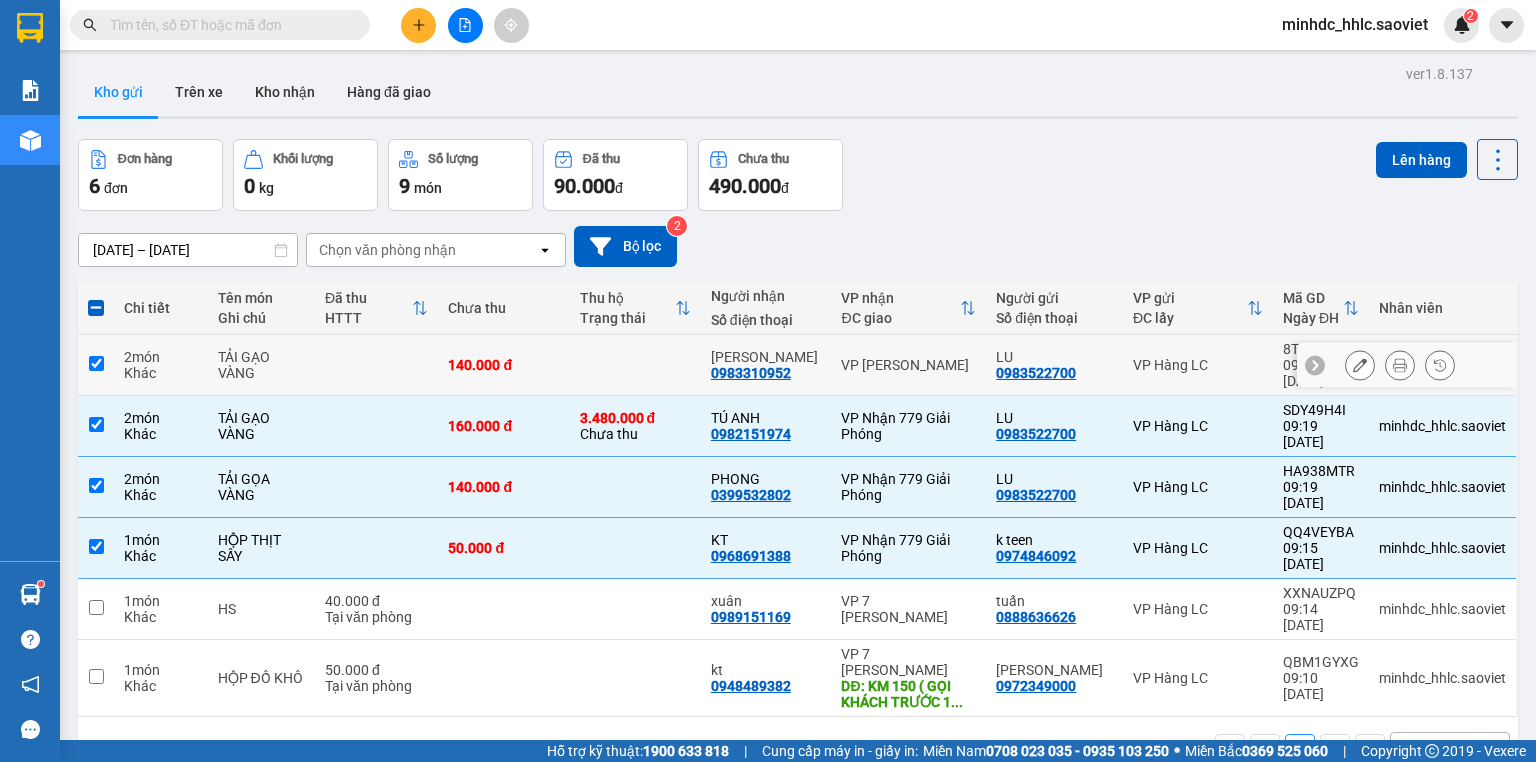 checkbox on "true" 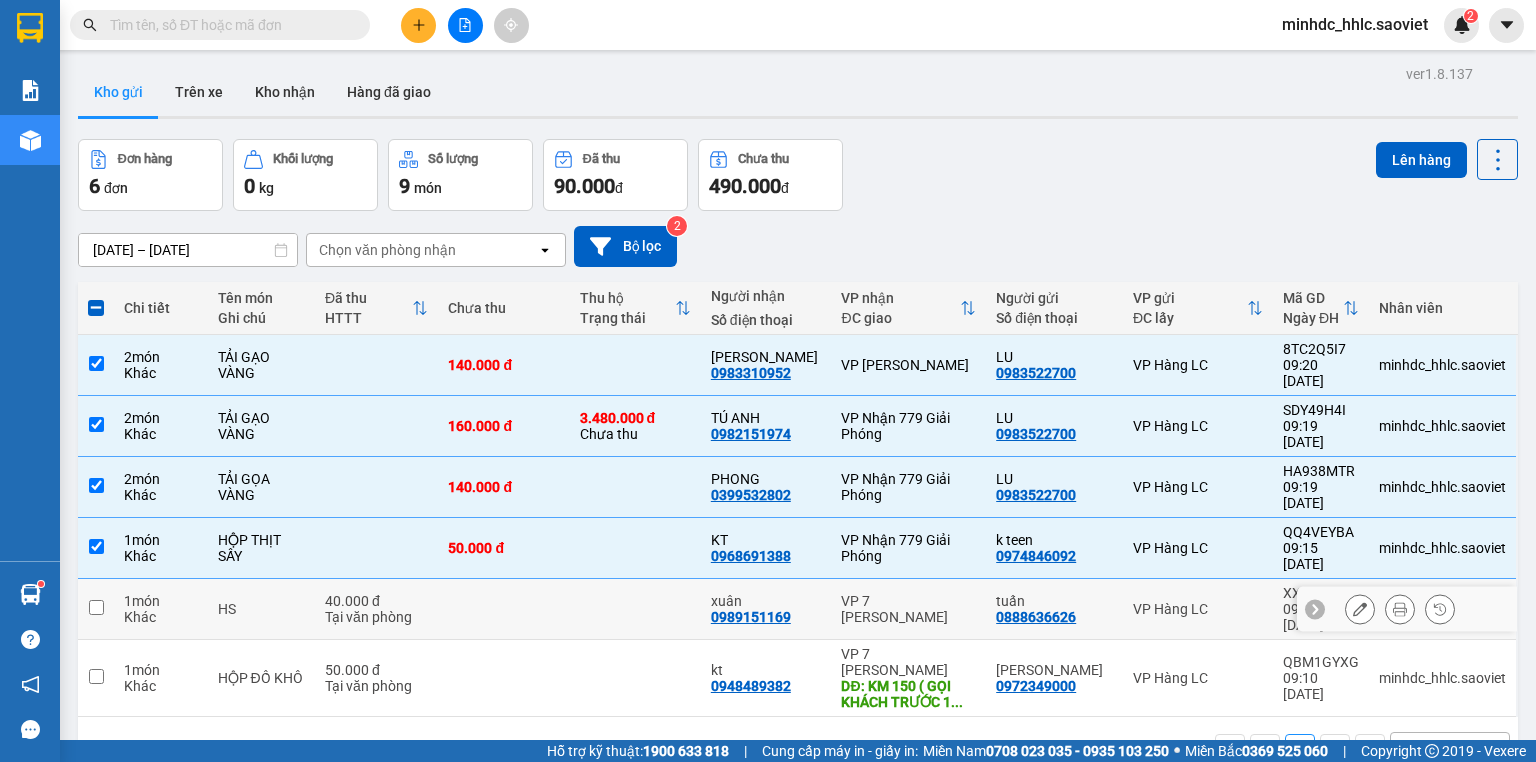 click on "VP 7 [PERSON_NAME]" at bounding box center (908, 609) 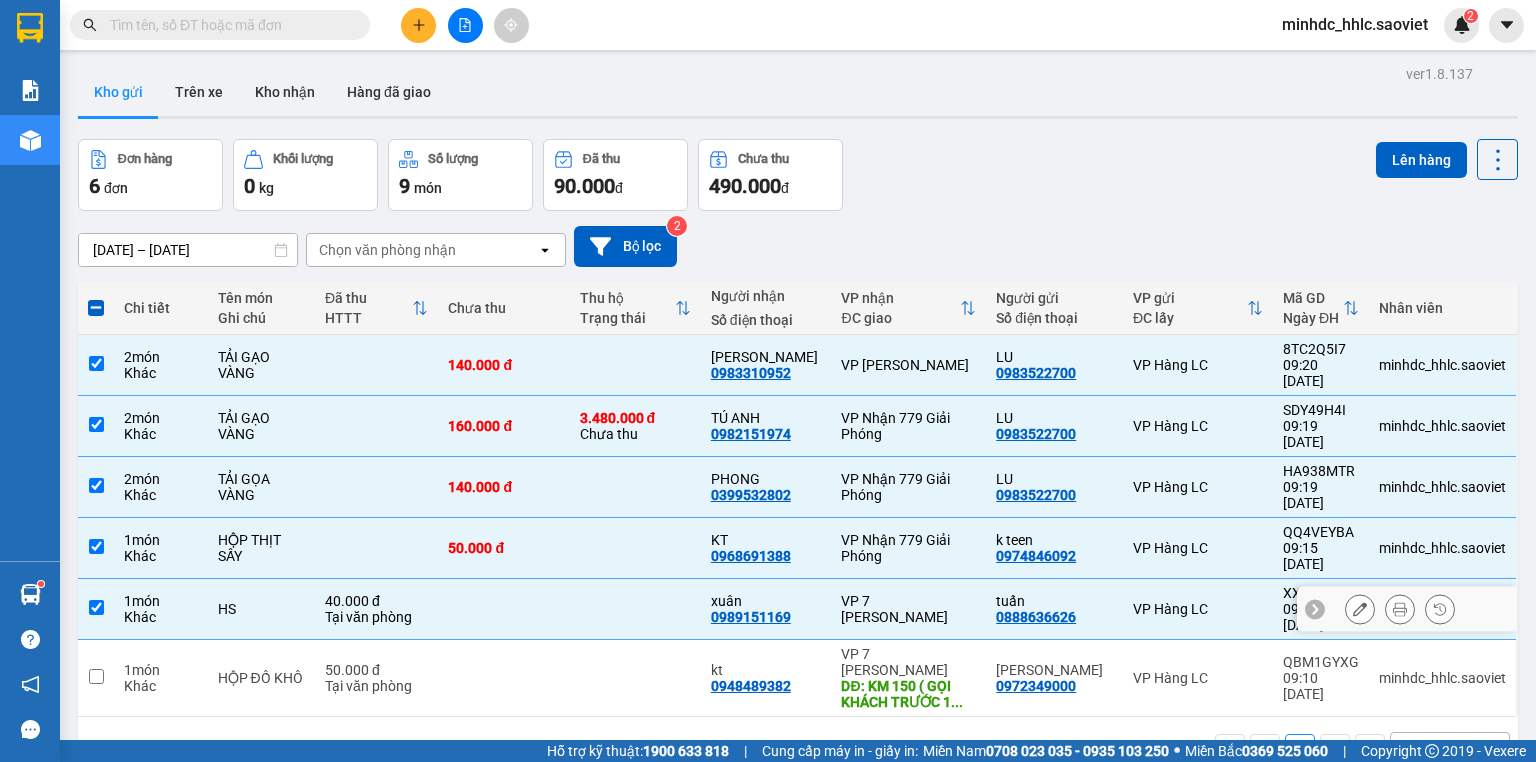 checkbox on "true" 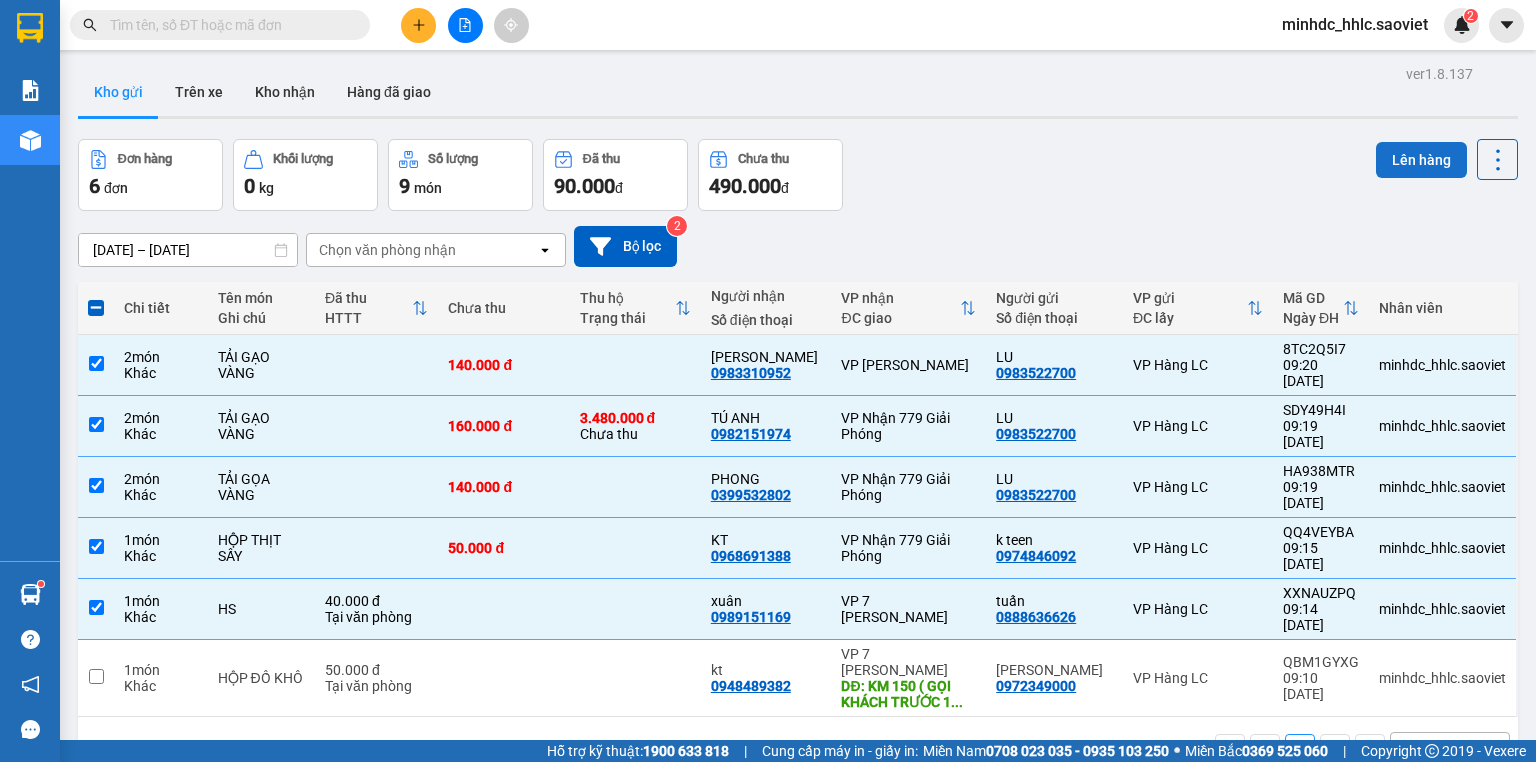 click on "Lên hàng" at bounding box center [1421, 160] 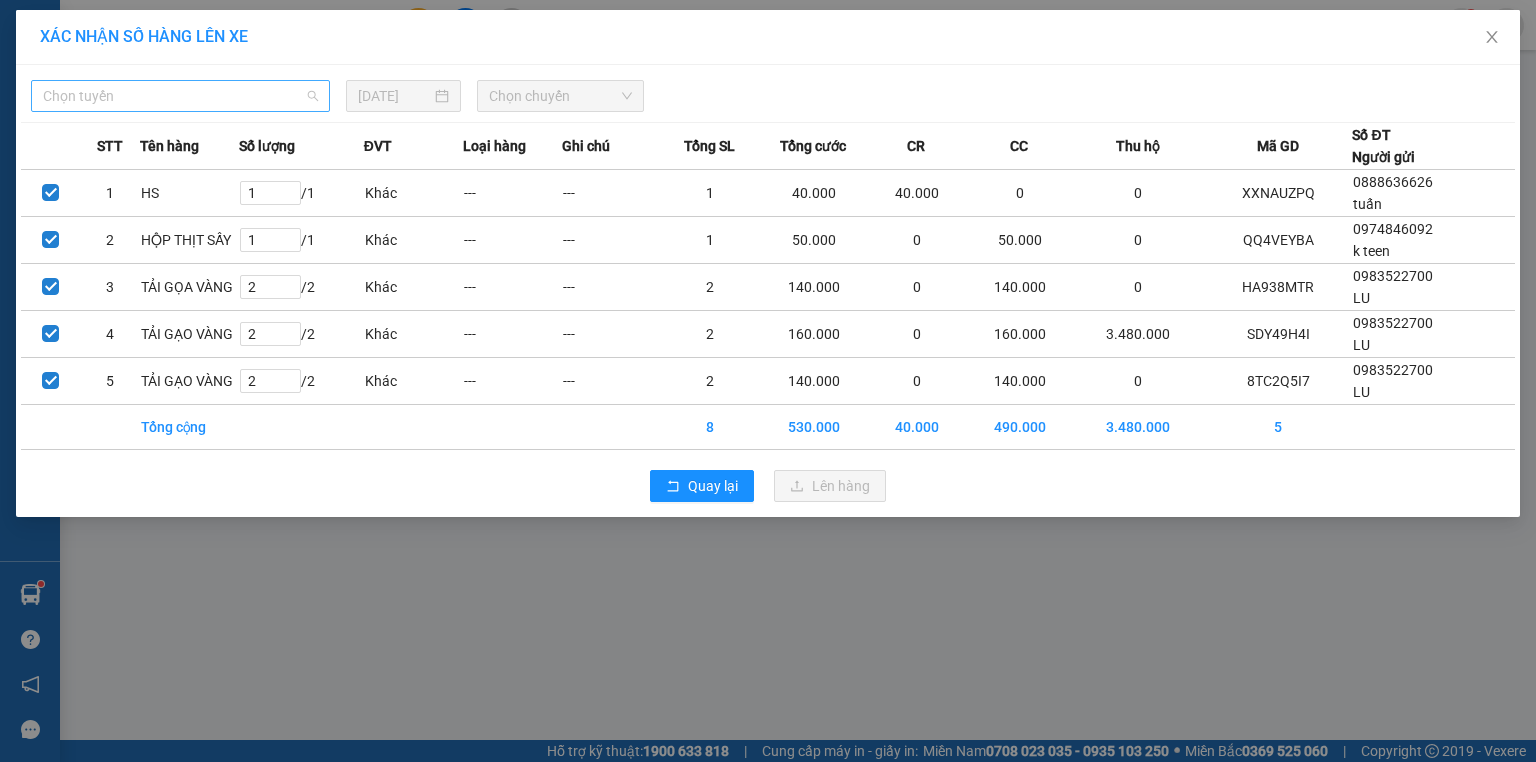 click on "Chọn tuyến" at bounding box center (180, 96) 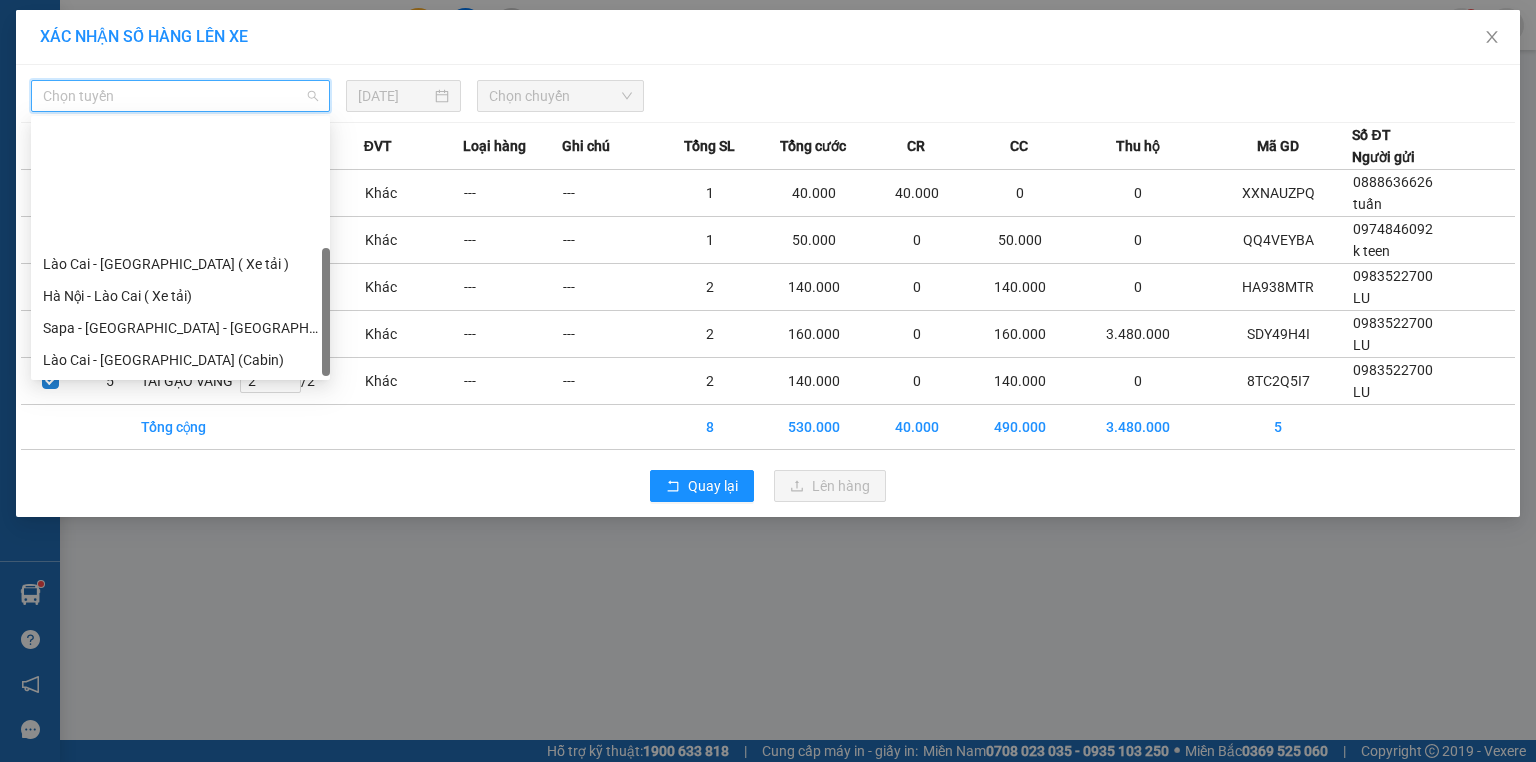 scroll, scrollTop: 160, scrollLeft: 0, axis: vertical 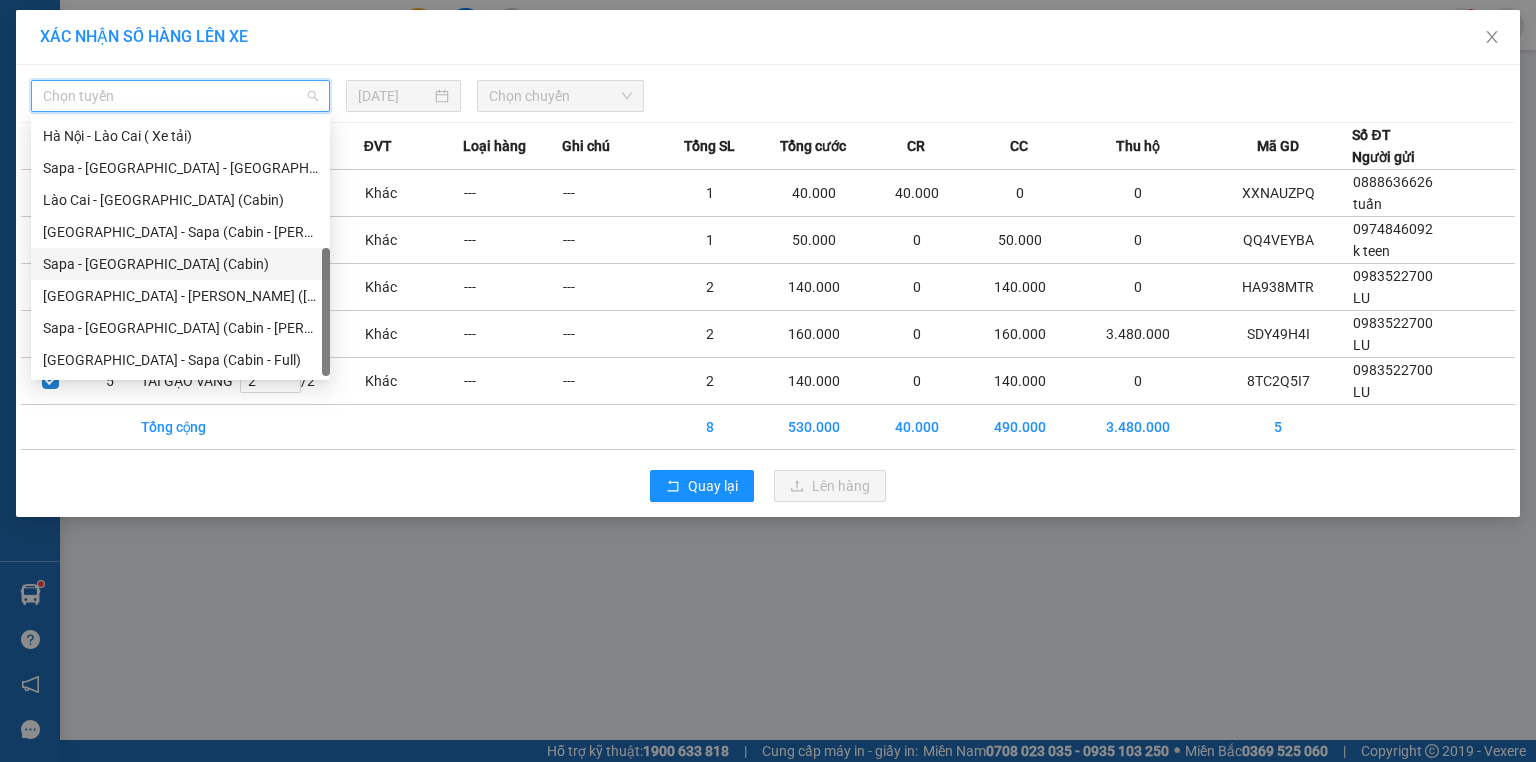 click on "Sapa - [GEOGRAPHIC_DATA] (Cabin)" at bounding box center (180, 264) 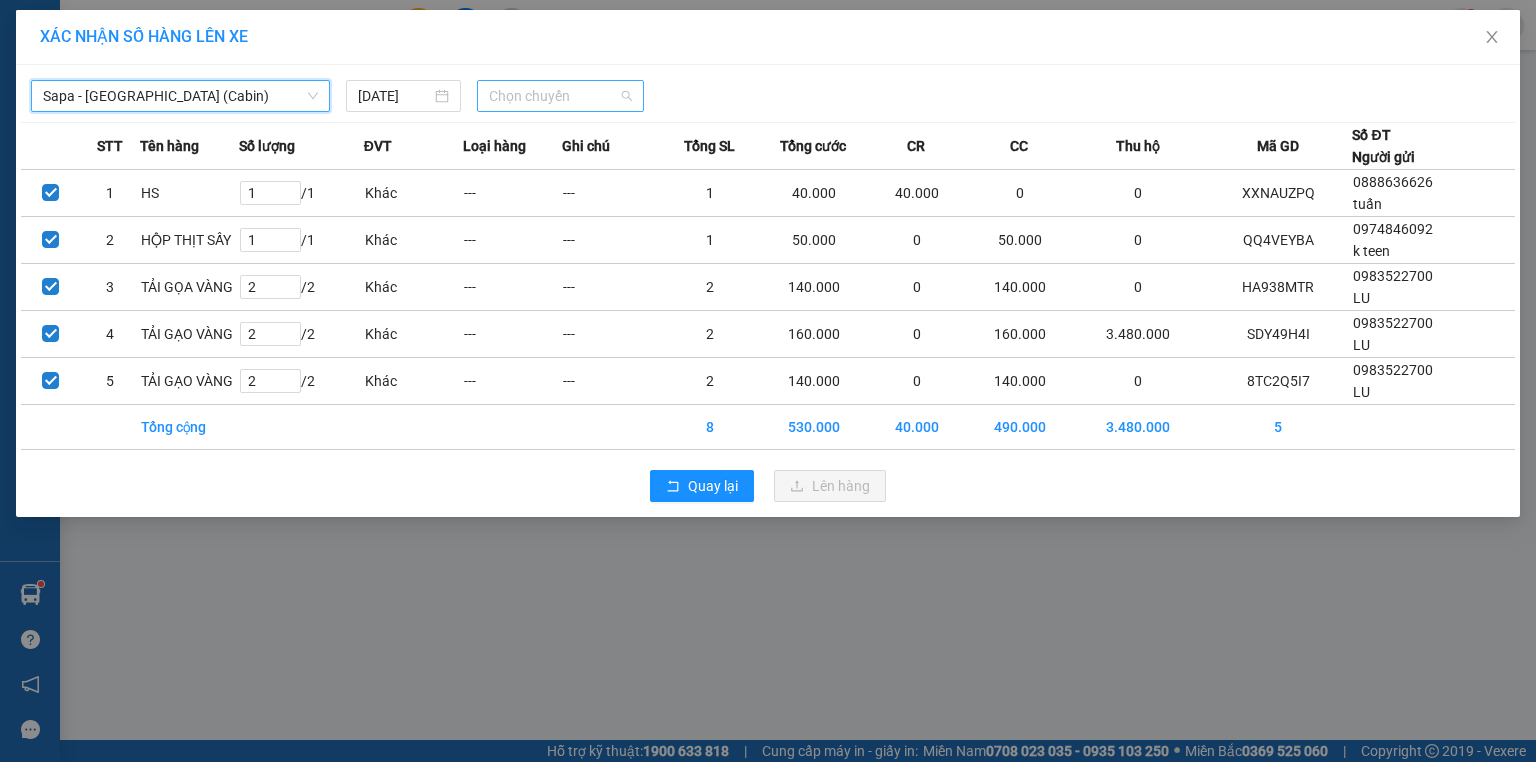 click on "Chọn chuyến" at bounding box center [561, 96] 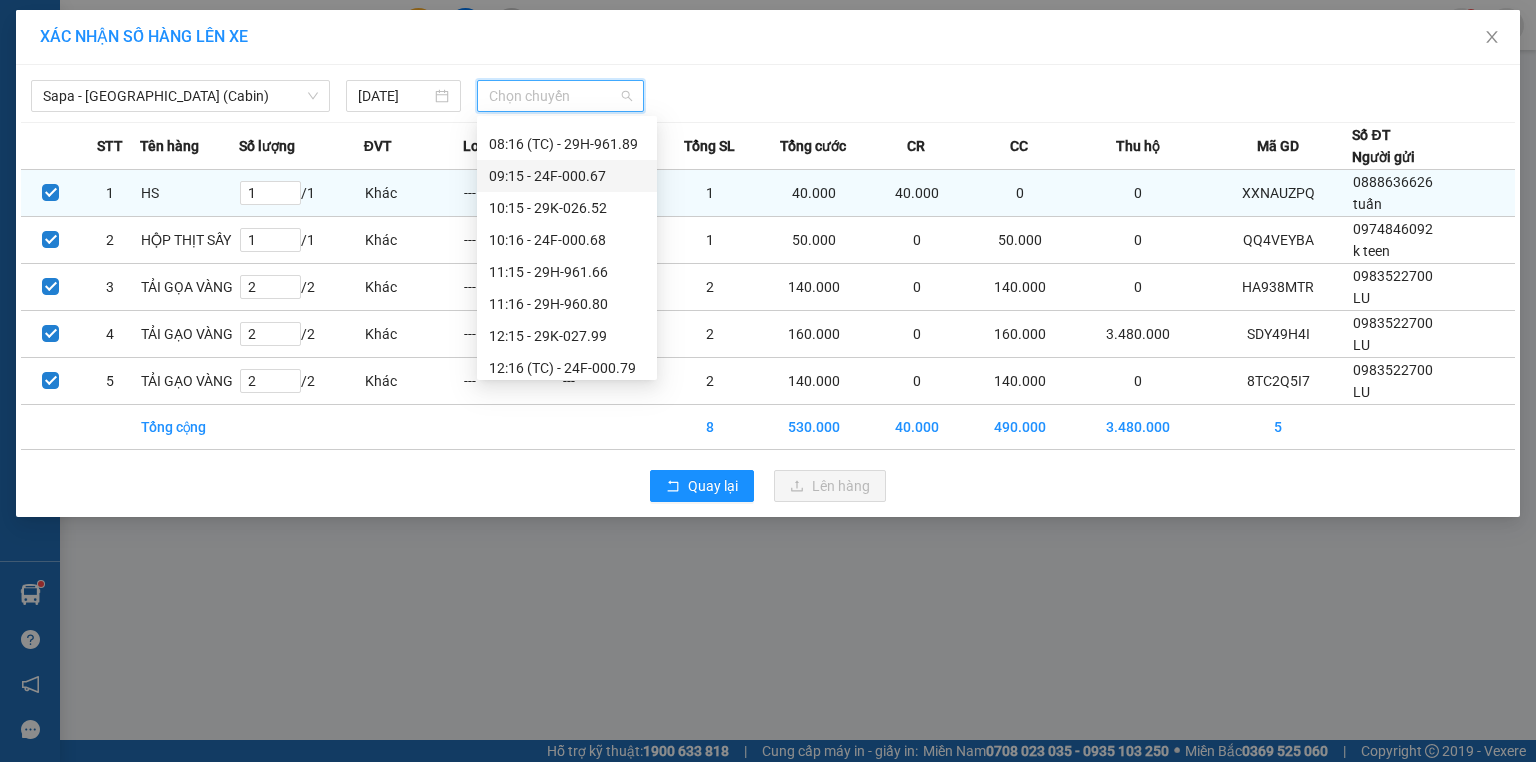 scroll, scrollTop: 0, scrollLeft: 0, axis: both 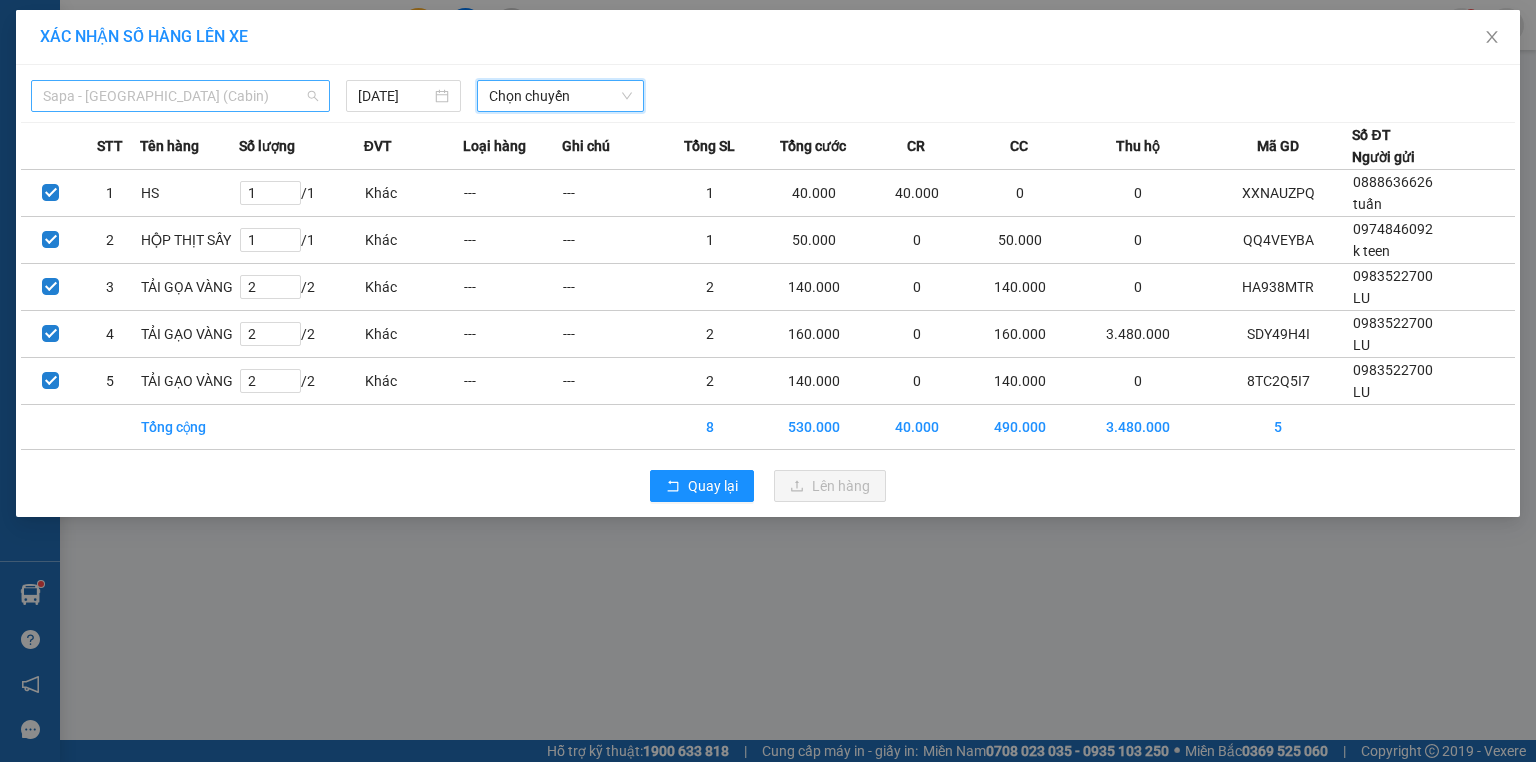 click on "Sapa - [GEOGRAPHIC_DATA] (Cabin)" at bounding box center (180, 96) 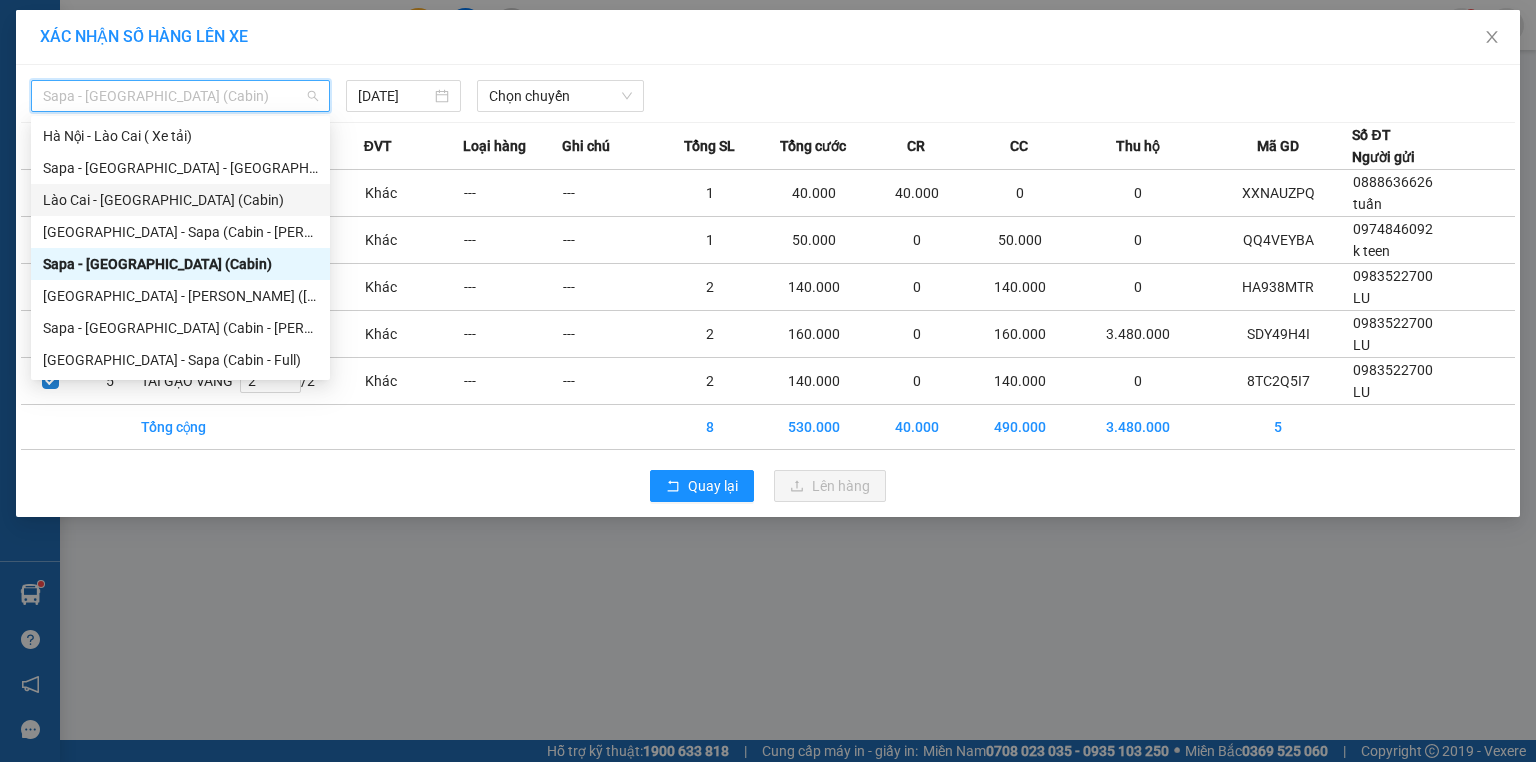 click on "Lào Cai - [GEOGRAPHIC_DATA] (Cabin)" at bounding box center [180, 200] 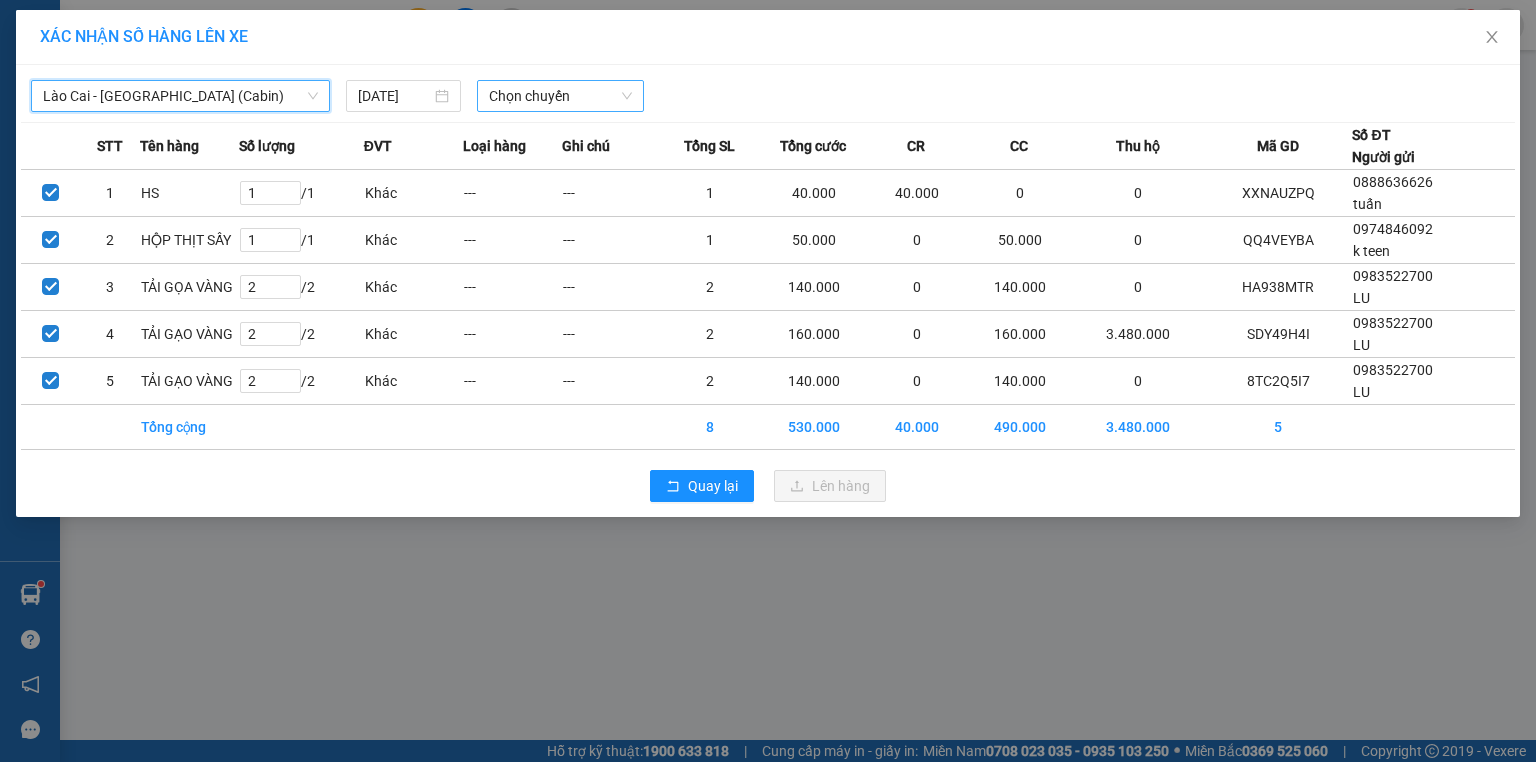 click on "Chọn chuyến" at bounding box center (561, 96) 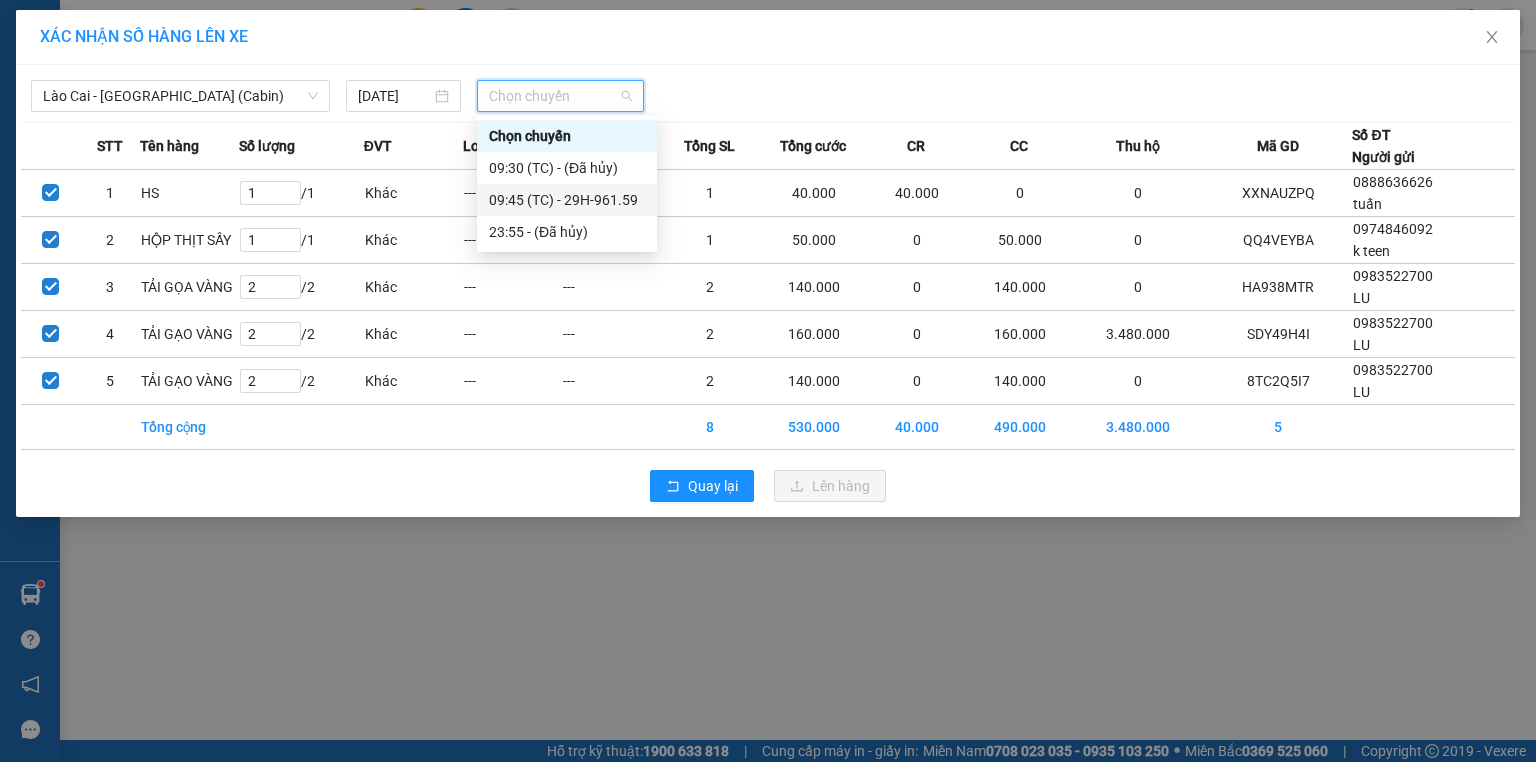 click on "09:45   (TC)   - 29H-961.59" at bounding box center (567, 200) 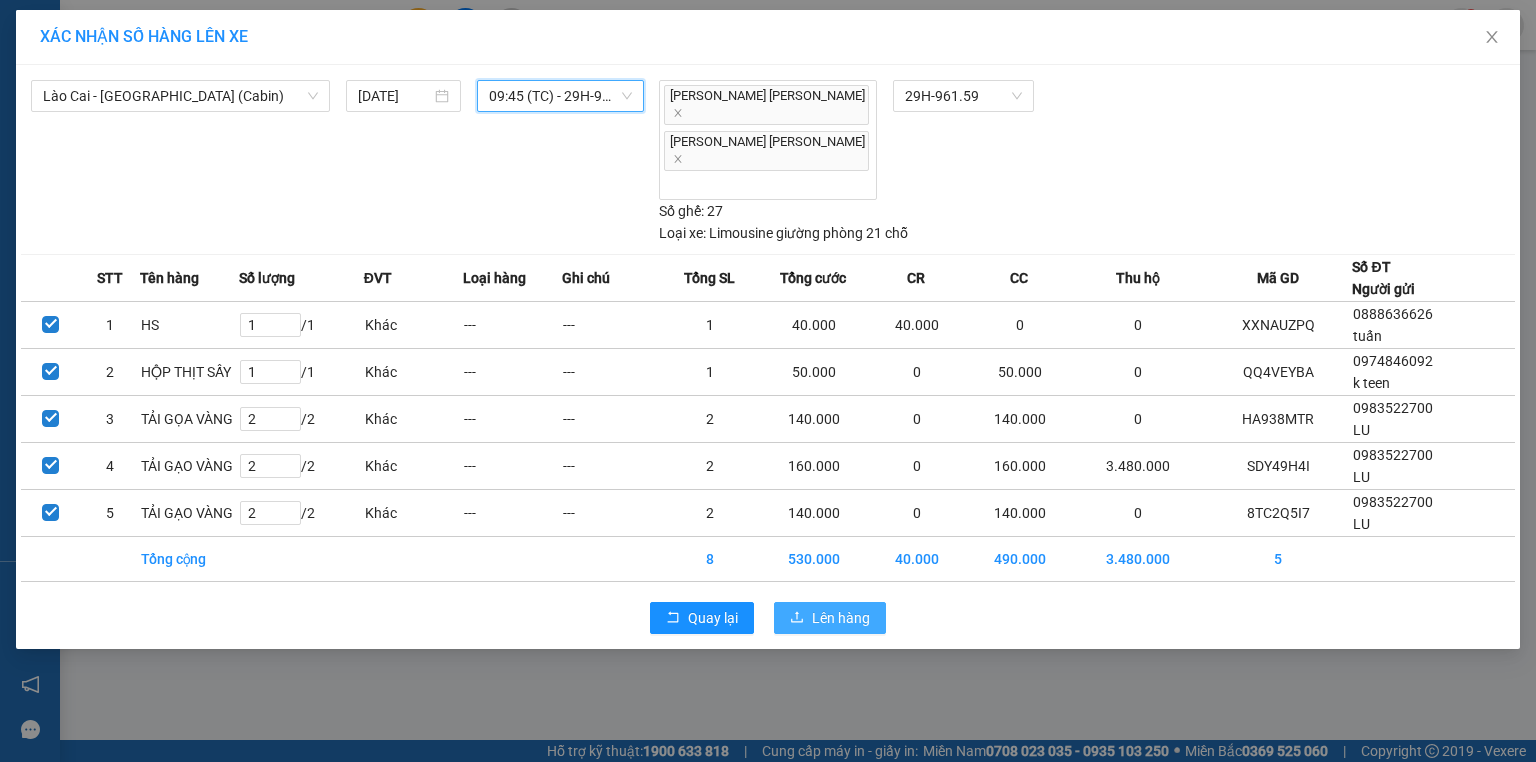 click on "Lên hàng" at bounding box center (841, 618) 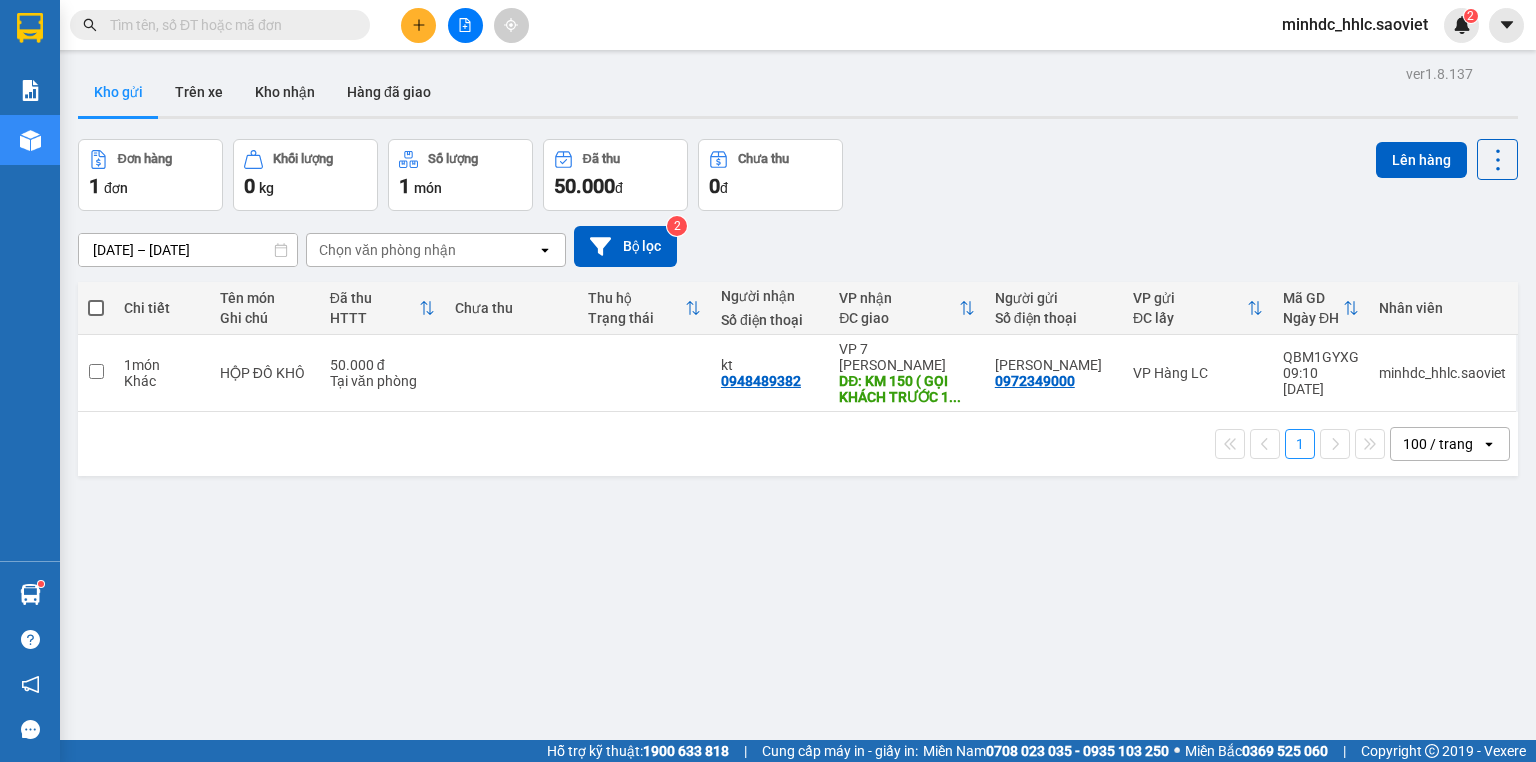 click at bounding box center [228, 25] 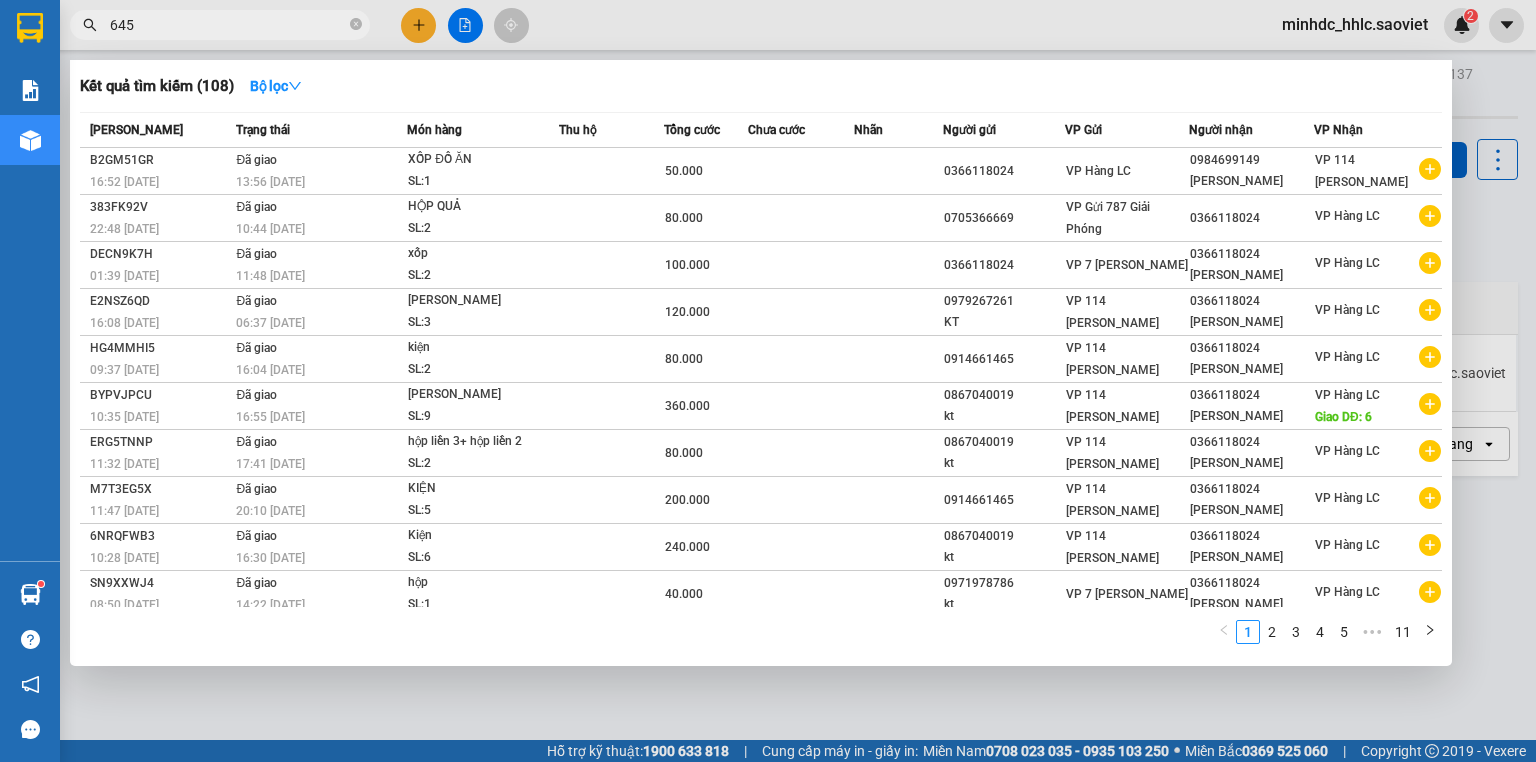 type on "6456" 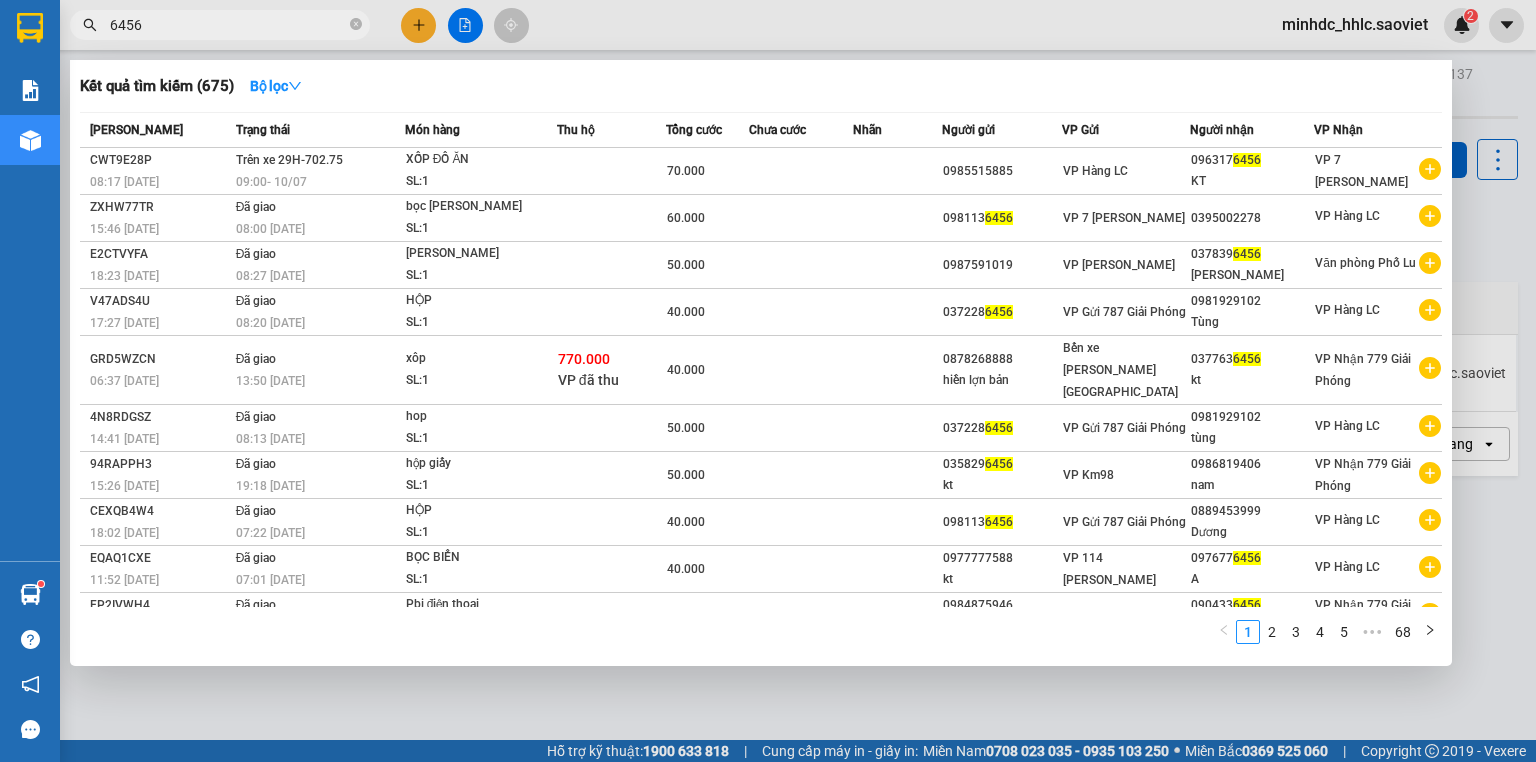 click on "6456" at bounding box center [228, 25] 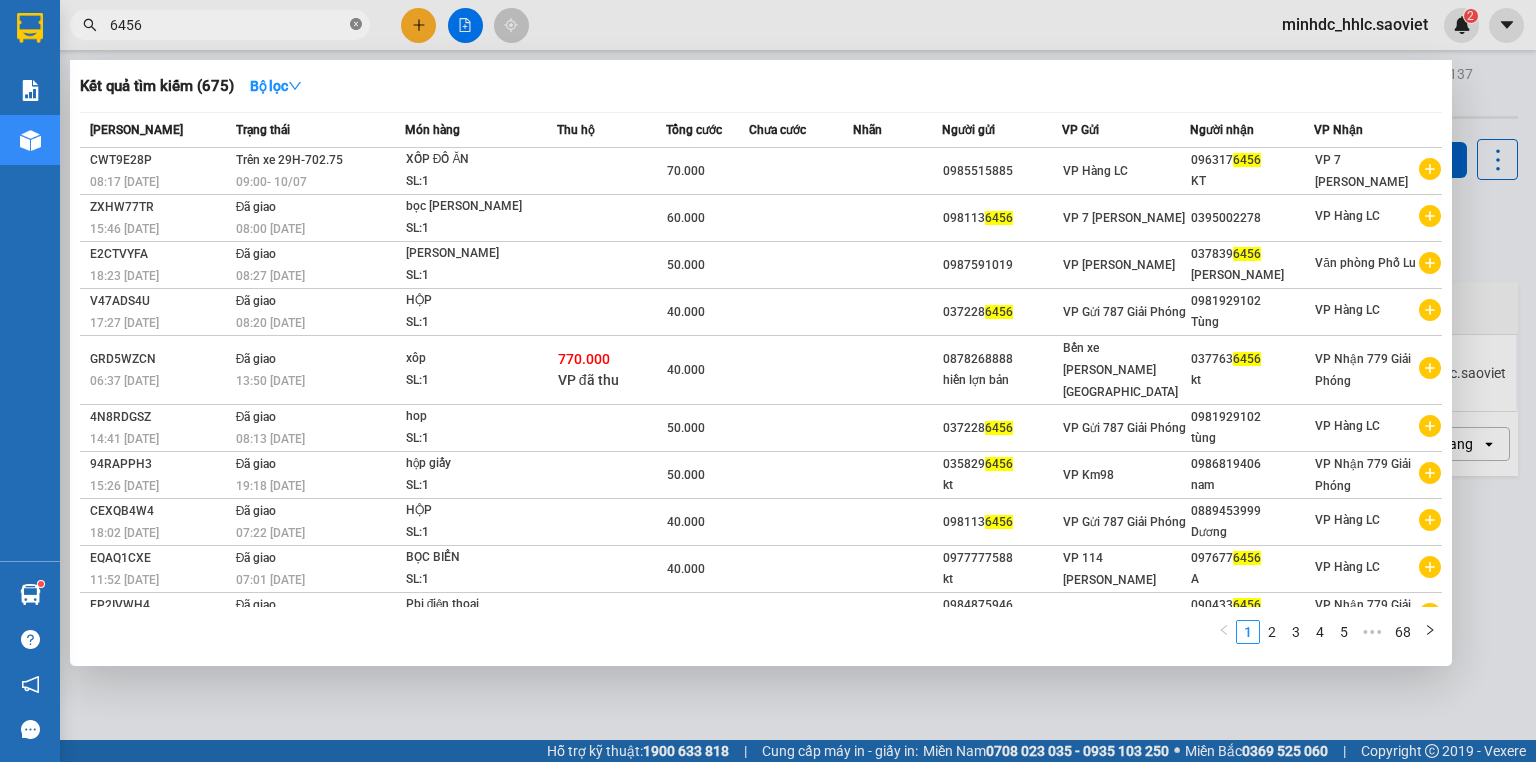 click 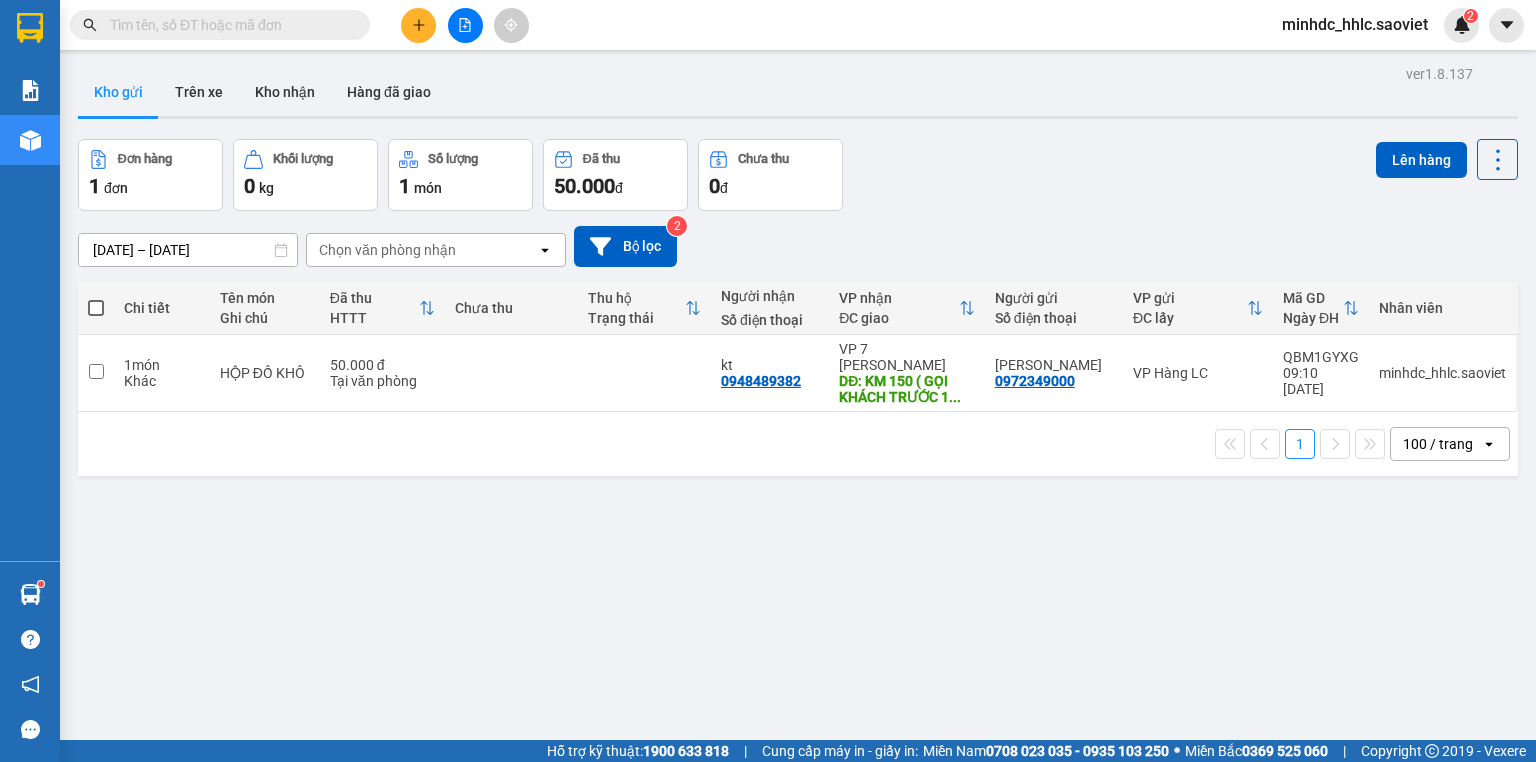 click at bounding box center [228, 25] 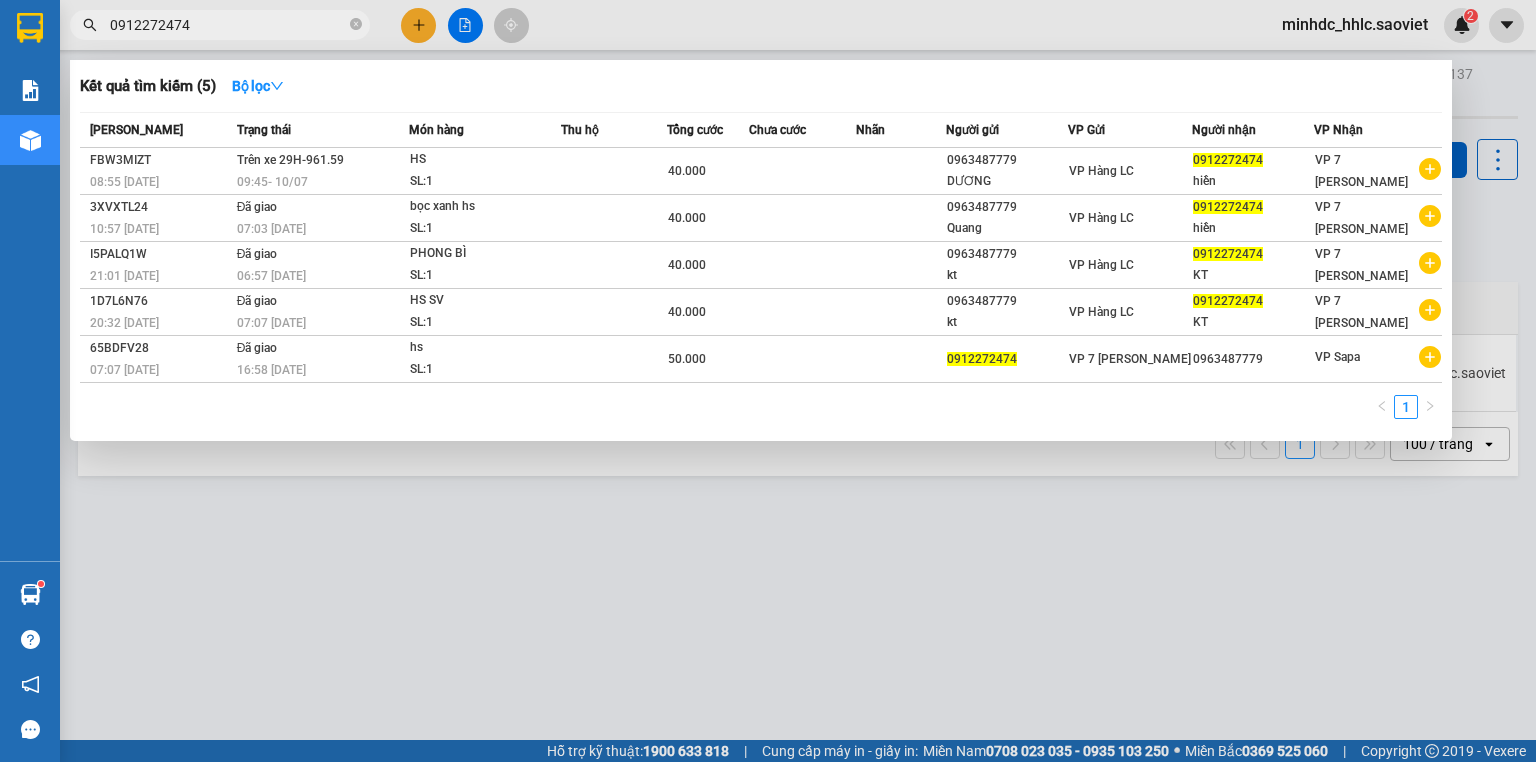 click 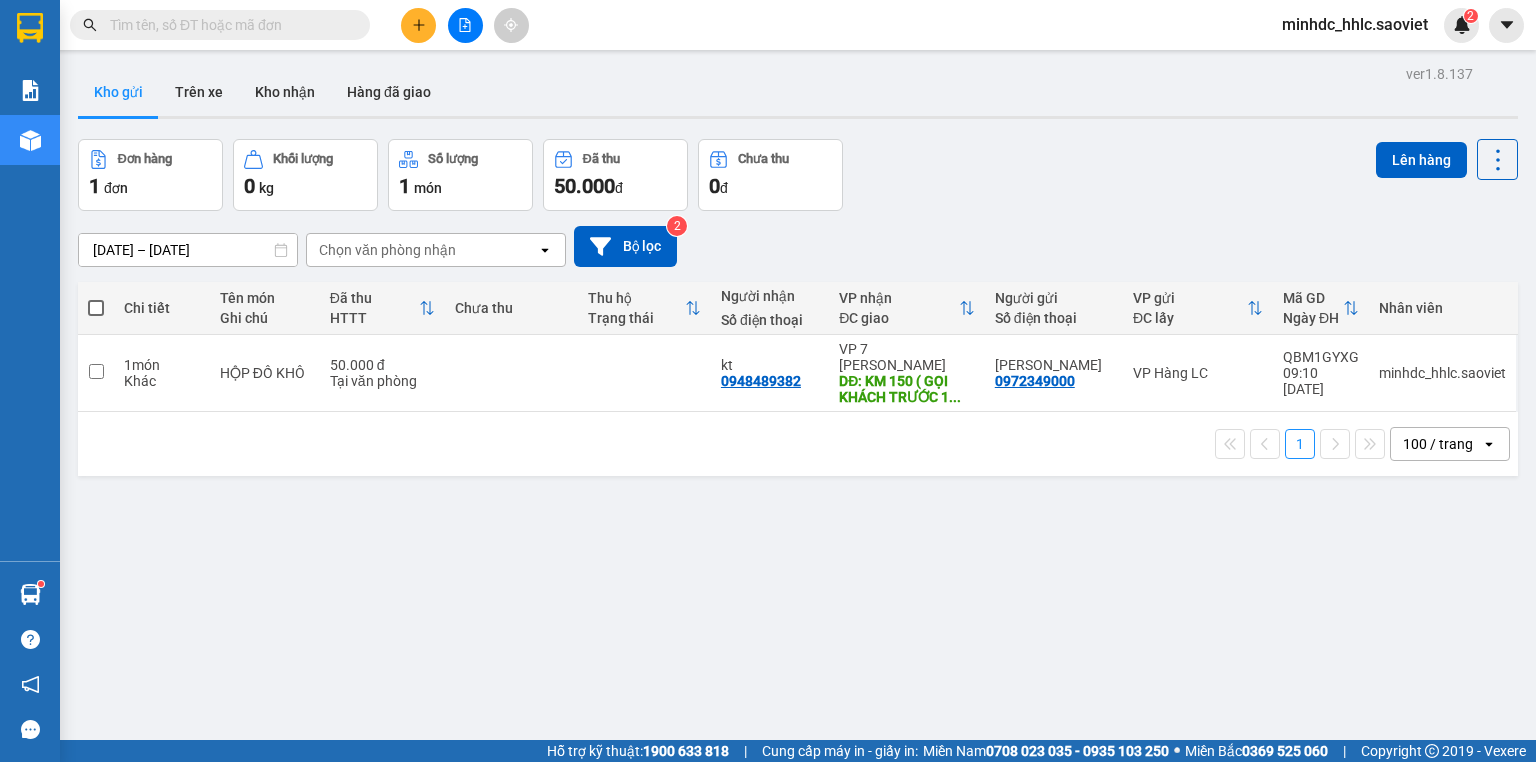 click at bounding box center [228, 25] 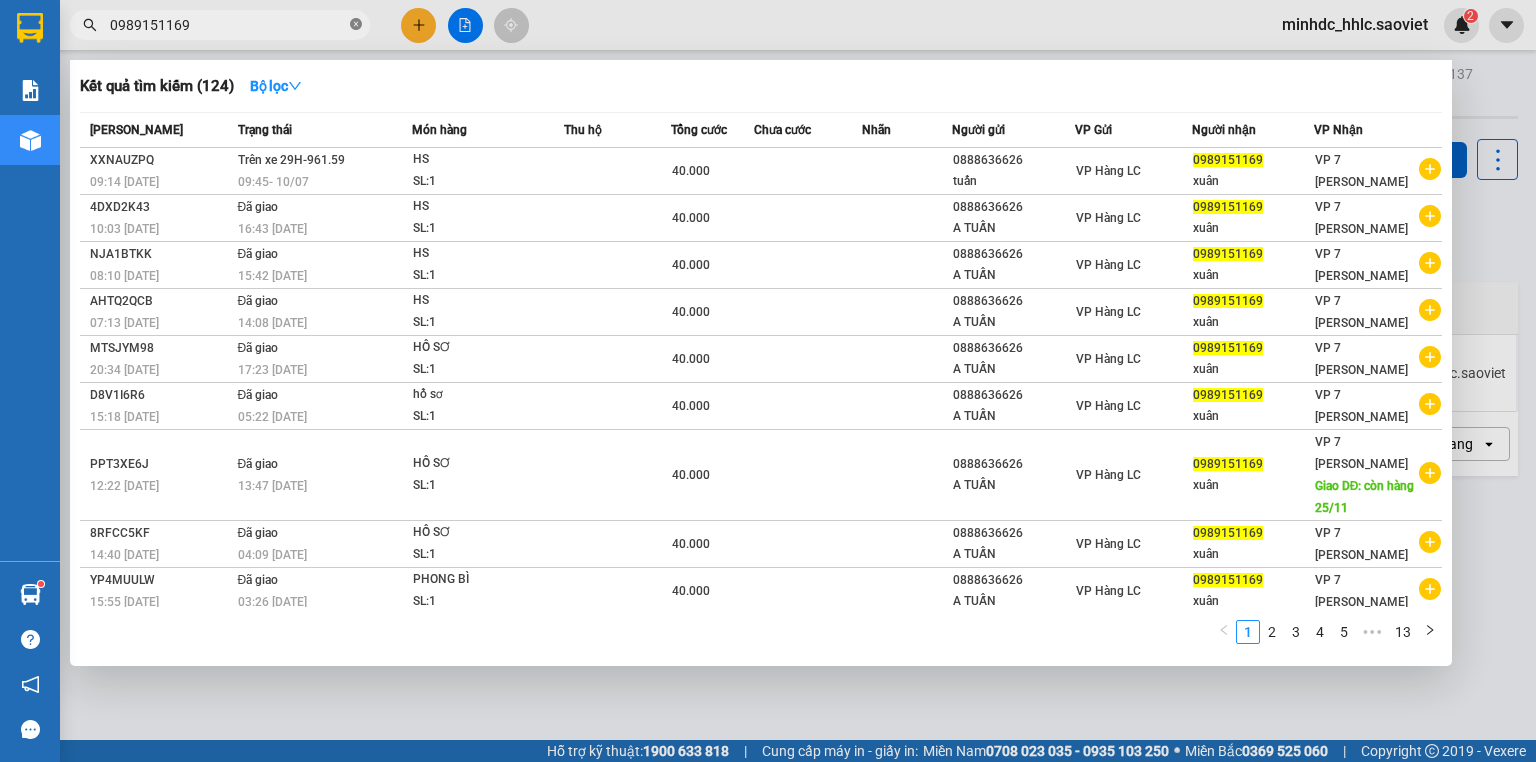 click 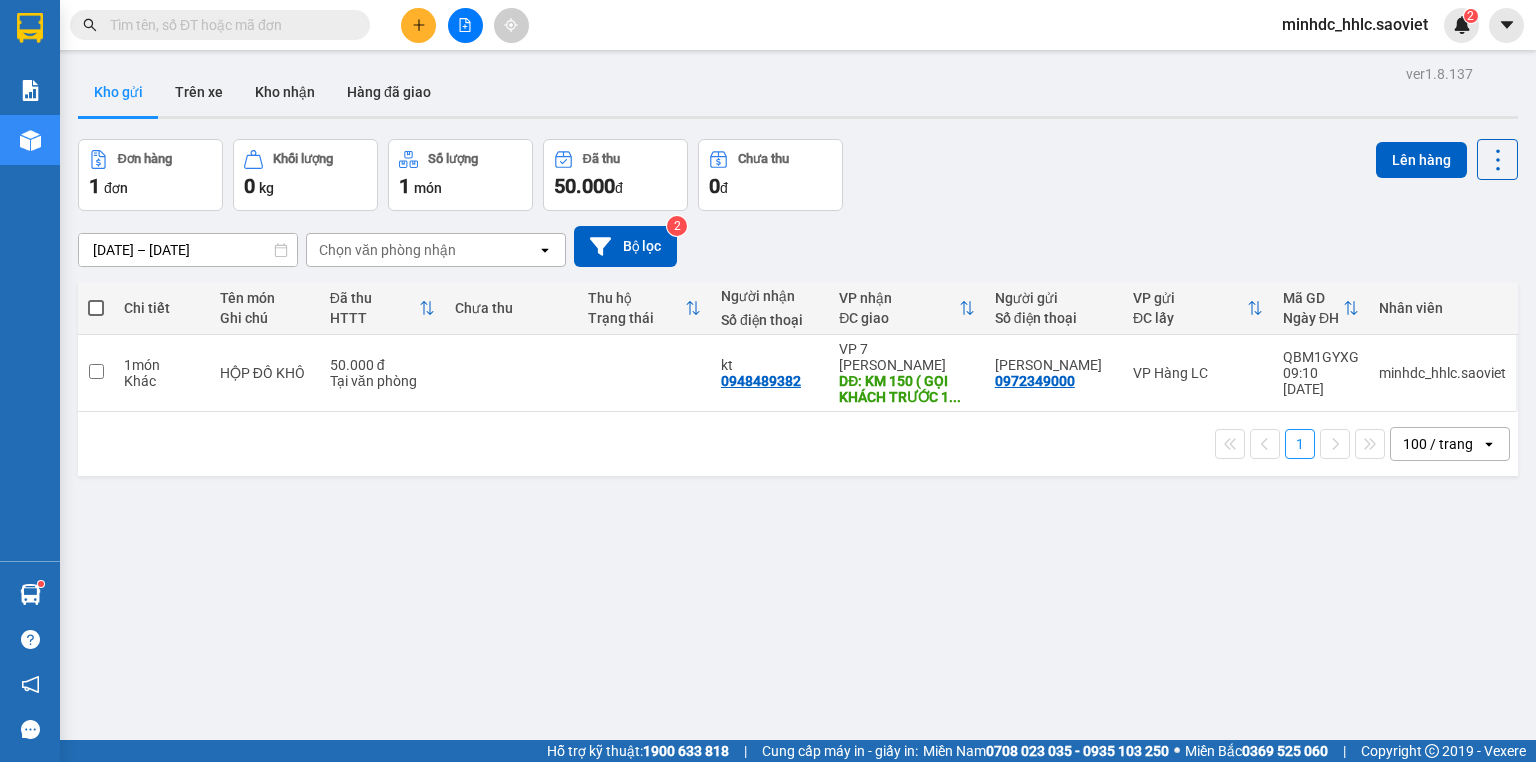 click at bounding box center [228, 25] 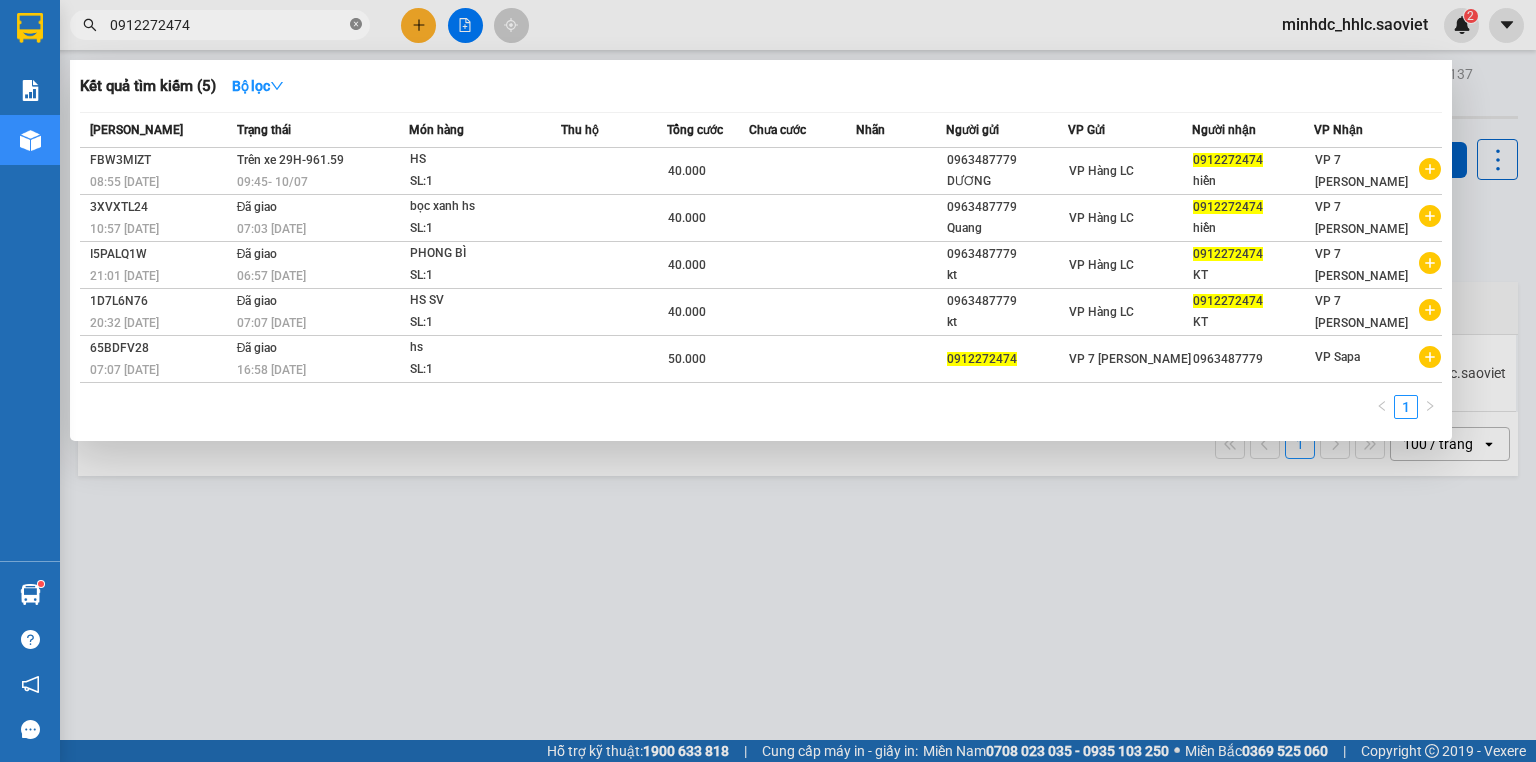 click 